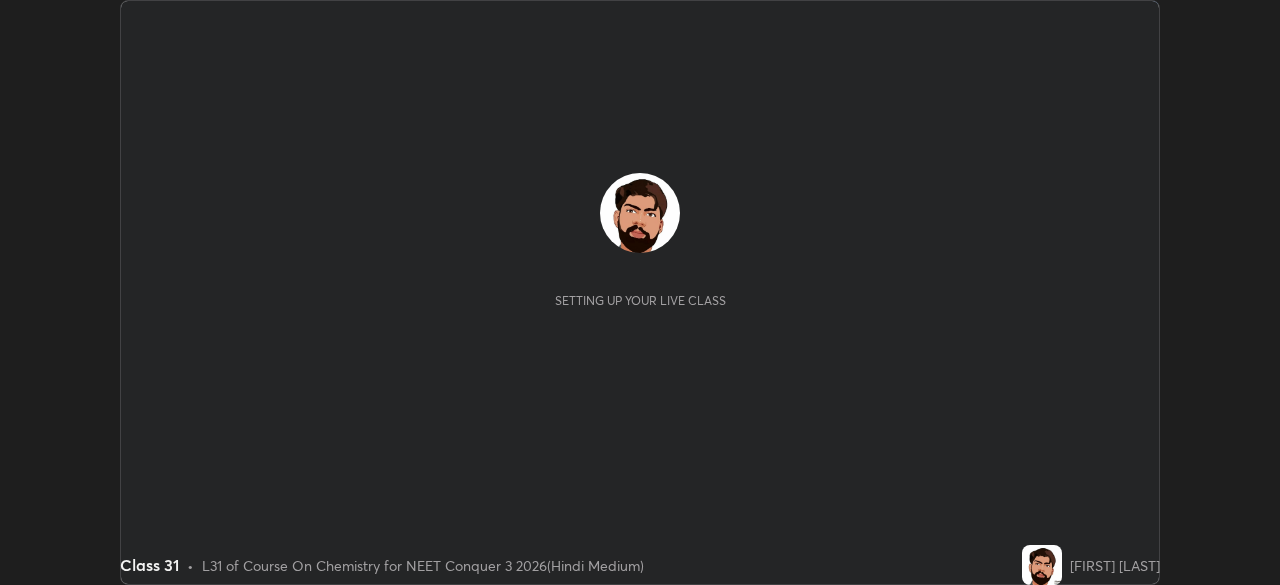 scroll, scrollTop: 0, scrollLeft: 0, axis: both 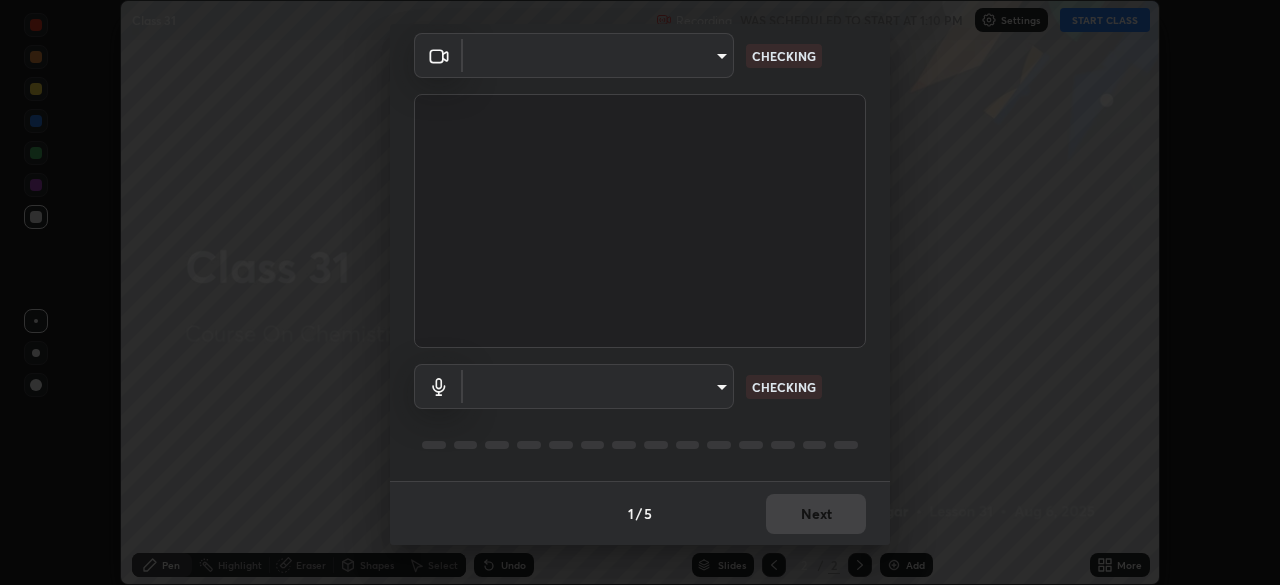 type on "434497d134e022bfe69f56caa8aa94ca7390994208081c595a03479da225093f" 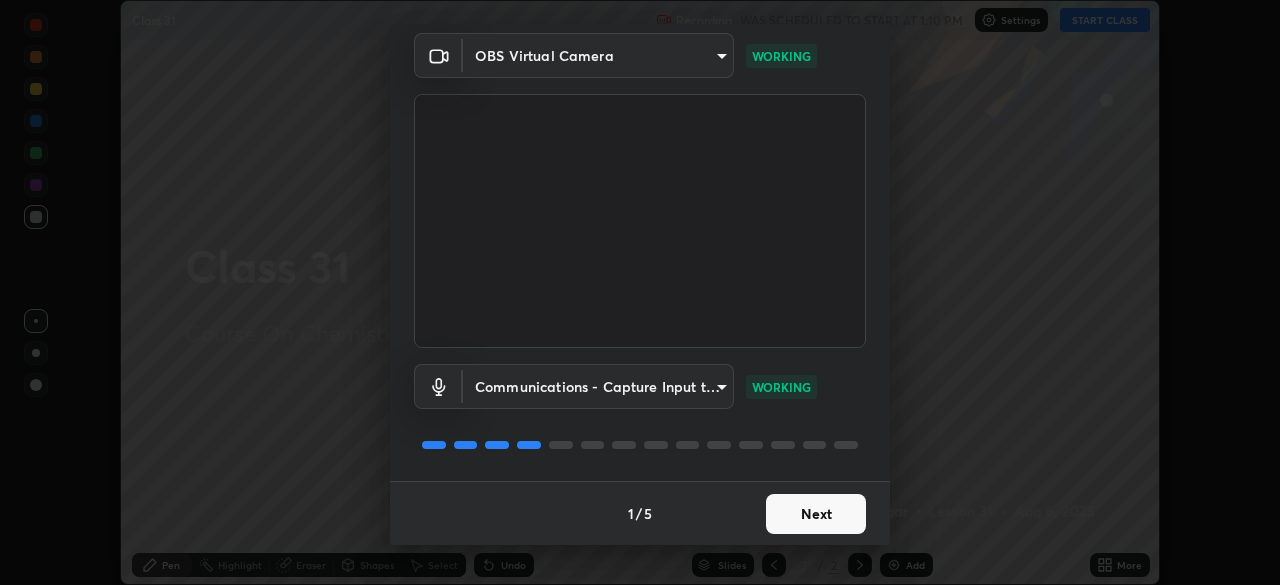 click on "Next" at bounding box center [816, 514] 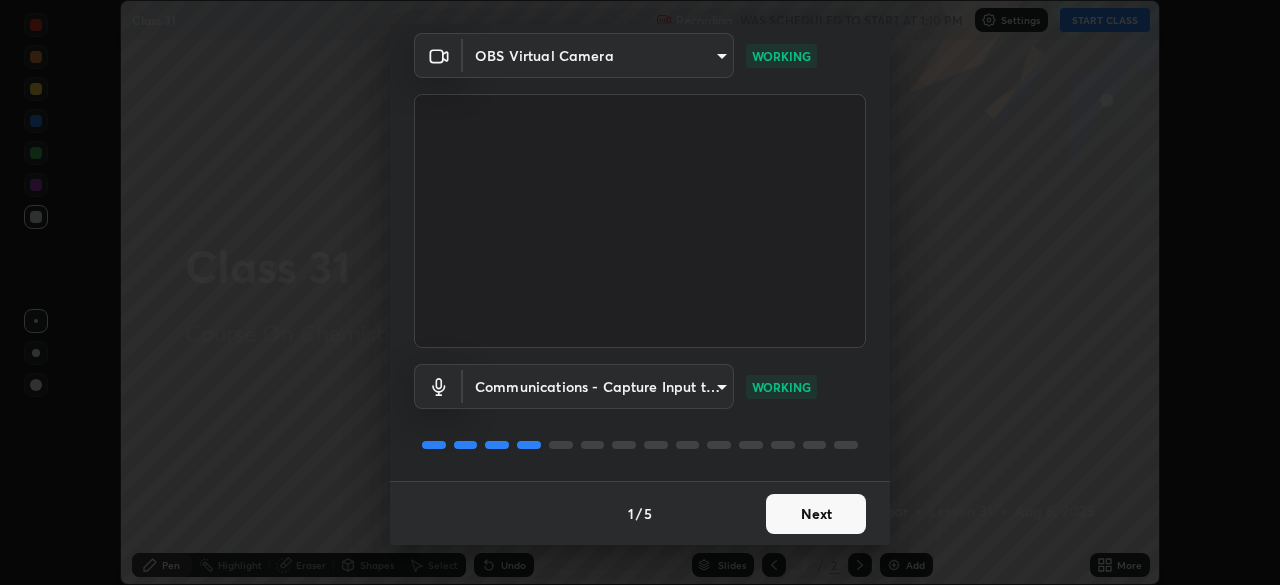 scroll, scrollTop: 0, scrollLeft: 0, axis: both 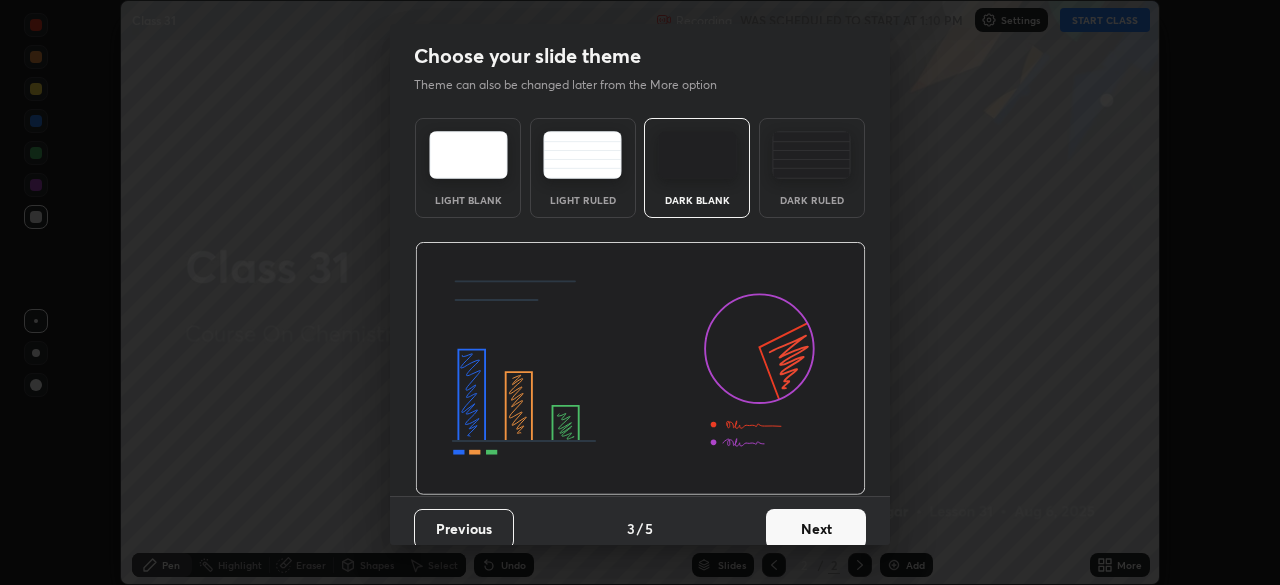 click on "Next" at bounding box center (816, 529) 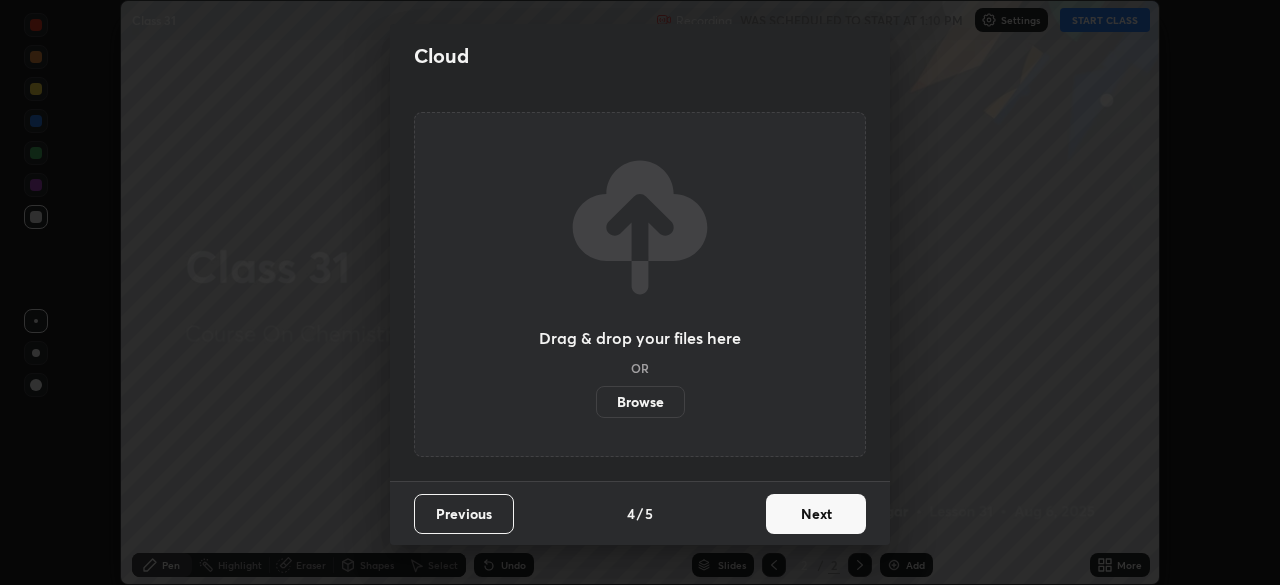 click on "Next" at bounding box center (816, 514) 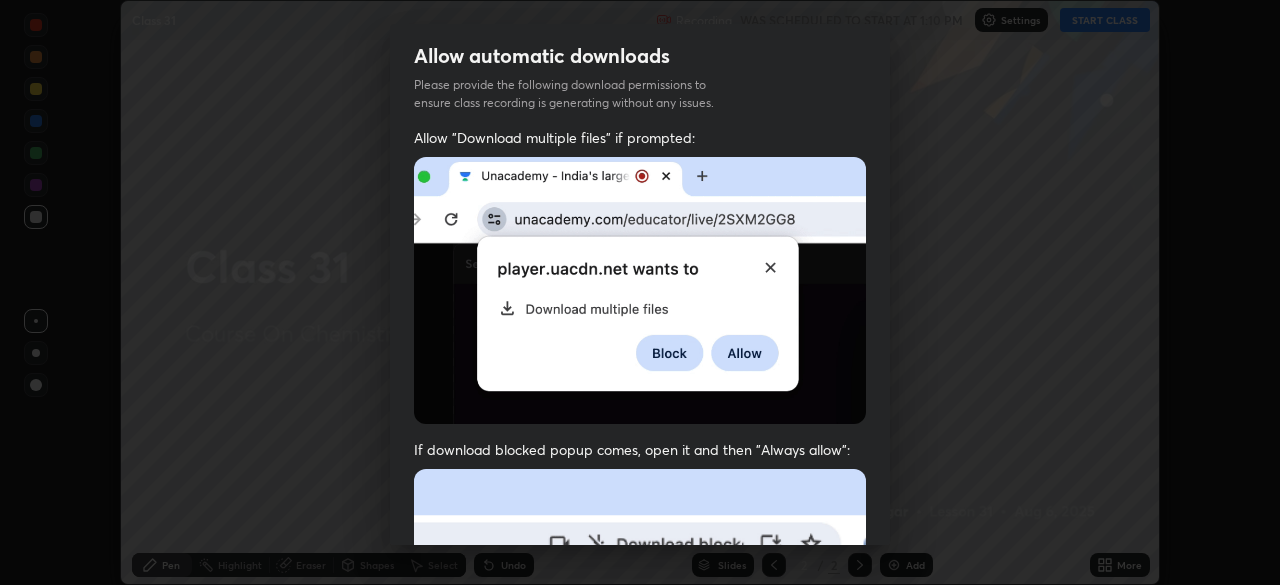 click at bounding box center [640, 687] 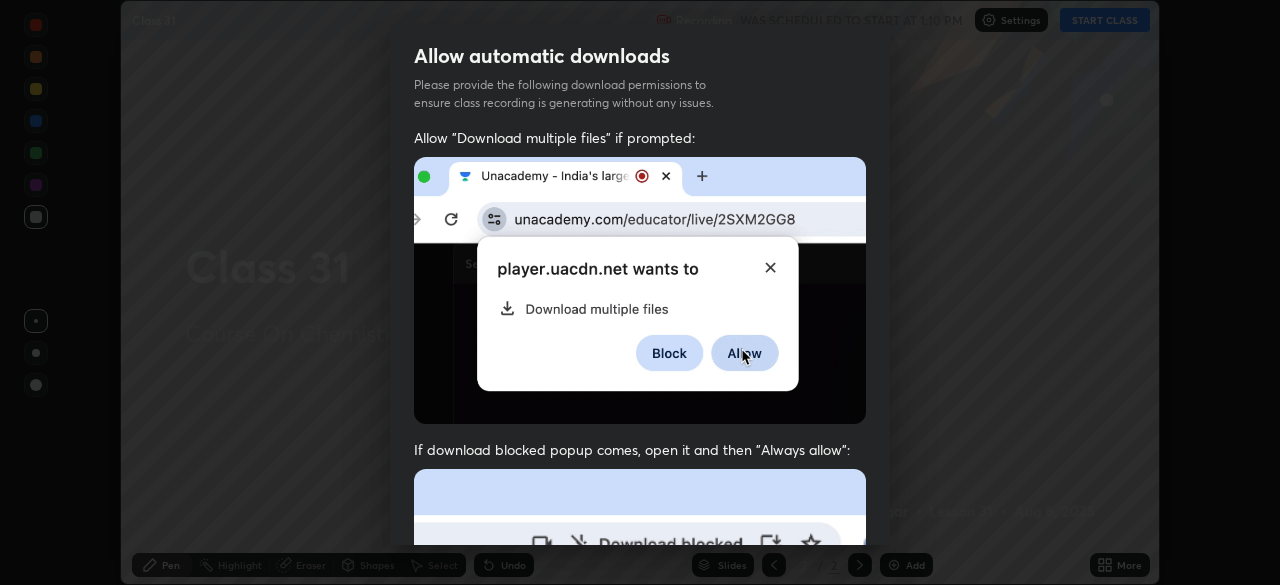 click at bounding box center (640, 687) 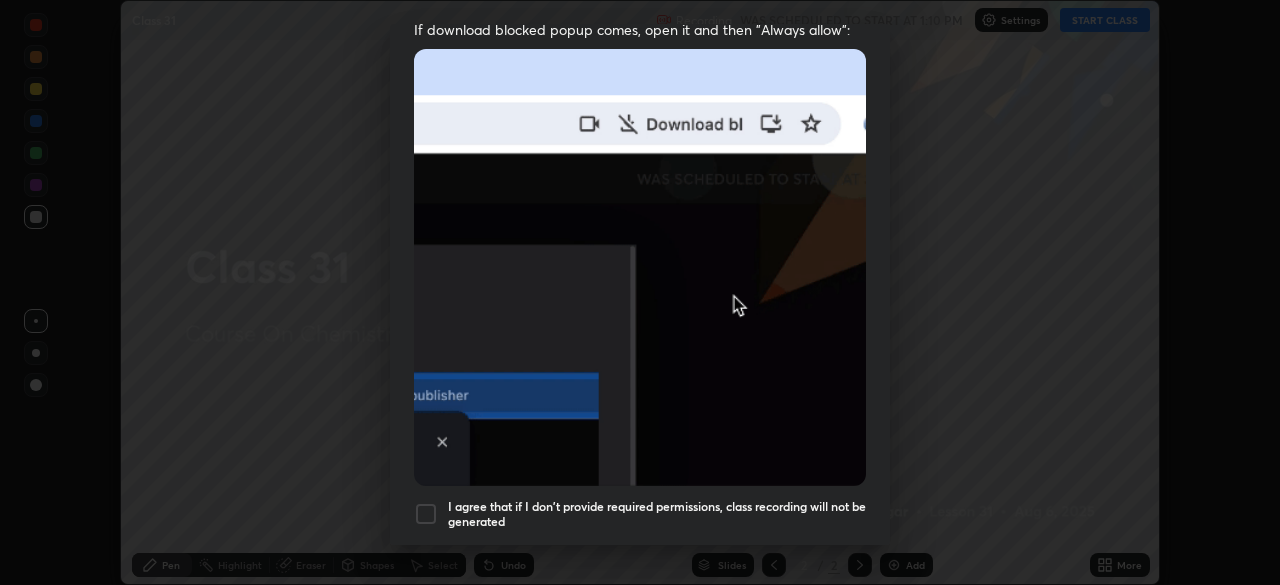 scroll, scrollTop: 446, scrollLeft: 0, axis: vertical 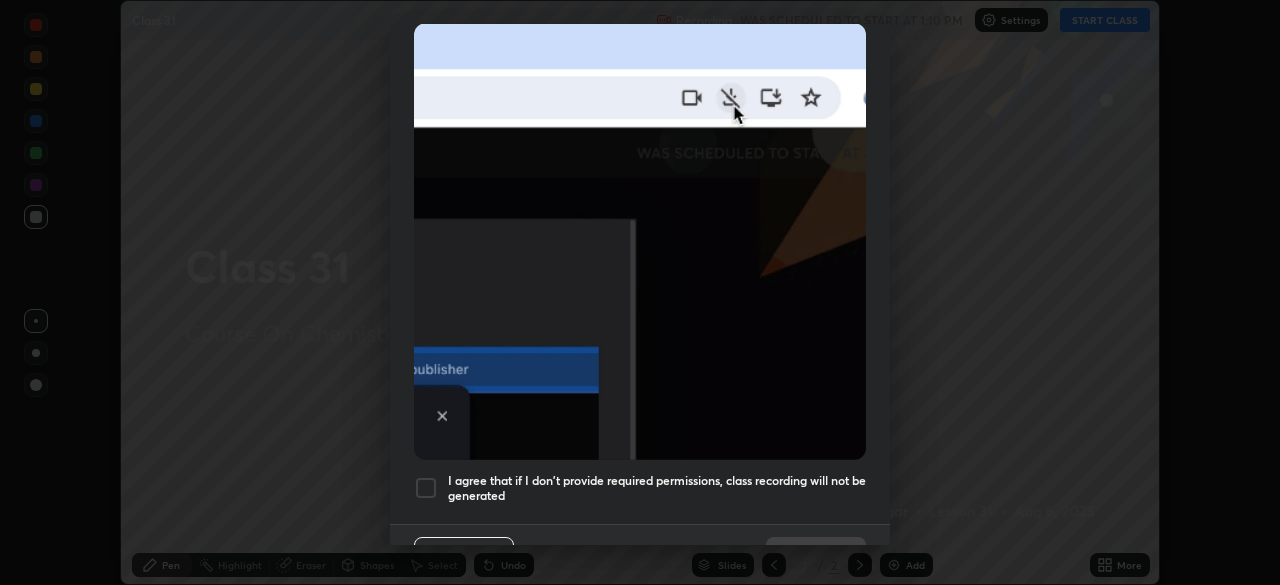 click on "Allow "Download multiple files" if prompted: If download blocked popup comes, open it and then "Always allow": I agree that if I don't provide required permissions, class recording will not be generated" at bounding box center [640, 103] 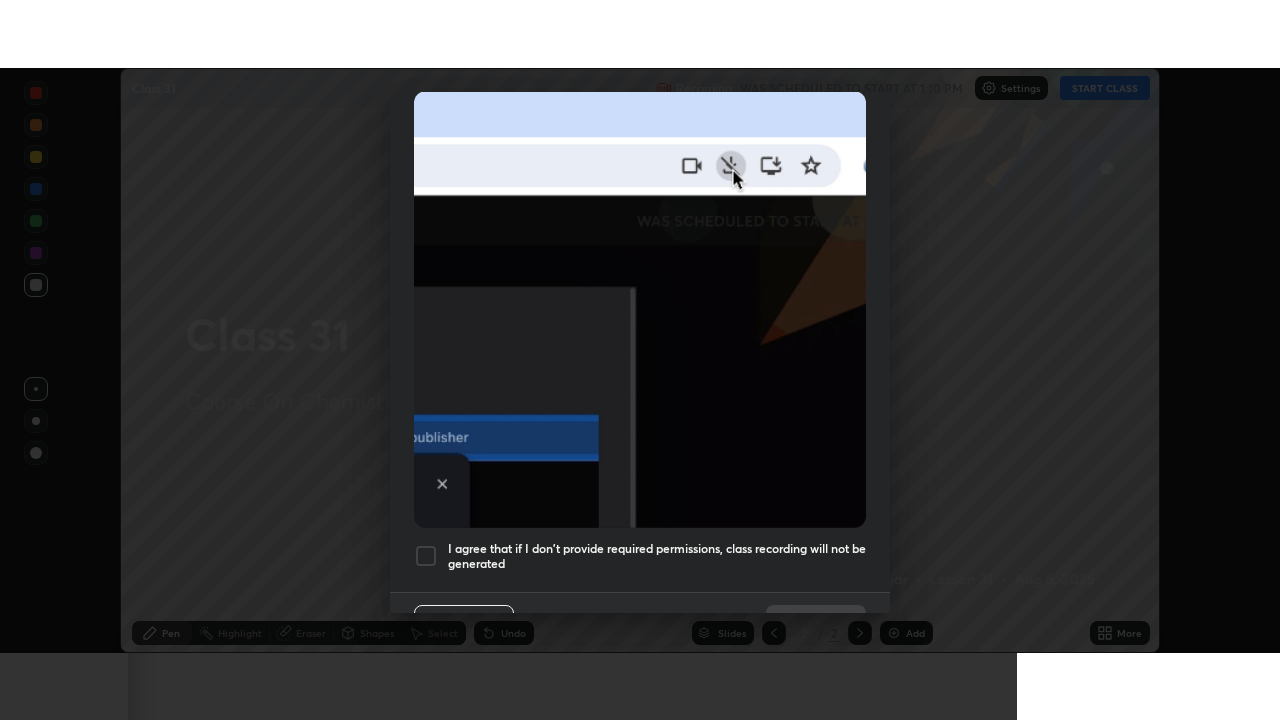 scroll, scrollTop: 479, scrollLeft: 0, axis: vertical 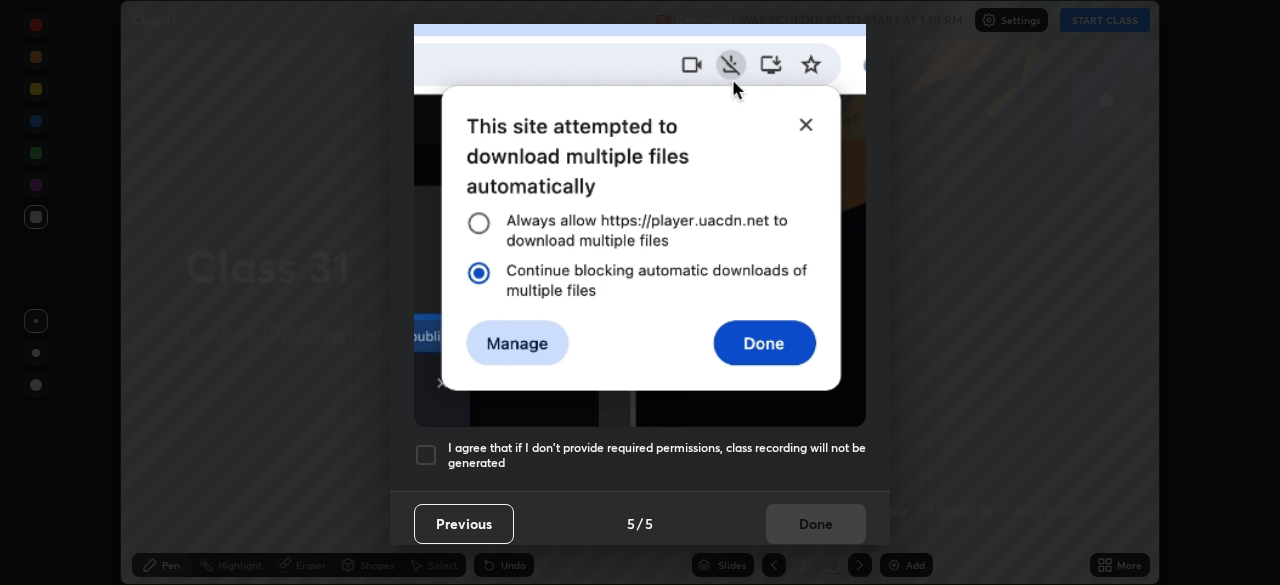 click on "I agree that if I don't provide required permissions, class recording will not be generated" at bounding box center (657, 455) 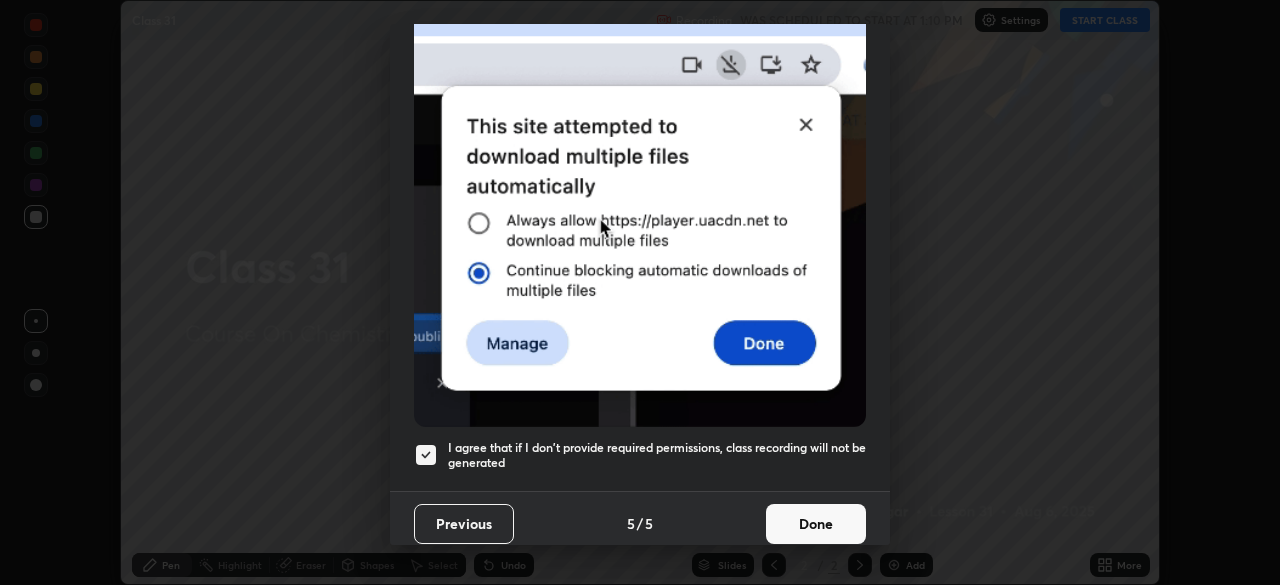 click on "Done" at bounding box center [816, 524] 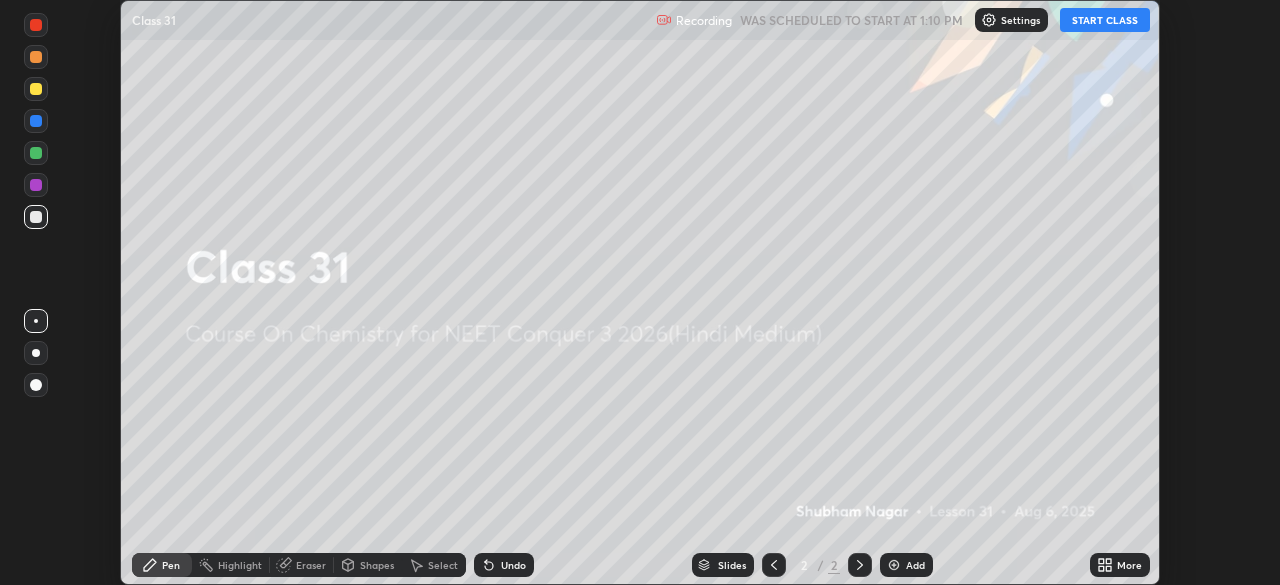 click 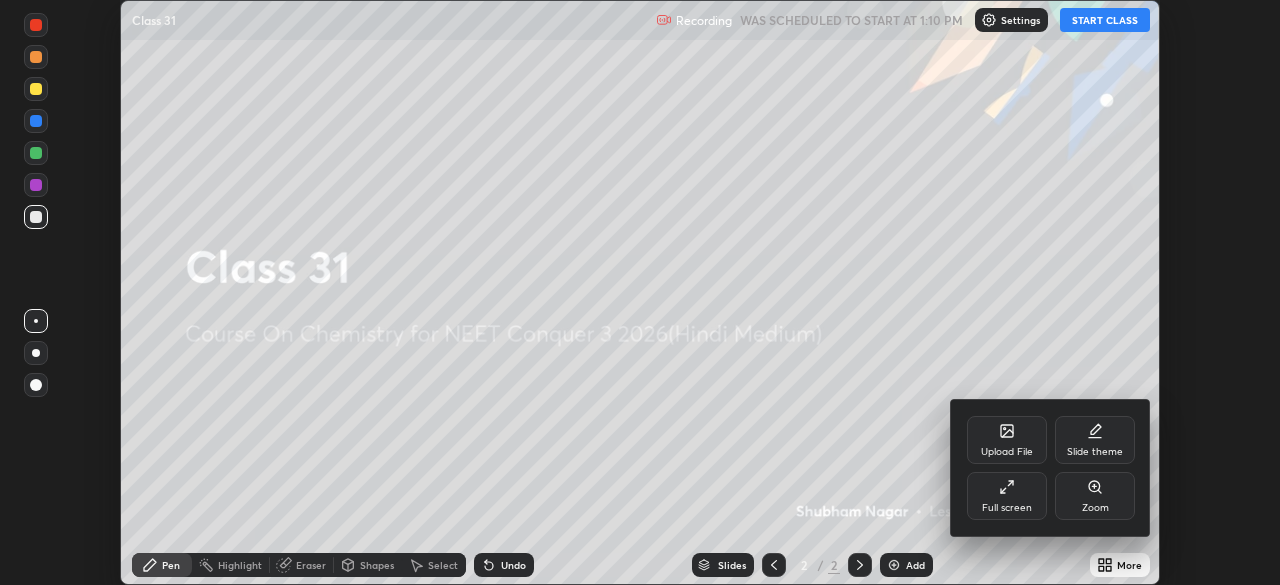 click on "Full screen" at bounding box center (1007, 496) 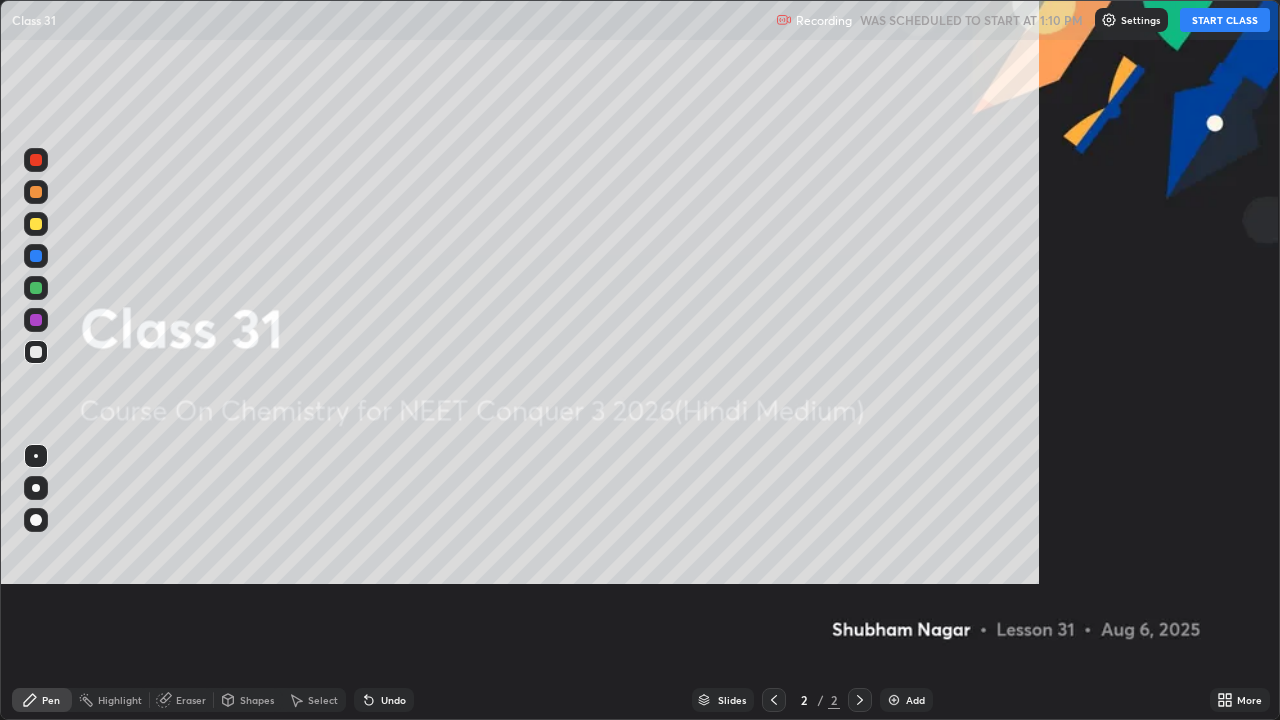 scroll, scrollTop: 99280, scrollLeft: 98720, axis: both 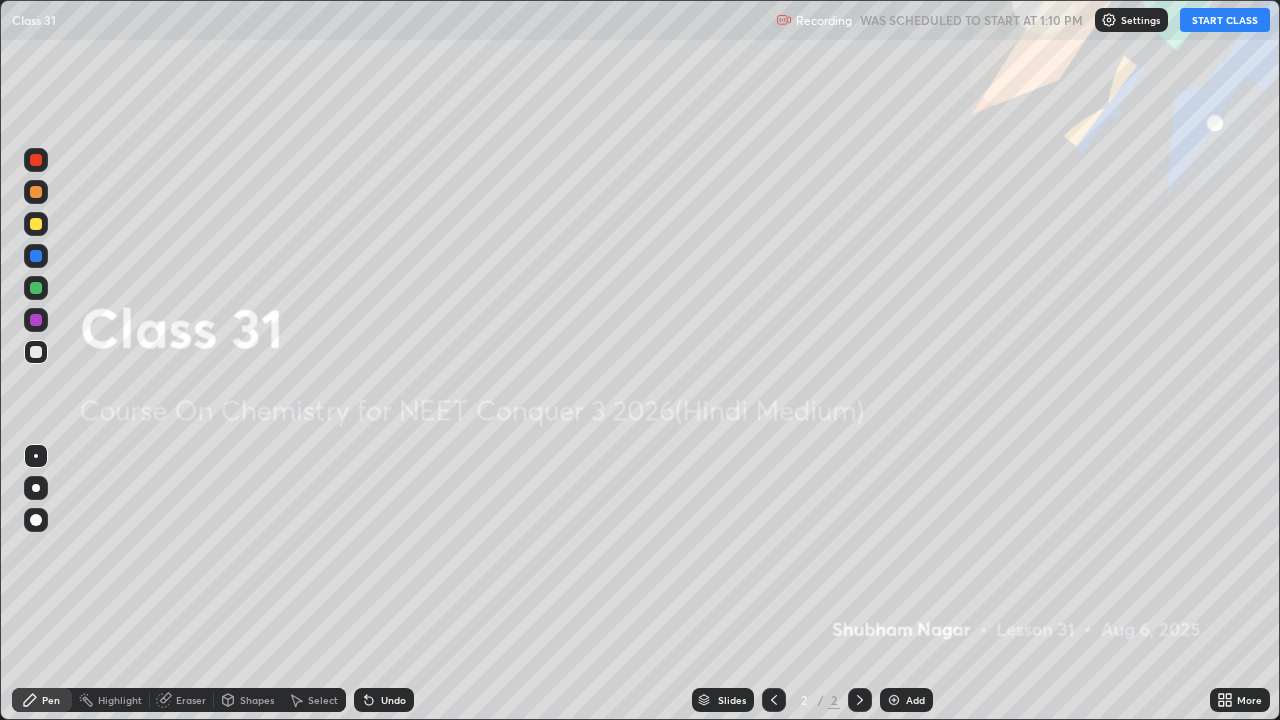 click on "START CLASS" at bounding box center [1225, 20] 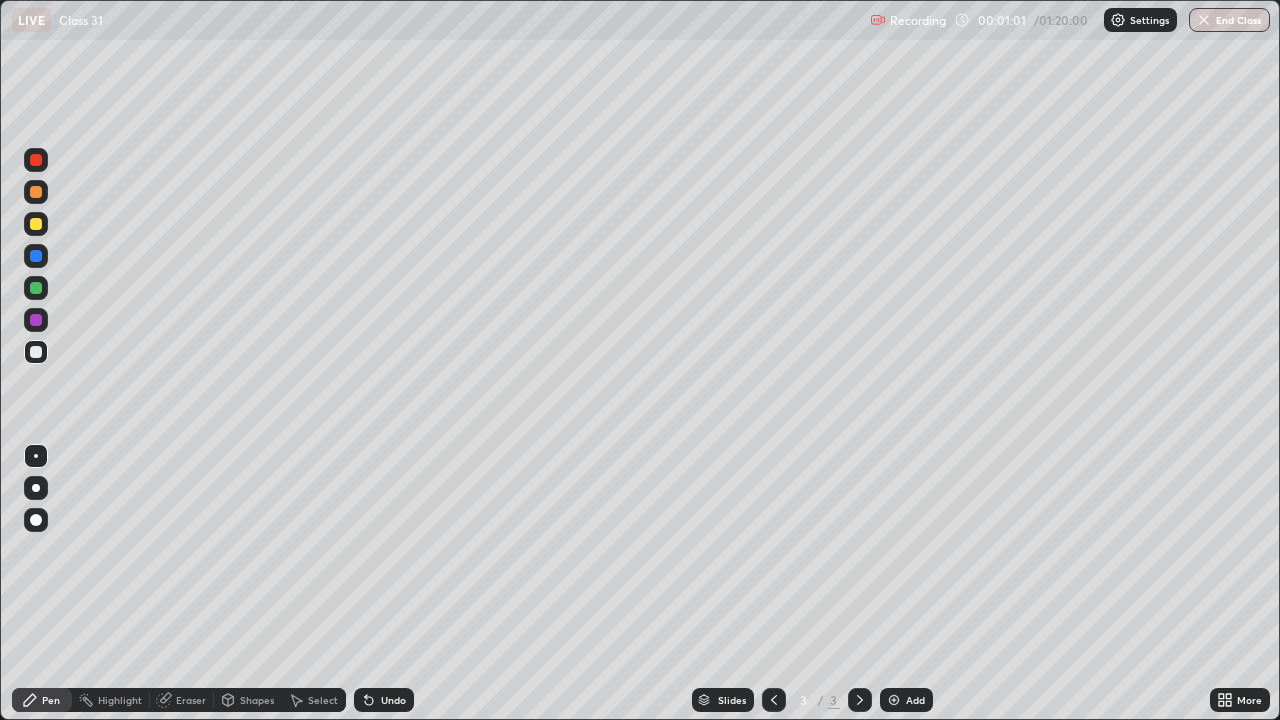 click at bounding box center (36, 488) 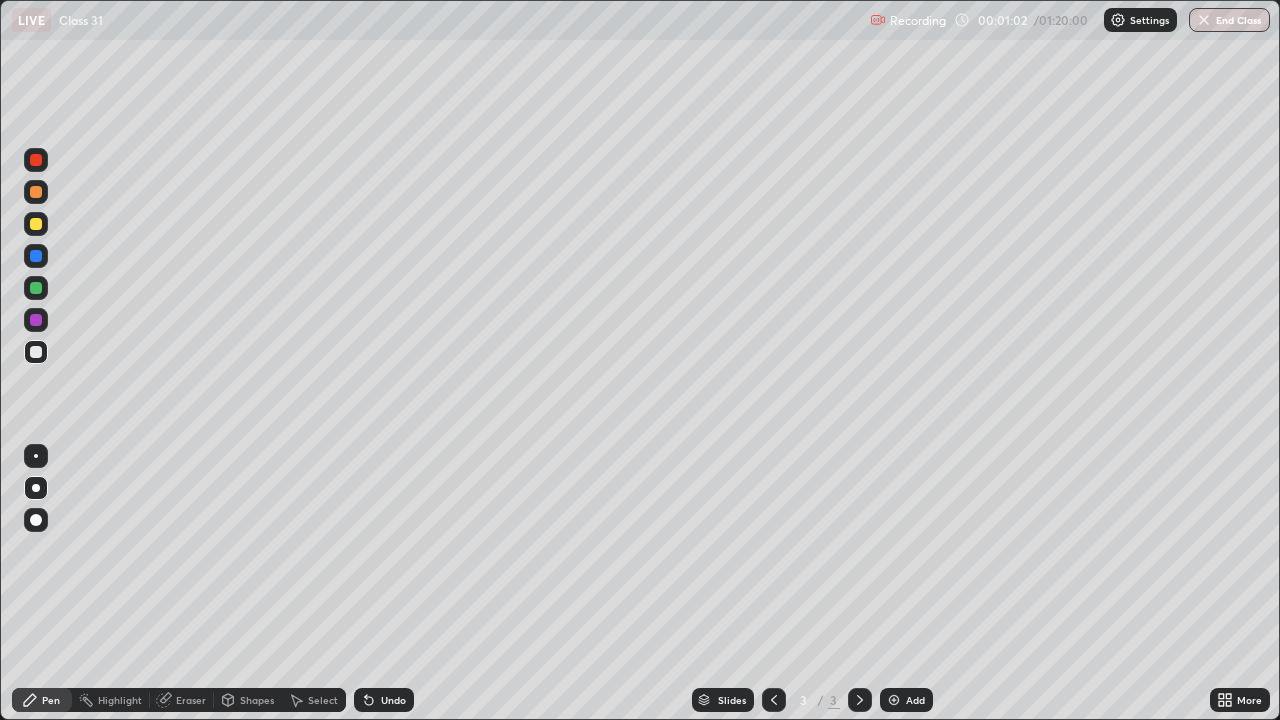 click at bounding box center (36, 224) 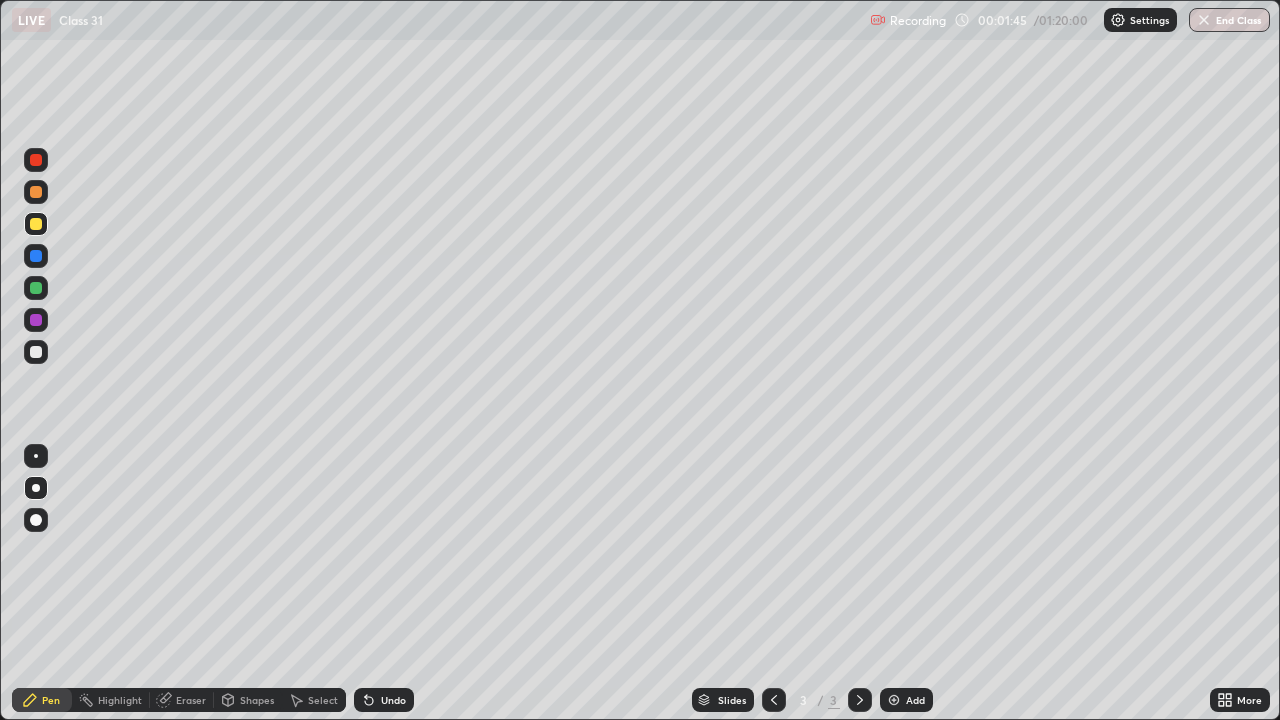 click at bounding box center (36, 352) 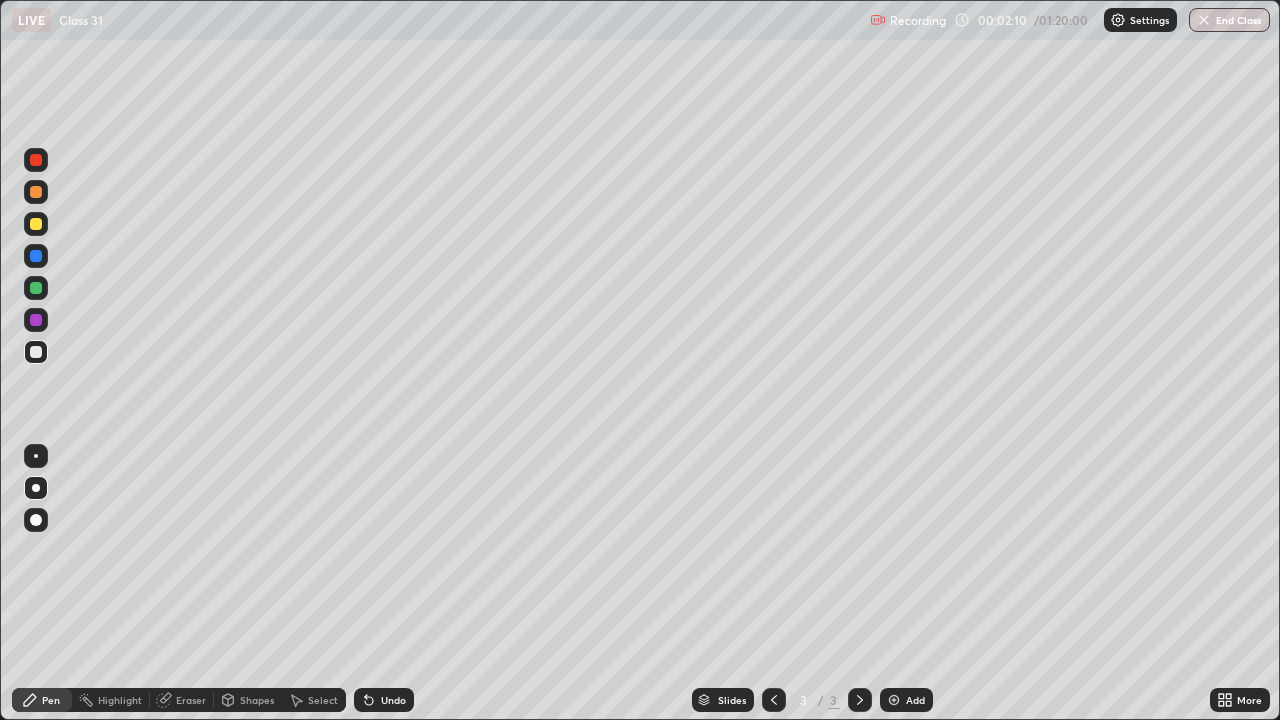 click on "Eraser" at bounding box center (191, 700) 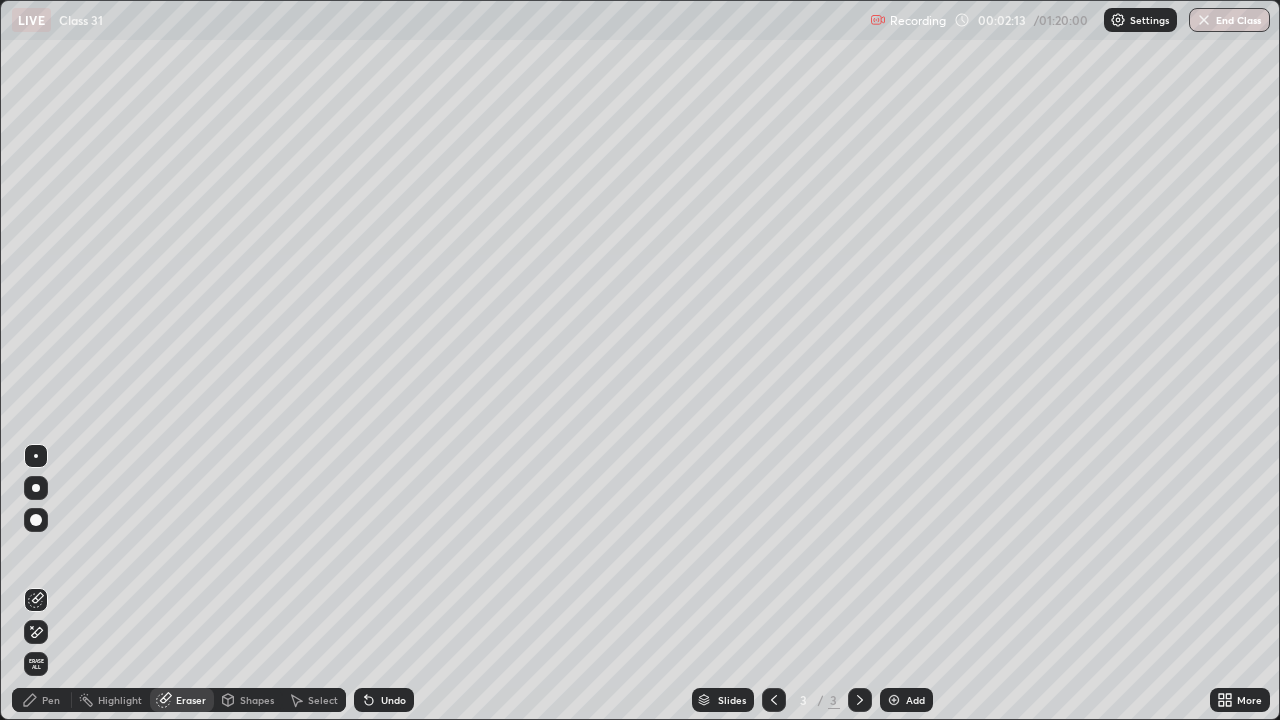 click at bounding box center (36, 520) 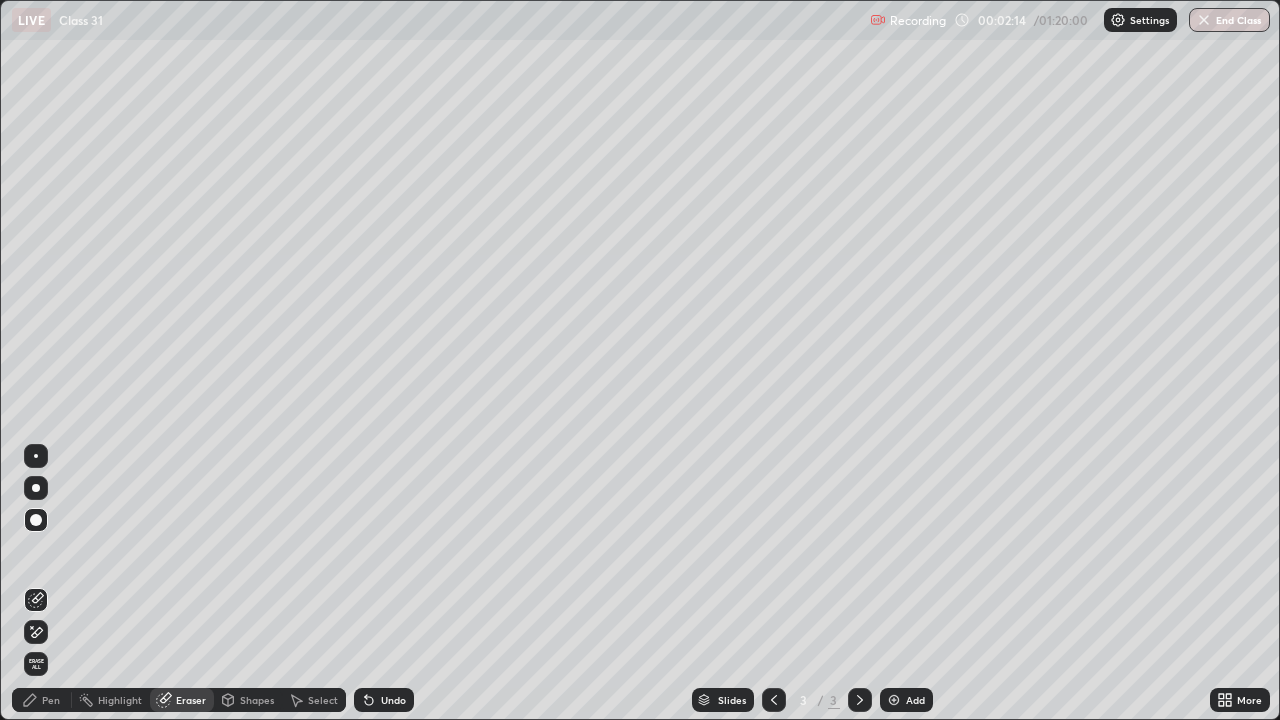 click on "Pen" at bounding box center [42, 700] 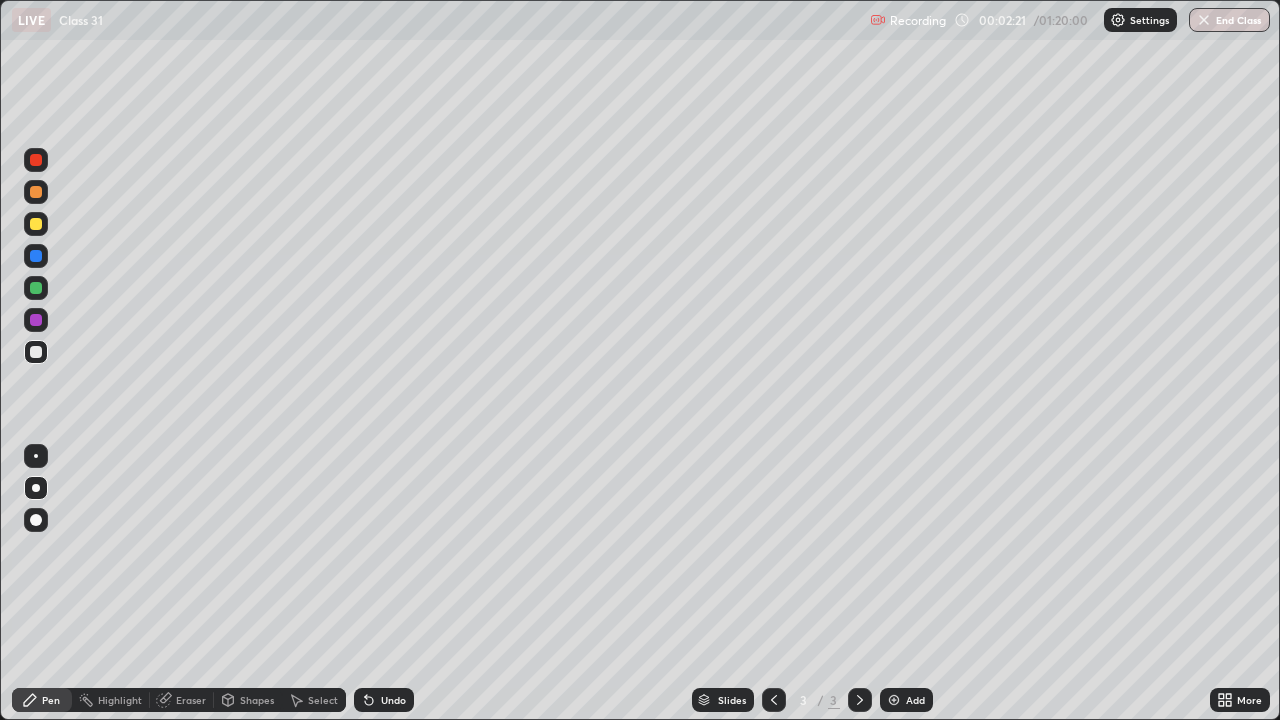 click 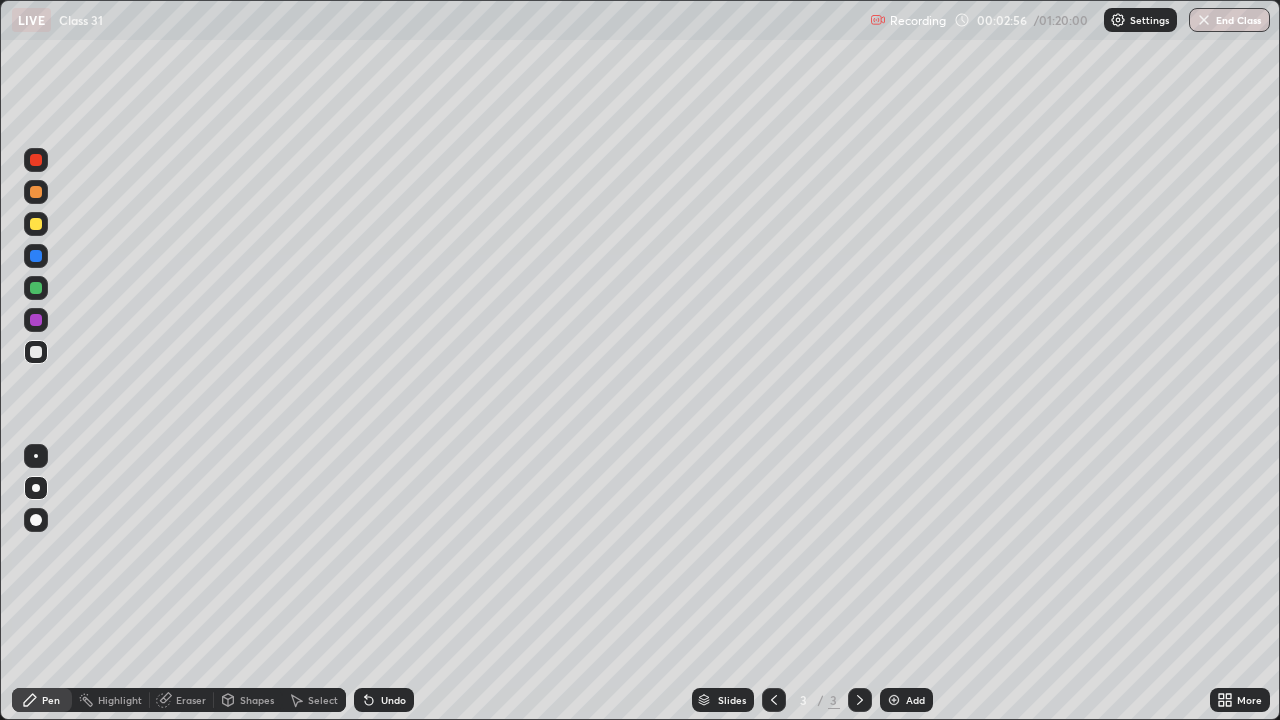 click 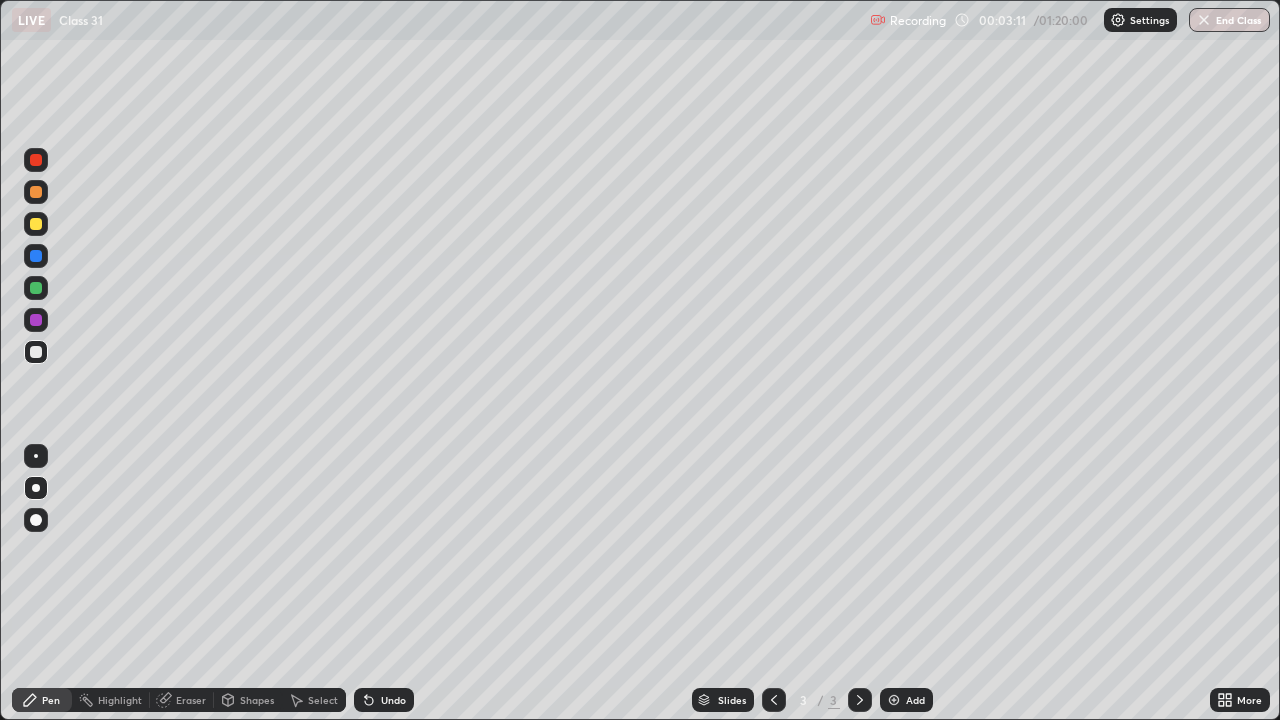 click on "Eraser" at bounding box center [191, 700] 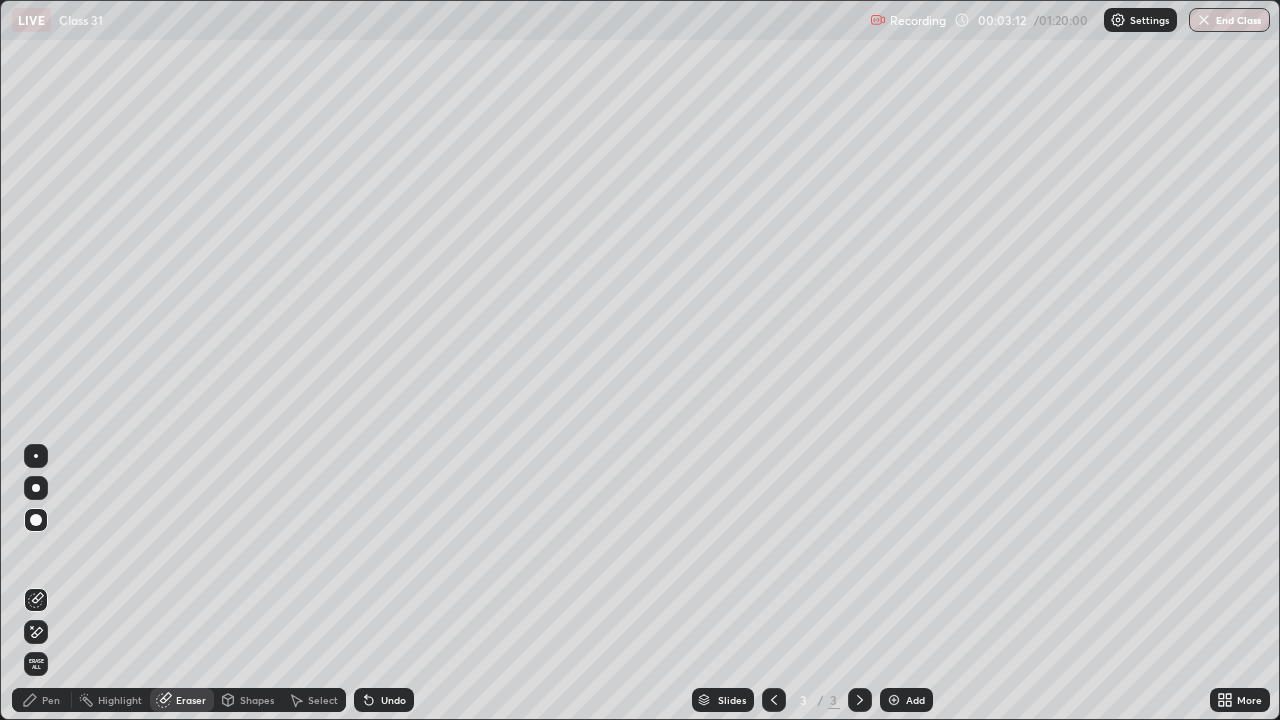 click 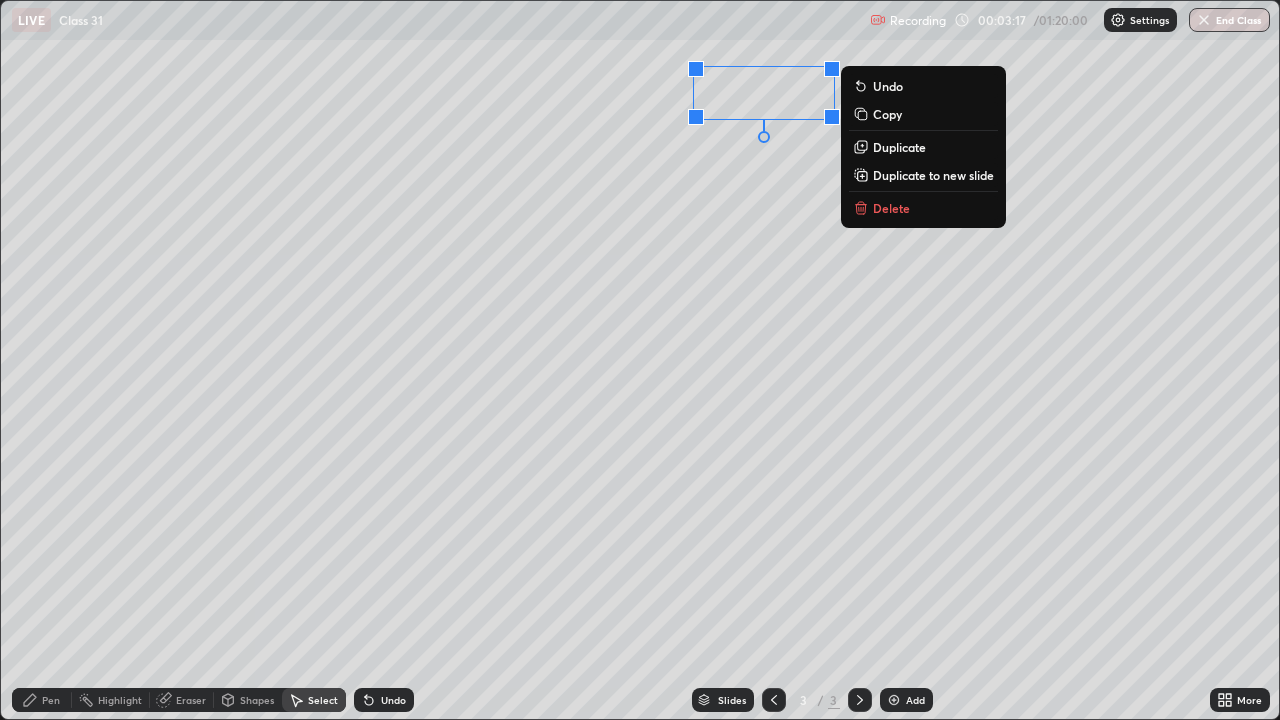 click on "Pen" at bounding box center [42, 700] 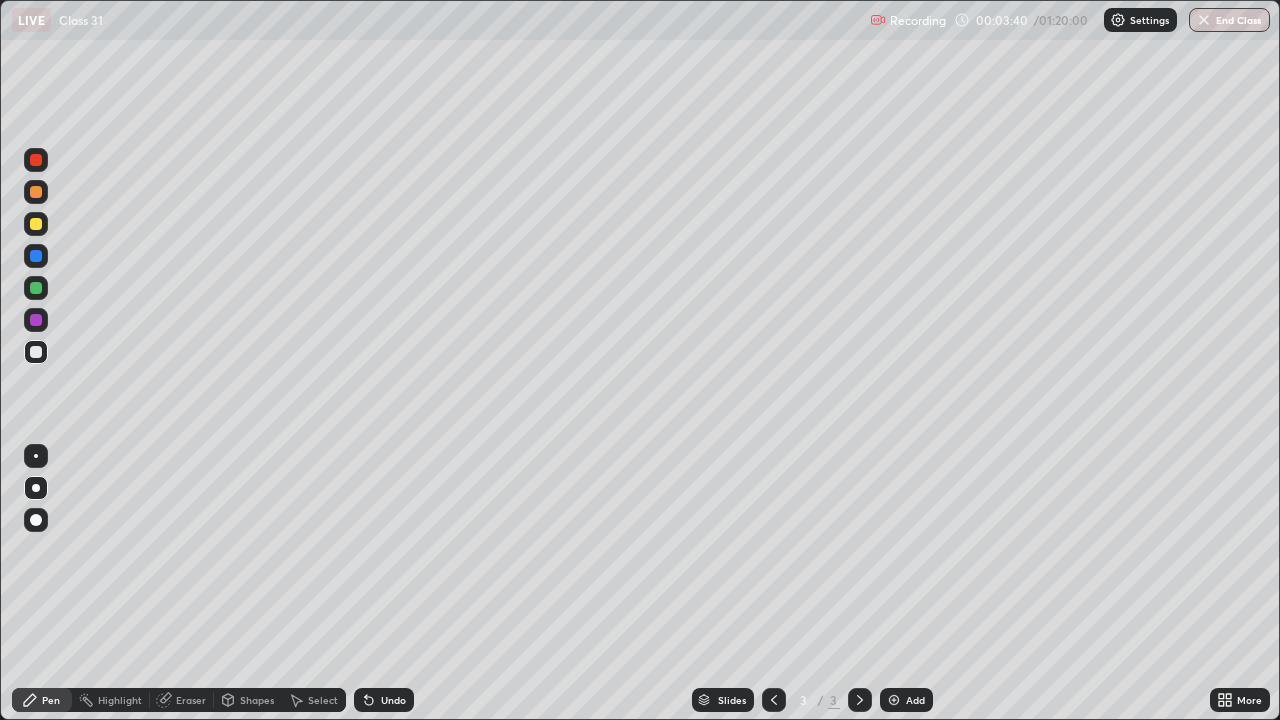 click at bounding box center (36, 288) 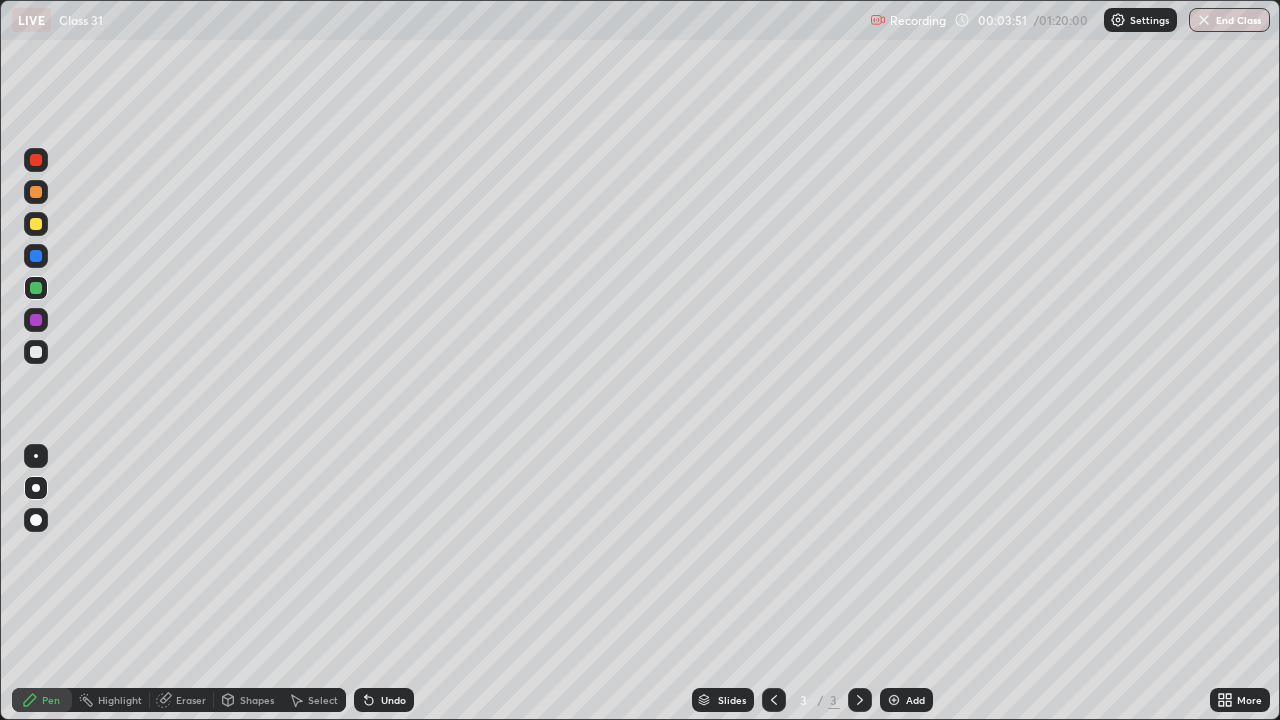 click at bounding box center (36, 320) 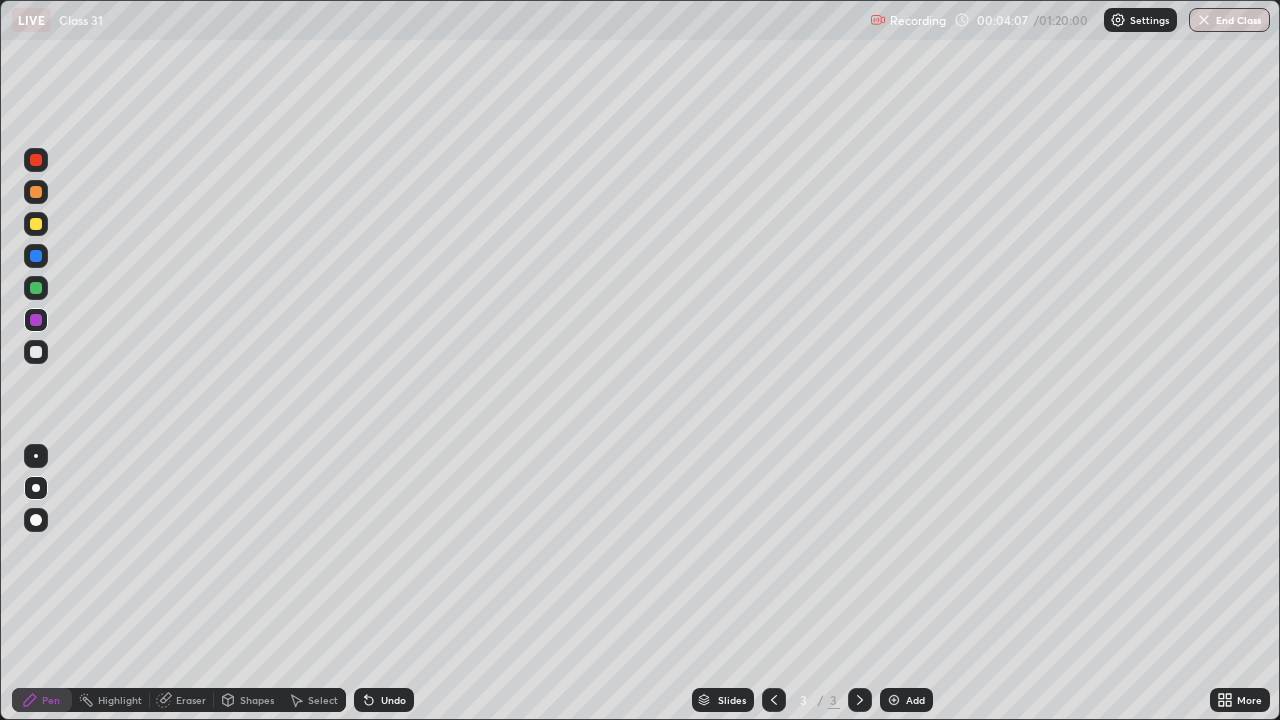 click at bounding box center (36, 224) 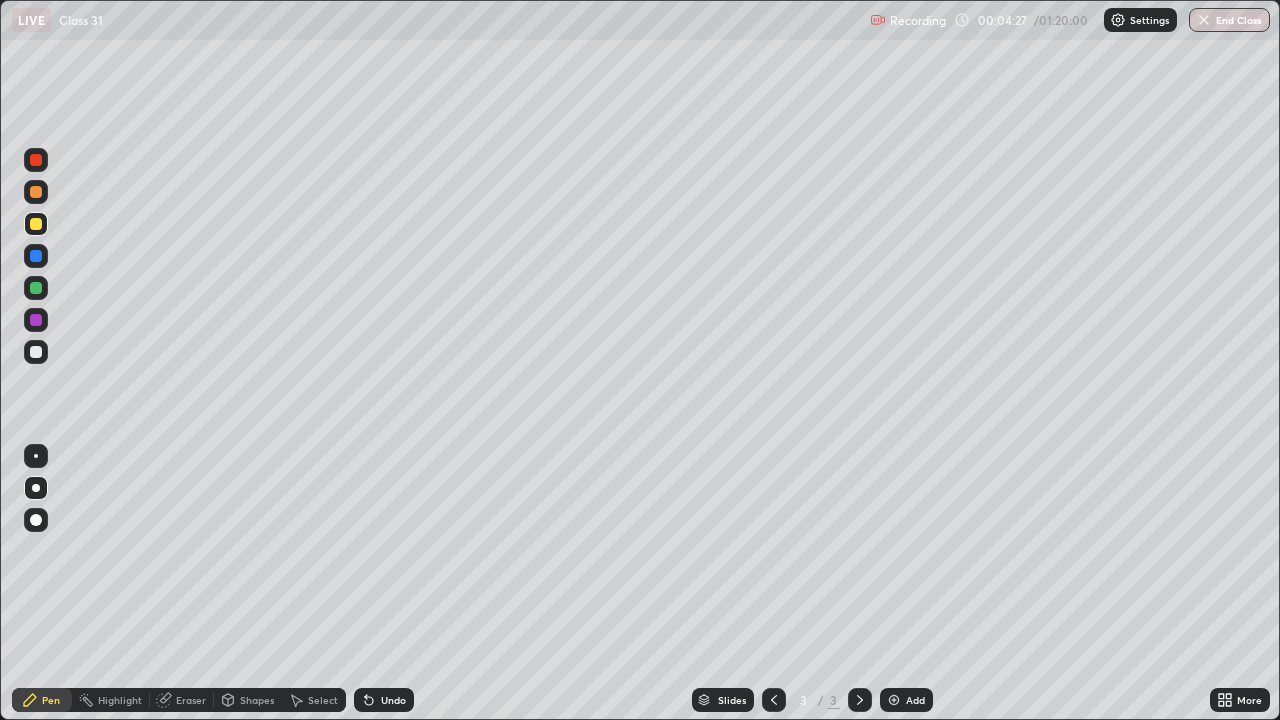 click 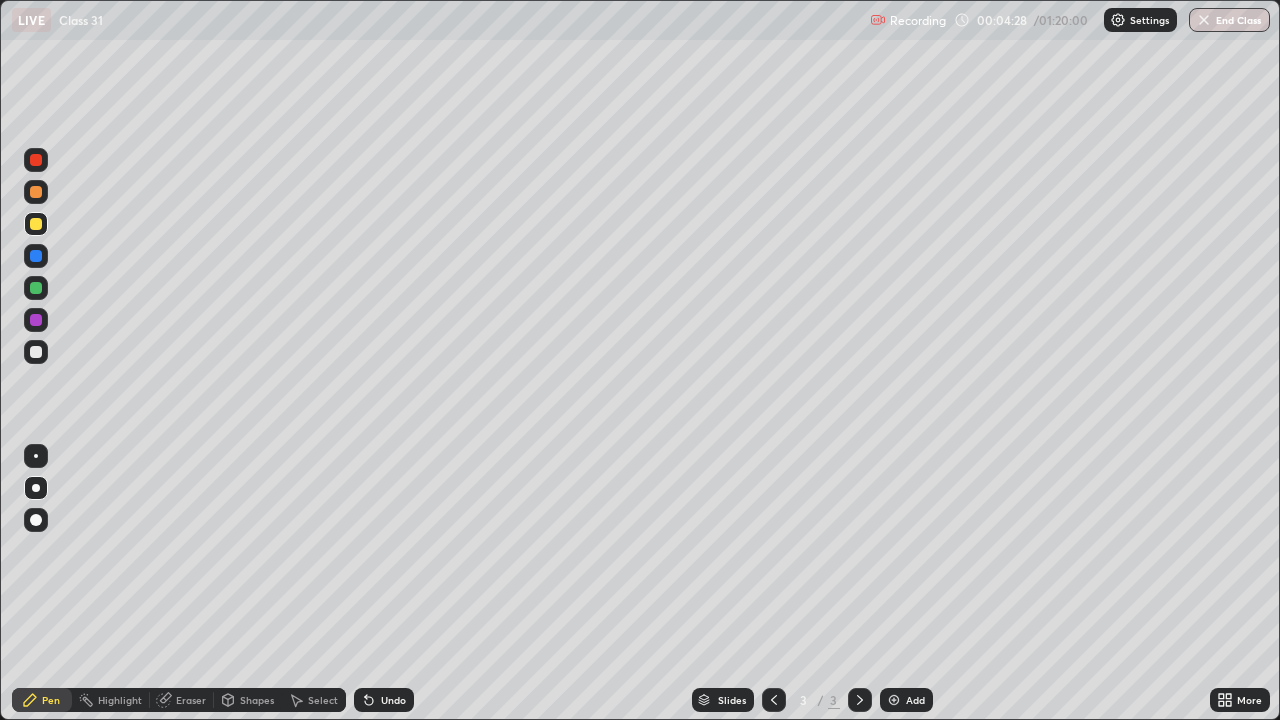 click 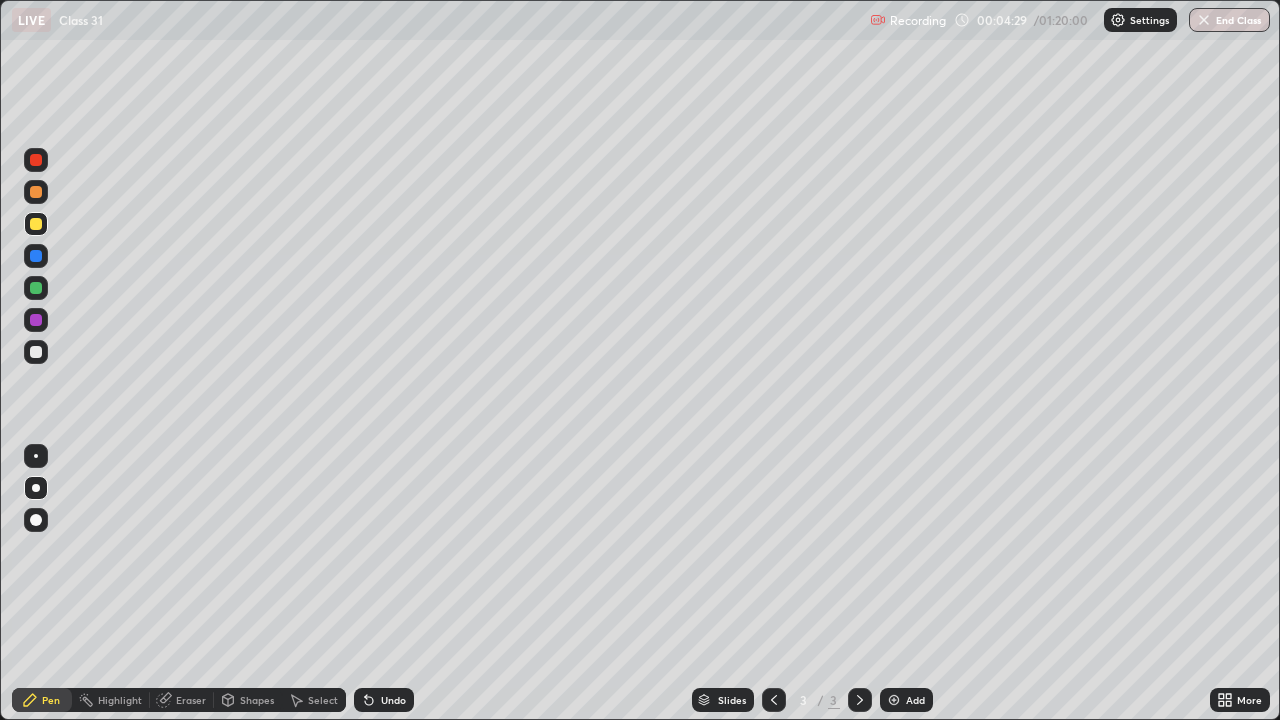 click on "Undo" at bounding box center (384, 700) 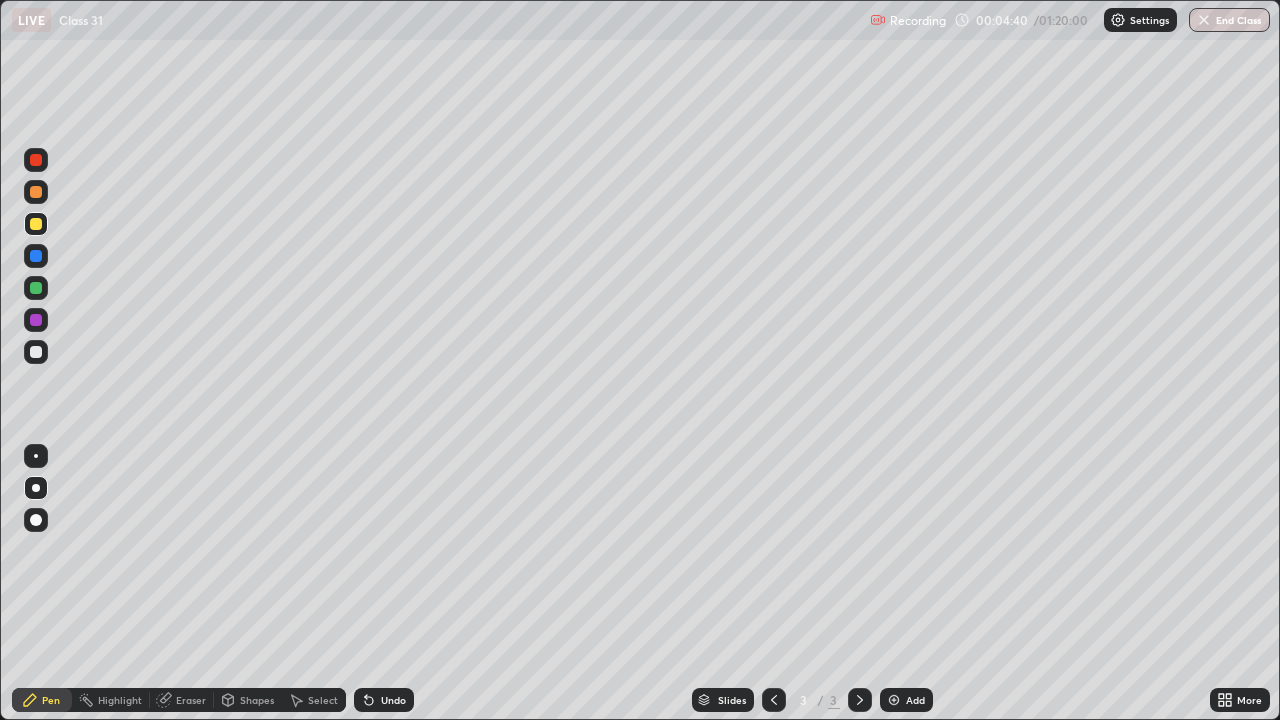 click on "Undo" at bounding box center (384, 700) 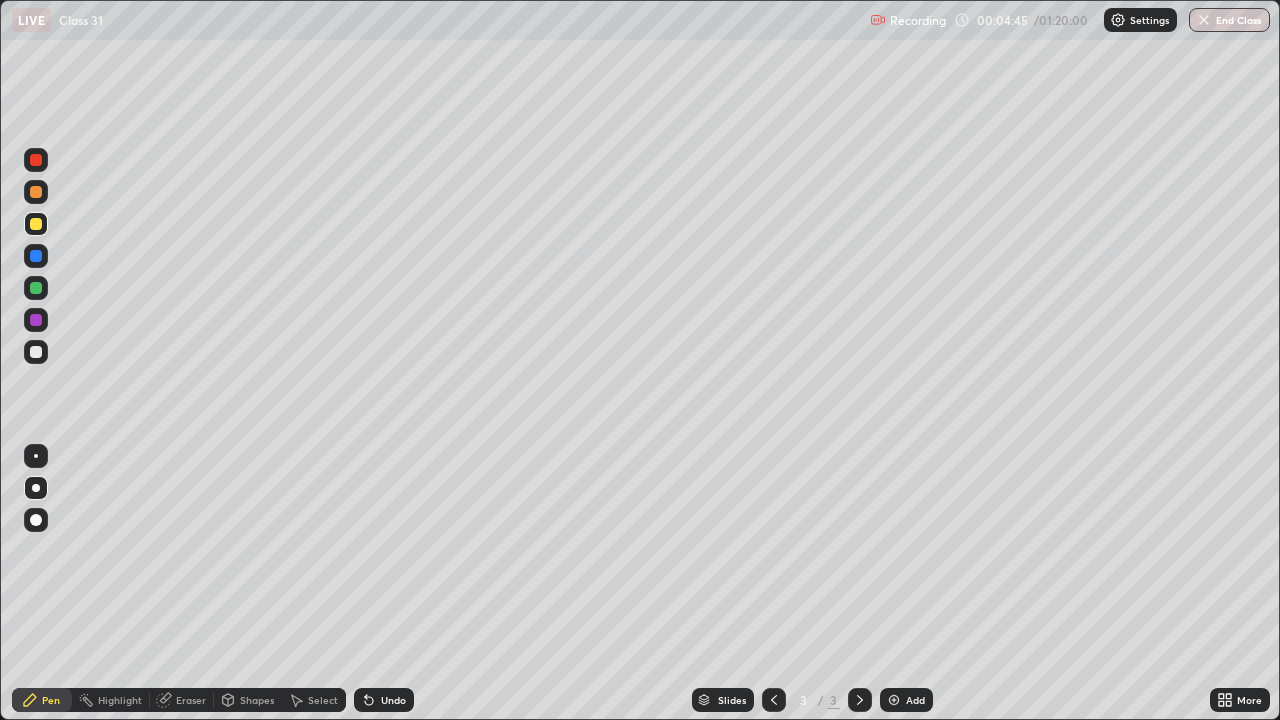 click at bounding box center (36, 288) 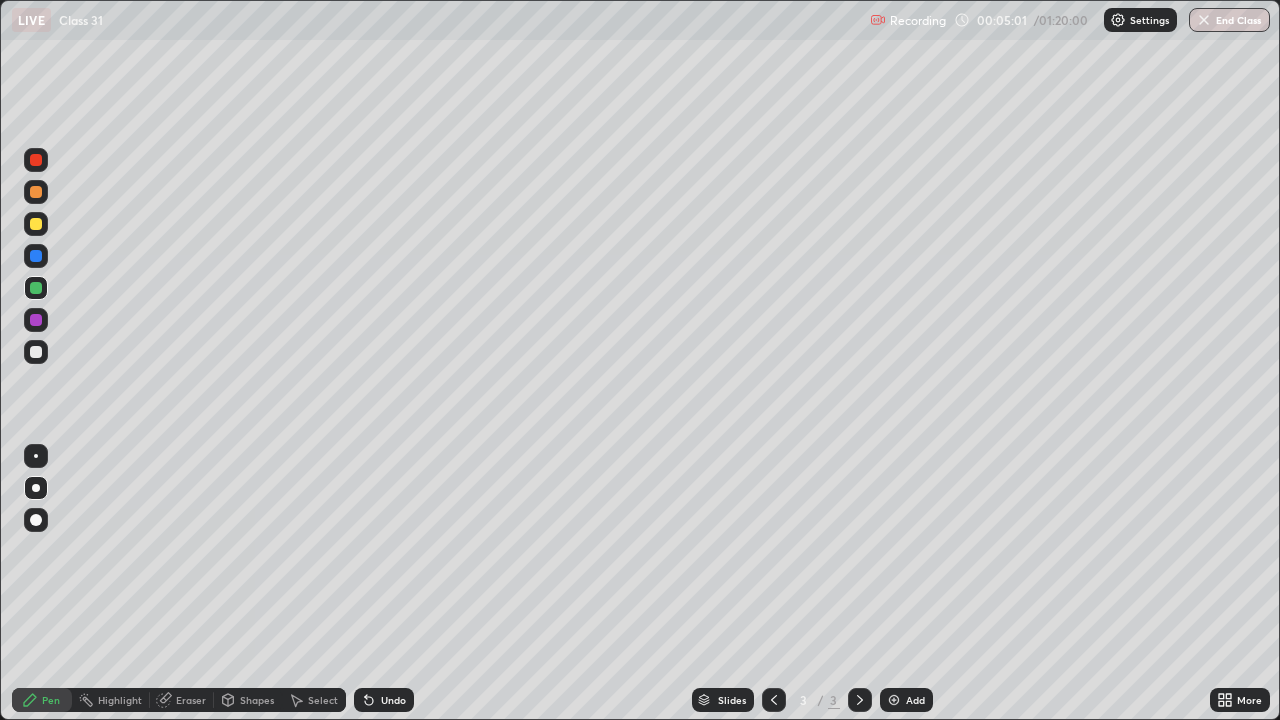 click on "Undo" at bounding box center [393, 700] 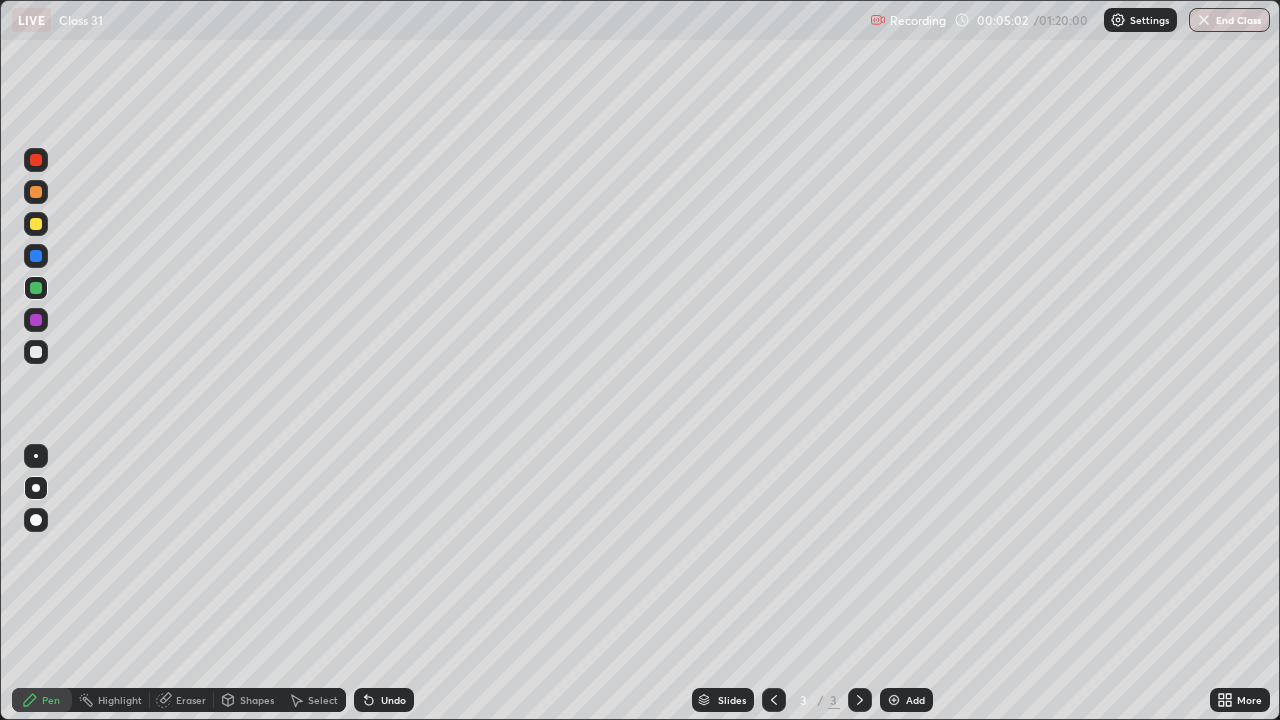 click 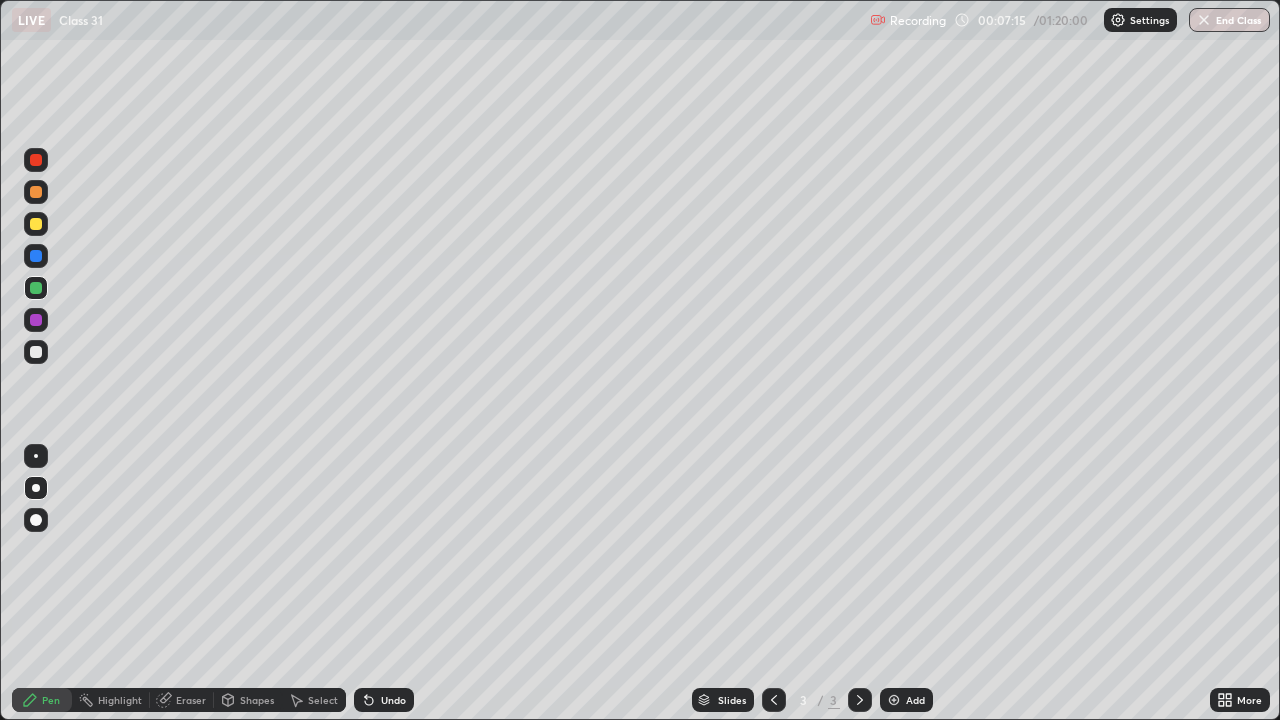 click at bounding box center [36, 352] 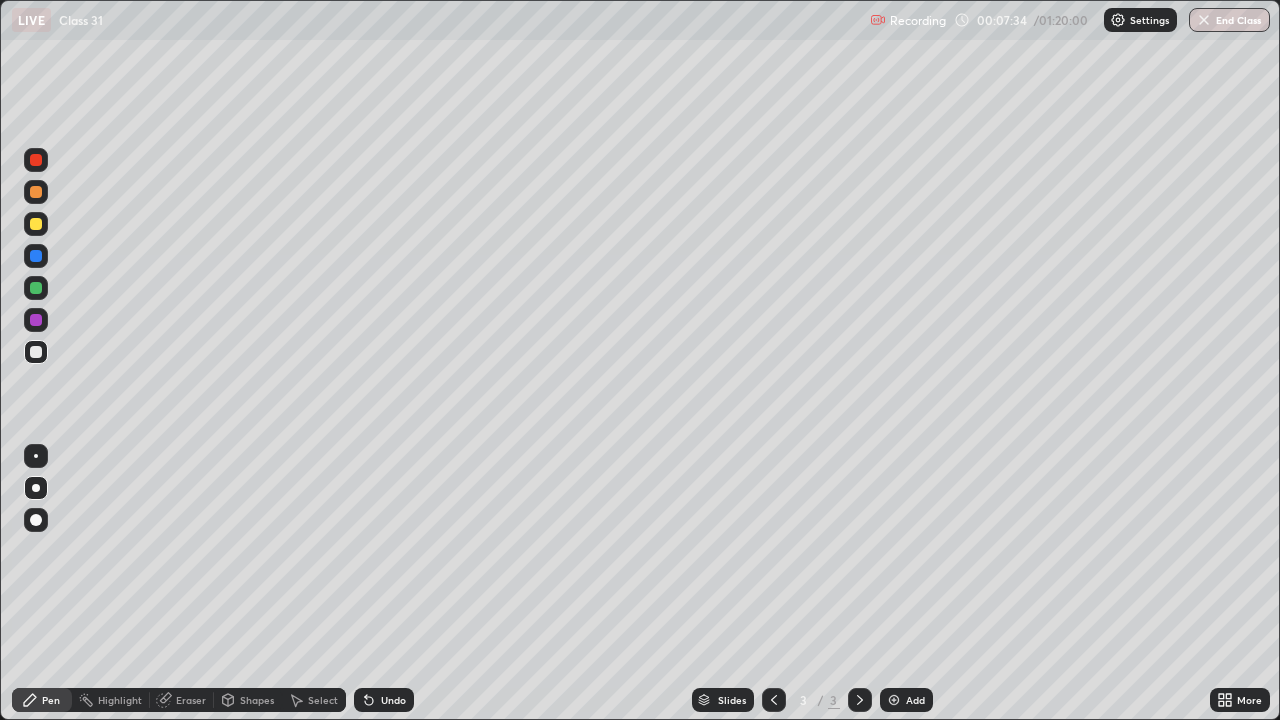click at bounding box center [36, 320] 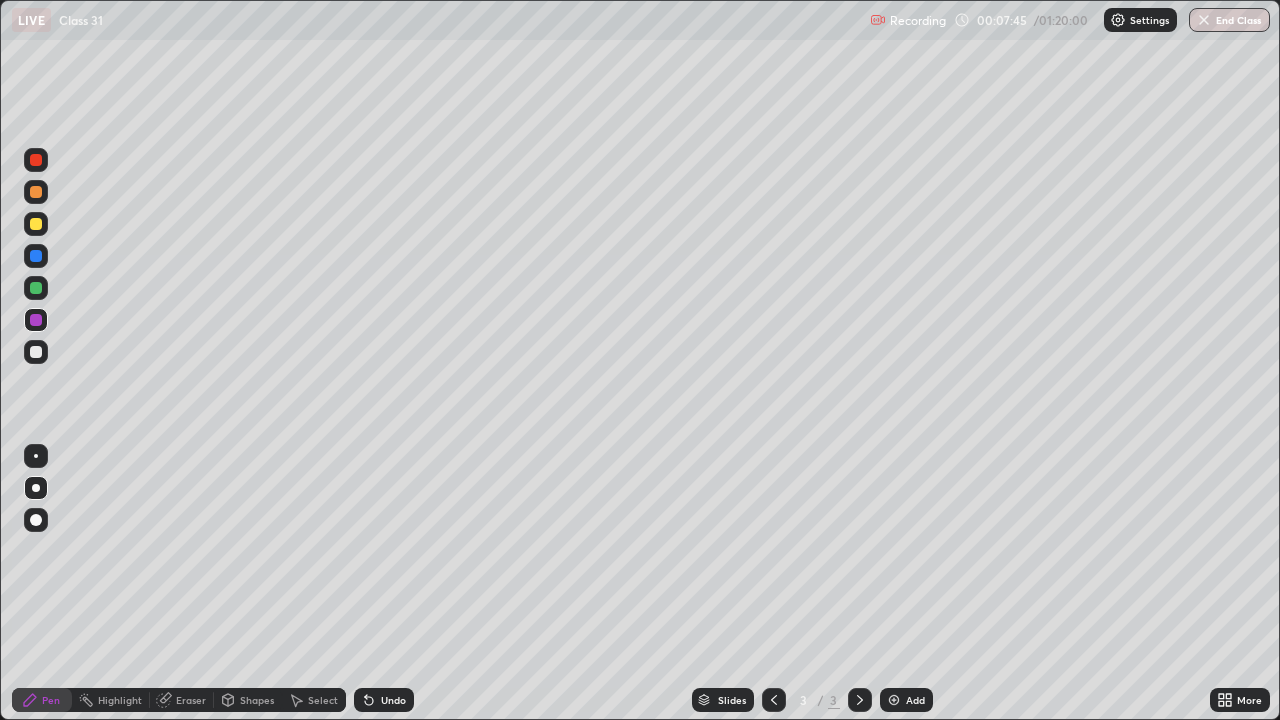 click at bounding box center [36, 288] 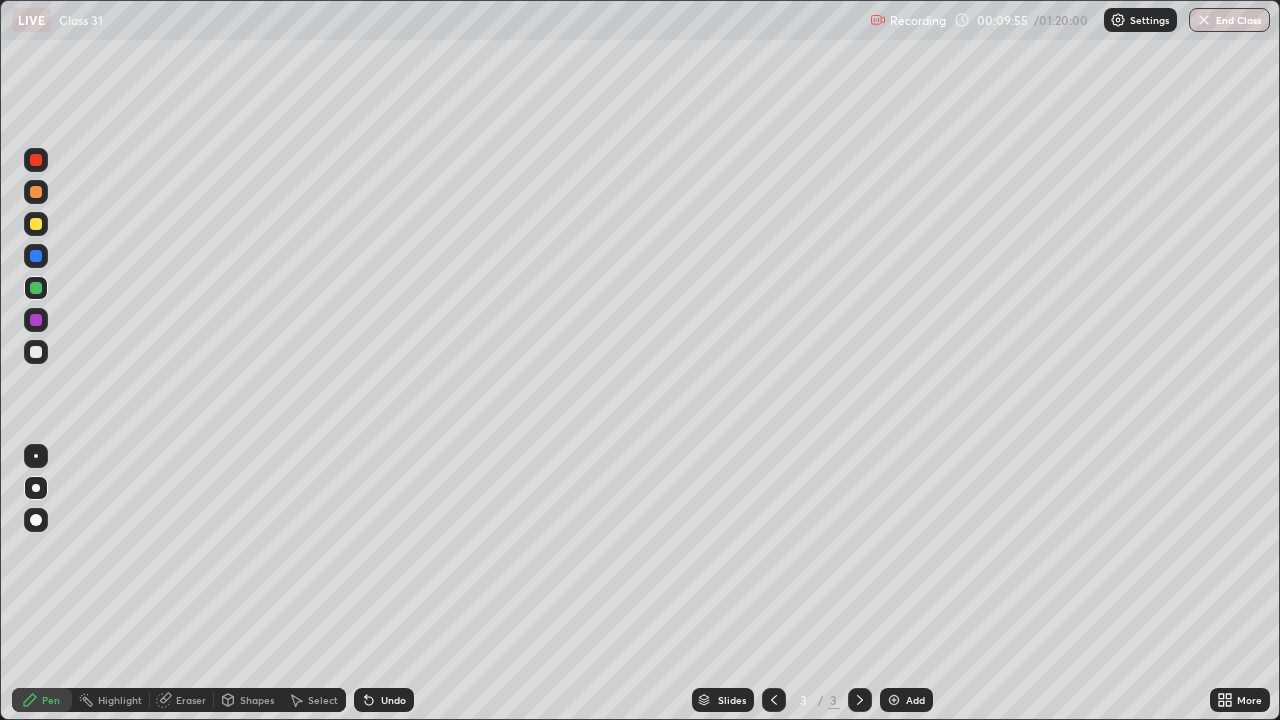 click 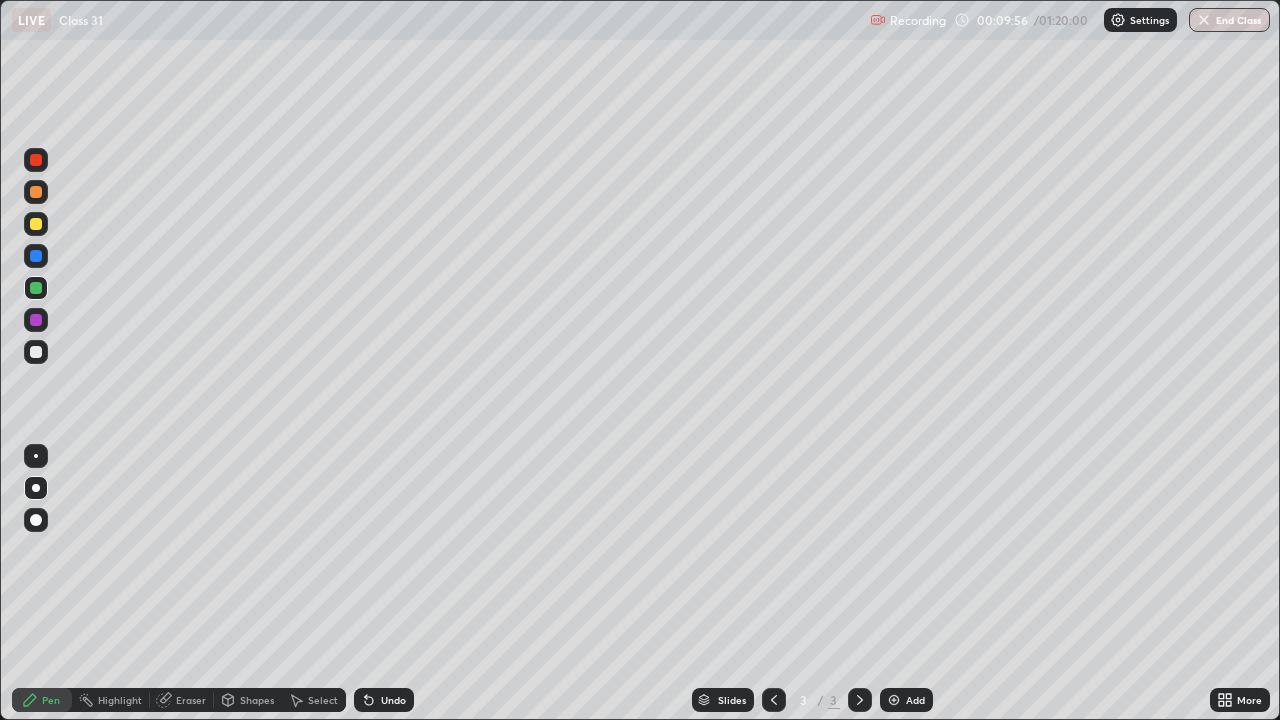 click at bounding box center (894, 700) 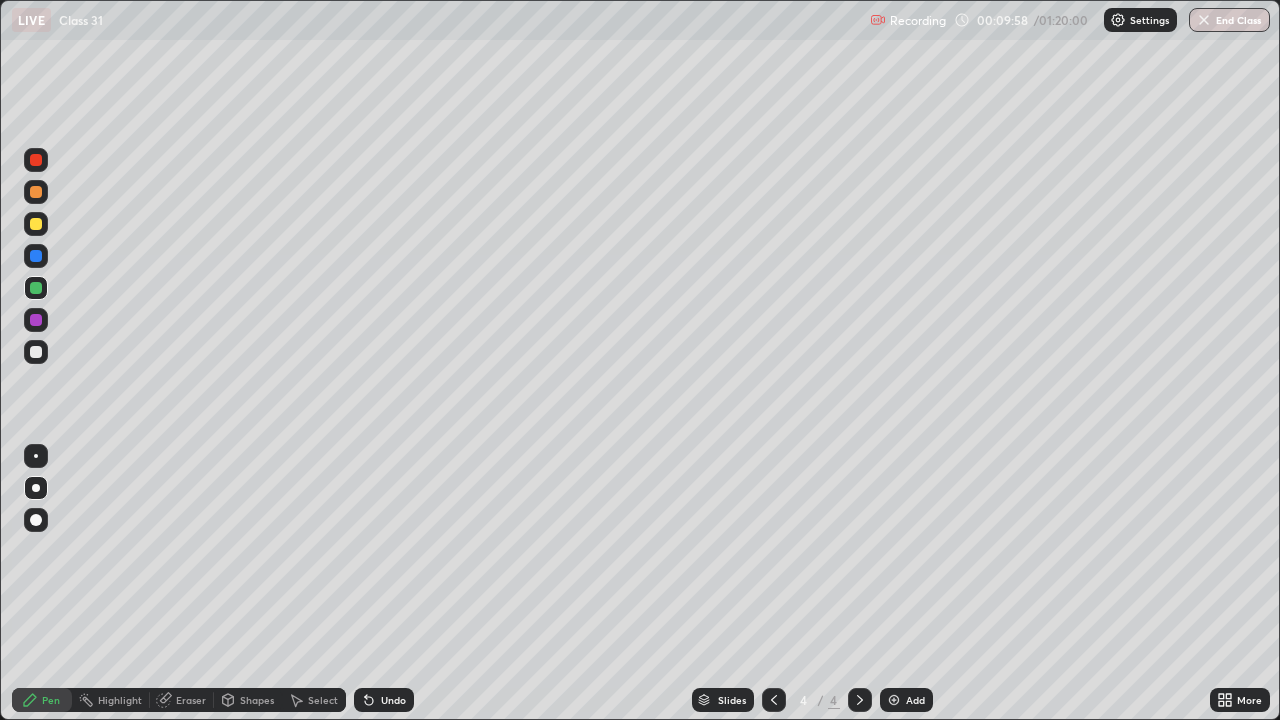 click at bounding box center [36, 352] 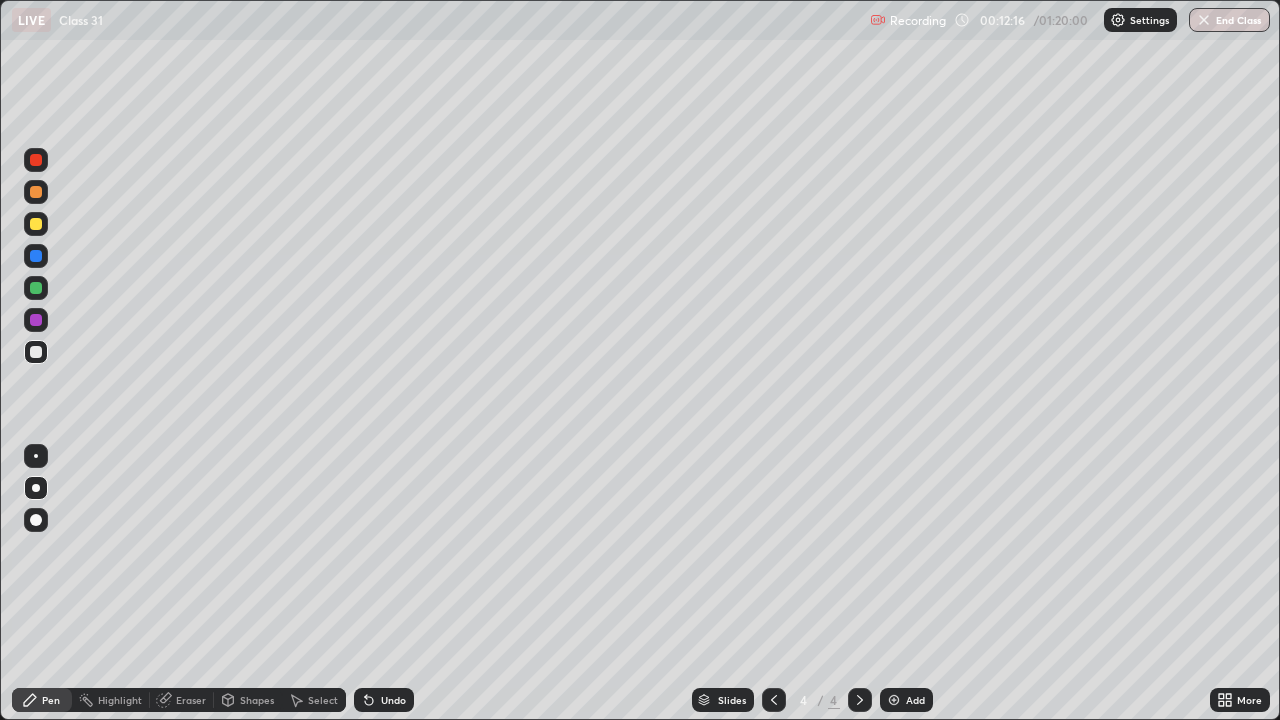 click 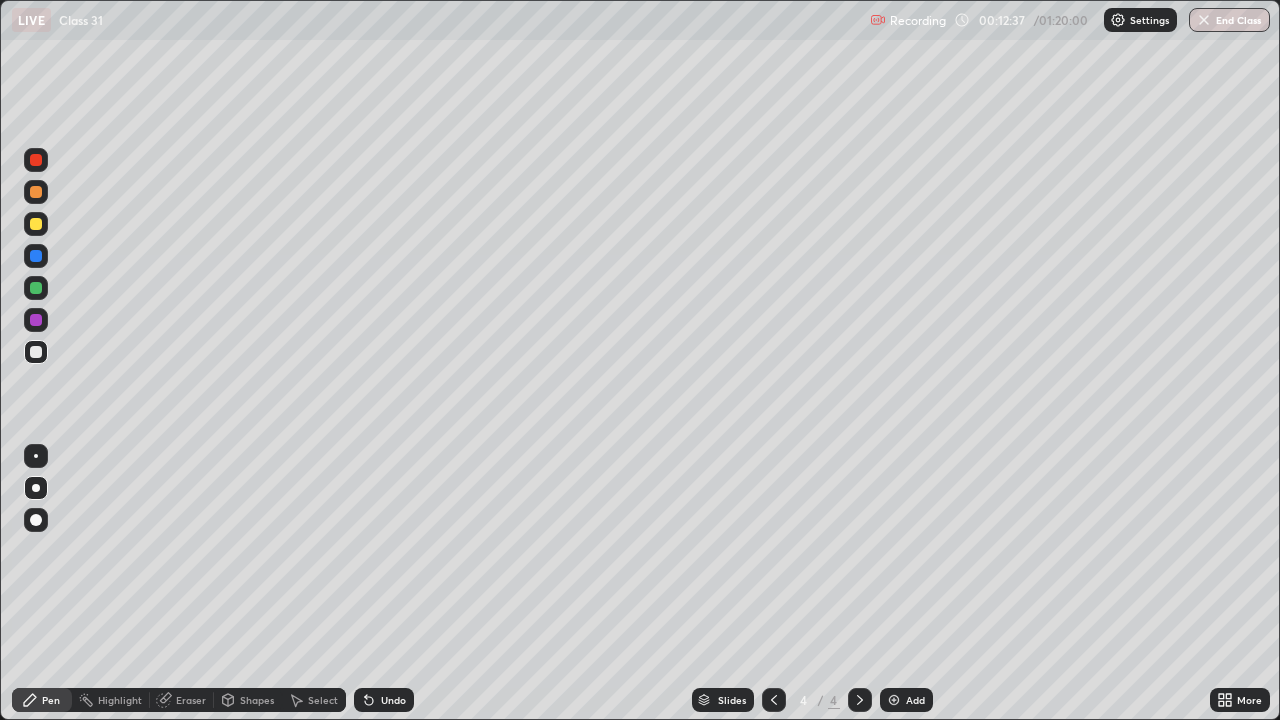 click at bounding box center [36, 320] 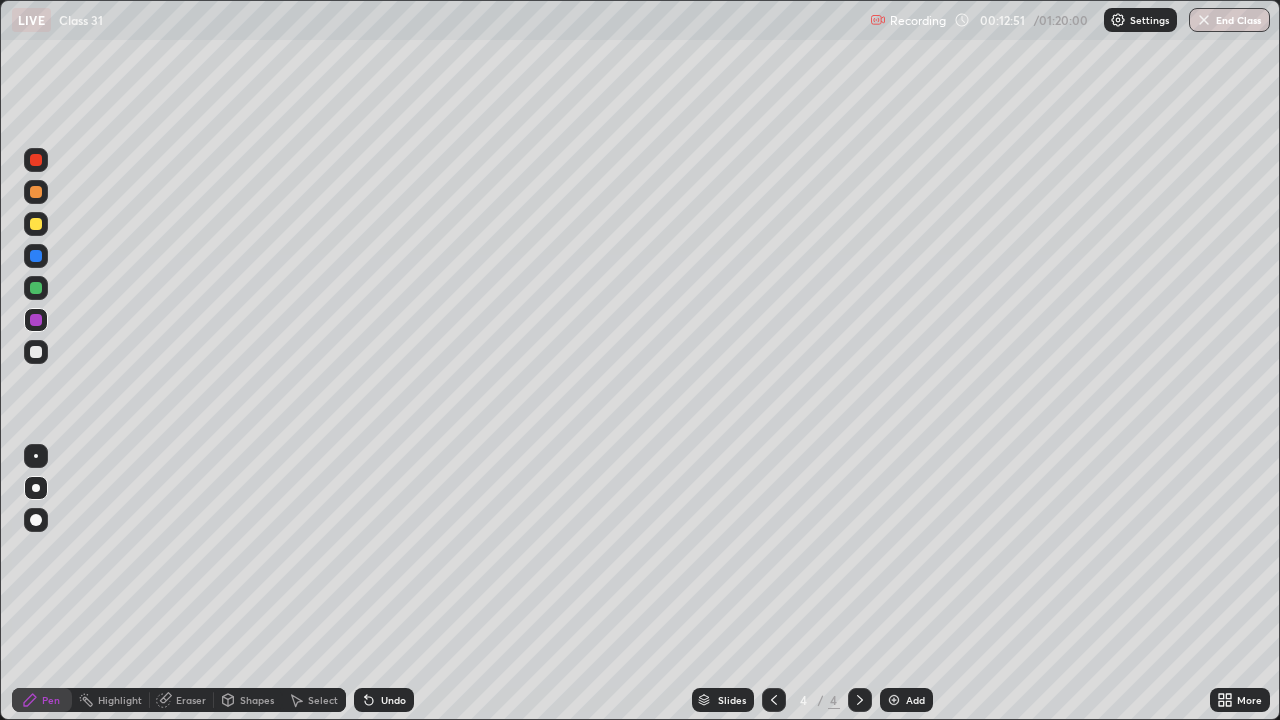 click on "Eraser" at bounding box center [191, 700] 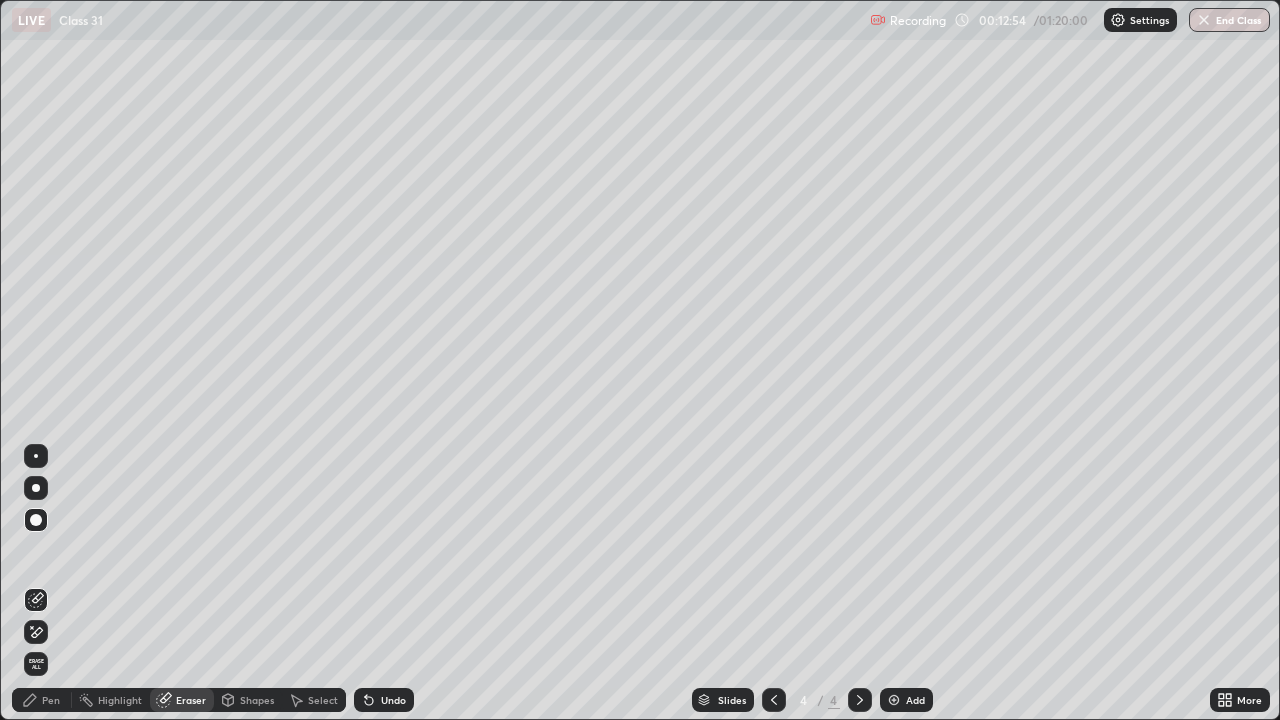 click on "Pen" at bounding box center (51, 700) 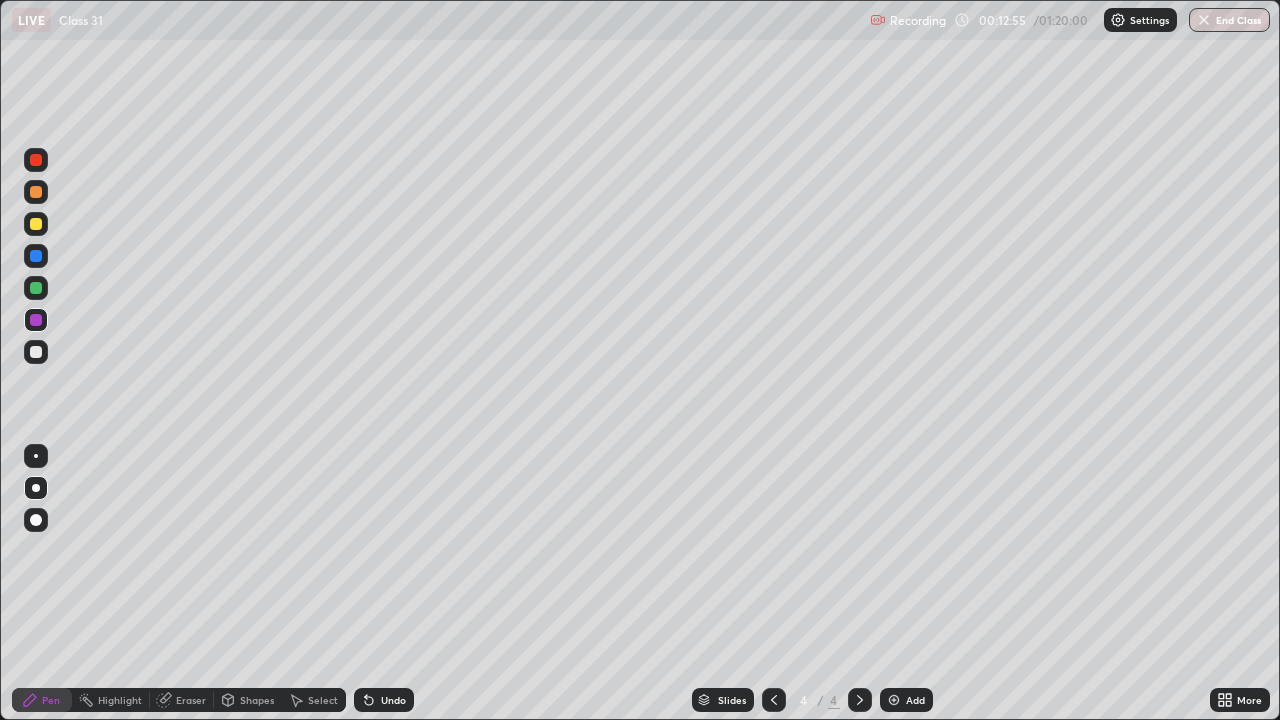 click at bounding box center (36, 352) 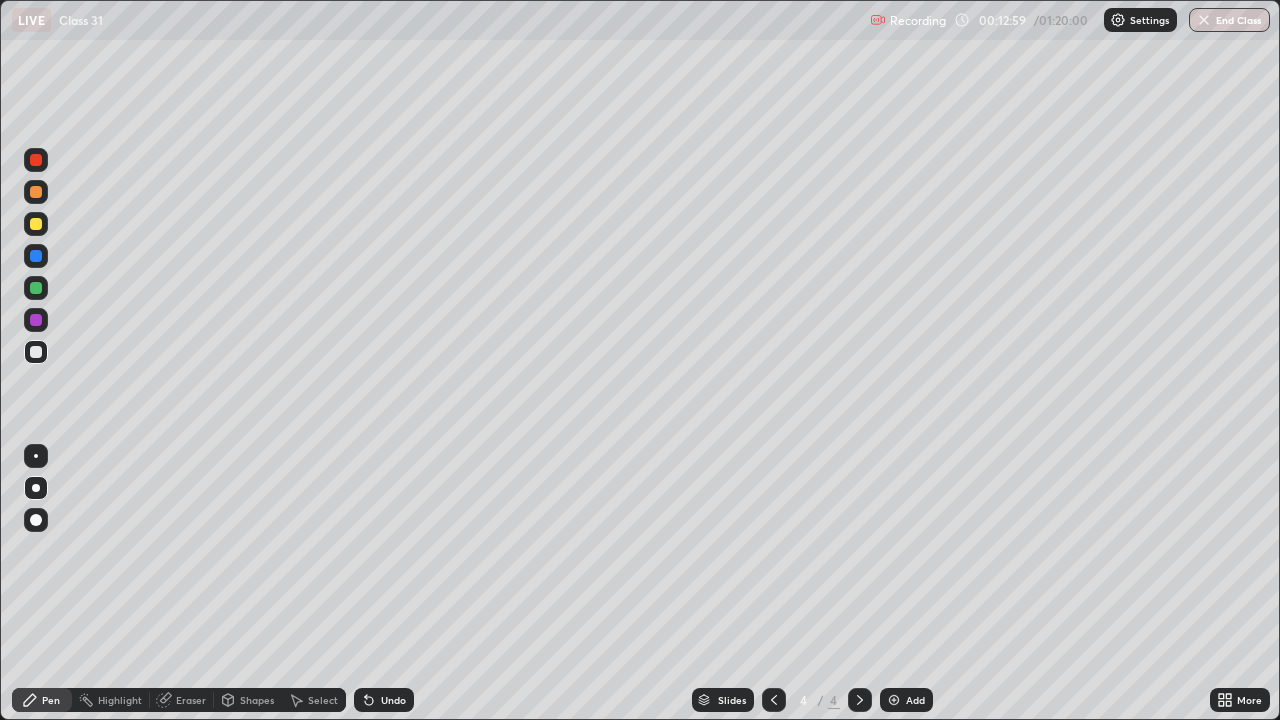 click at bounding box center [36, 320] 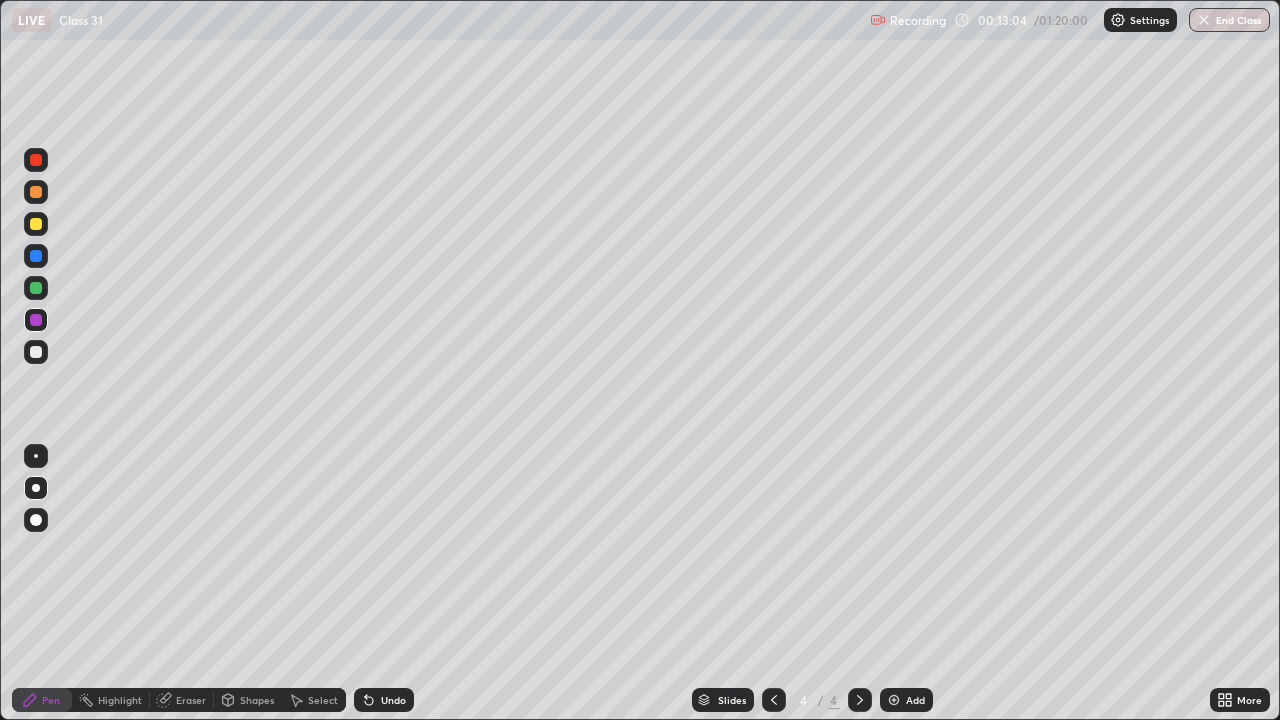 click 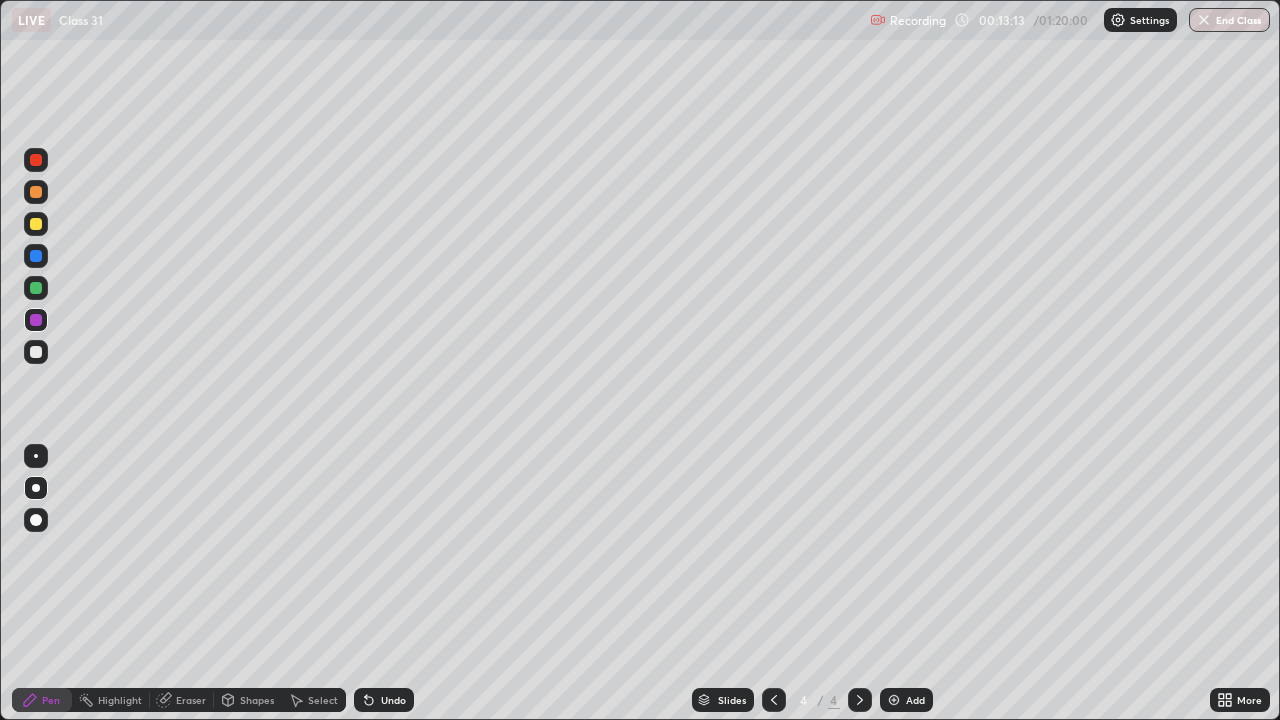 click at bounding box center (36, 352) 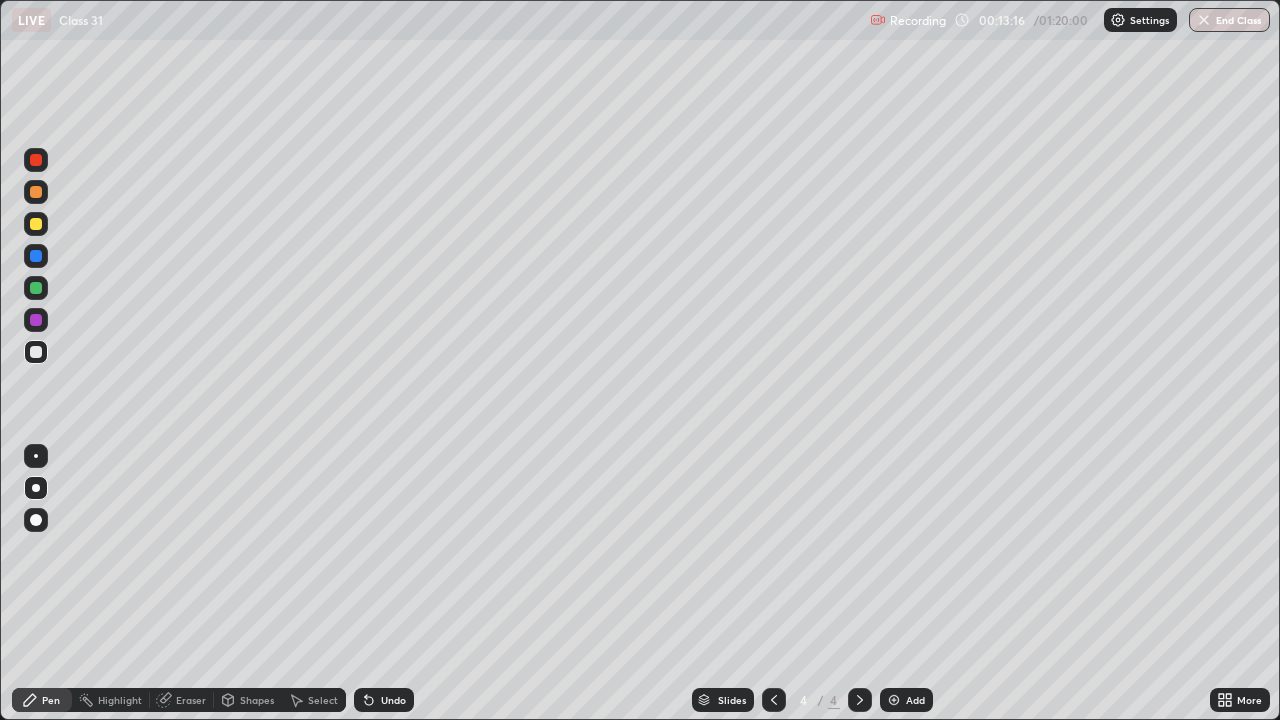 click at bounding box center [36, 320] 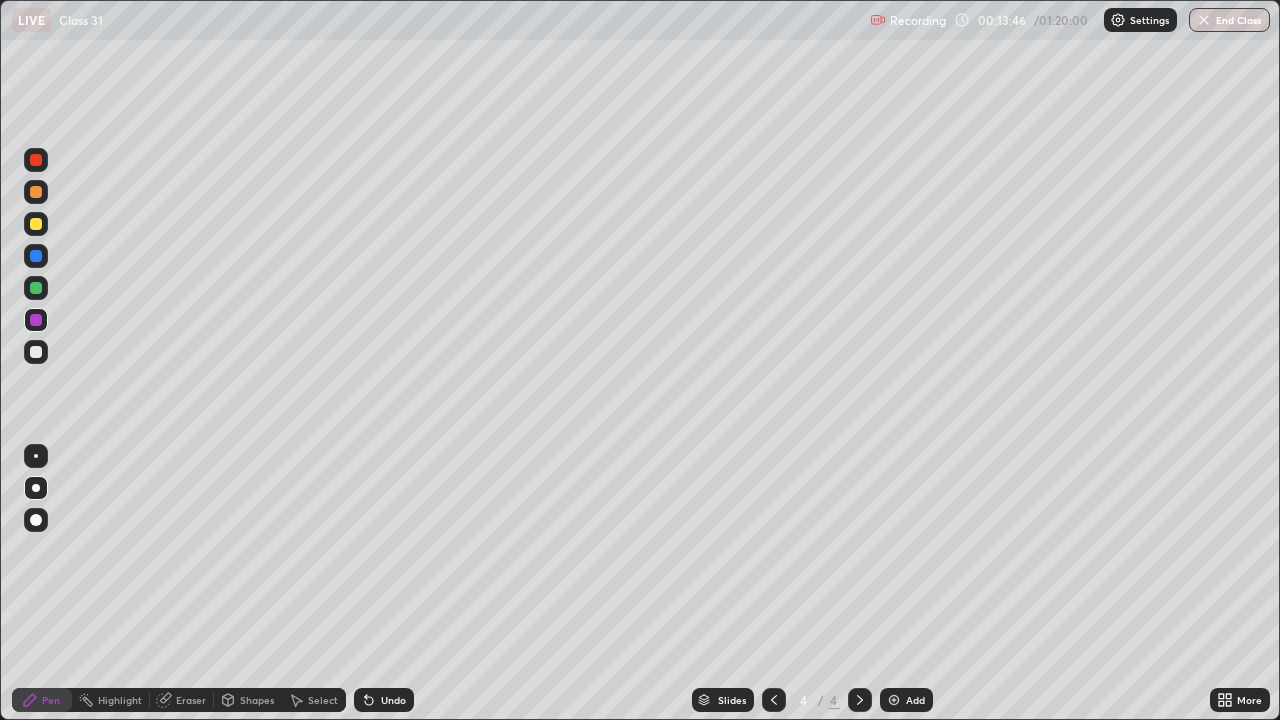 click 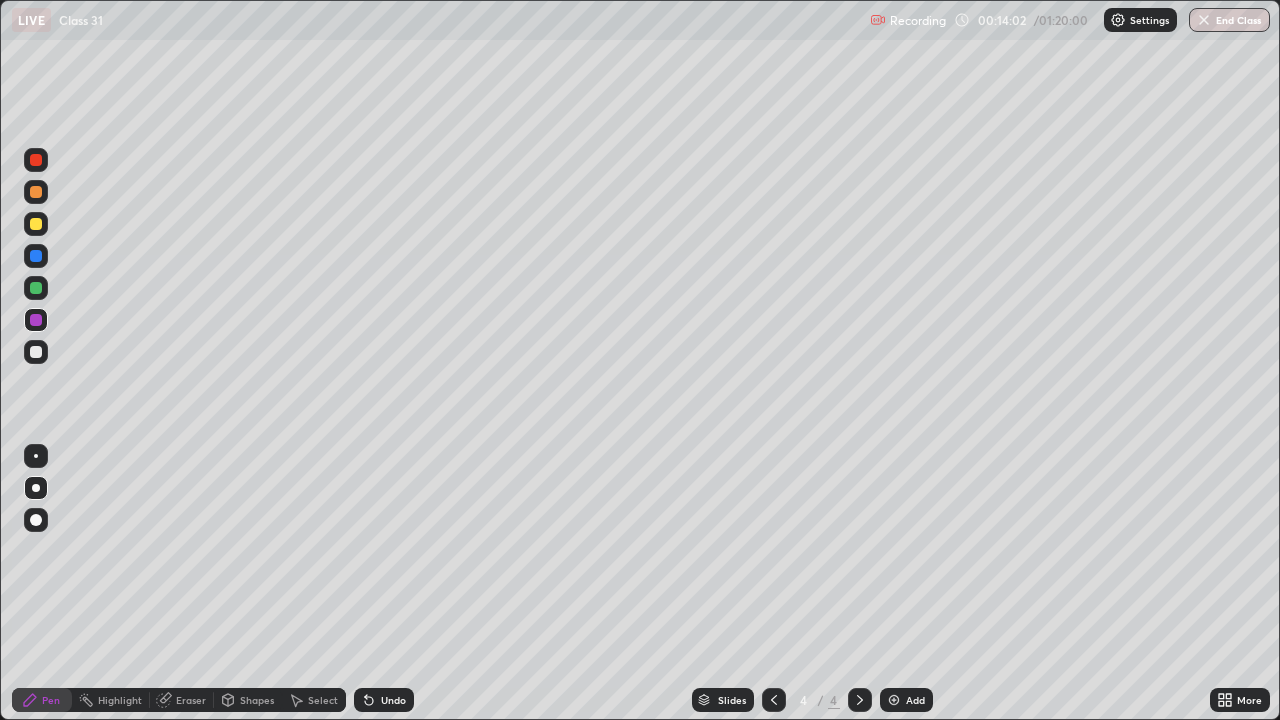 click on "Eraser" at bounding box center [191, 700] 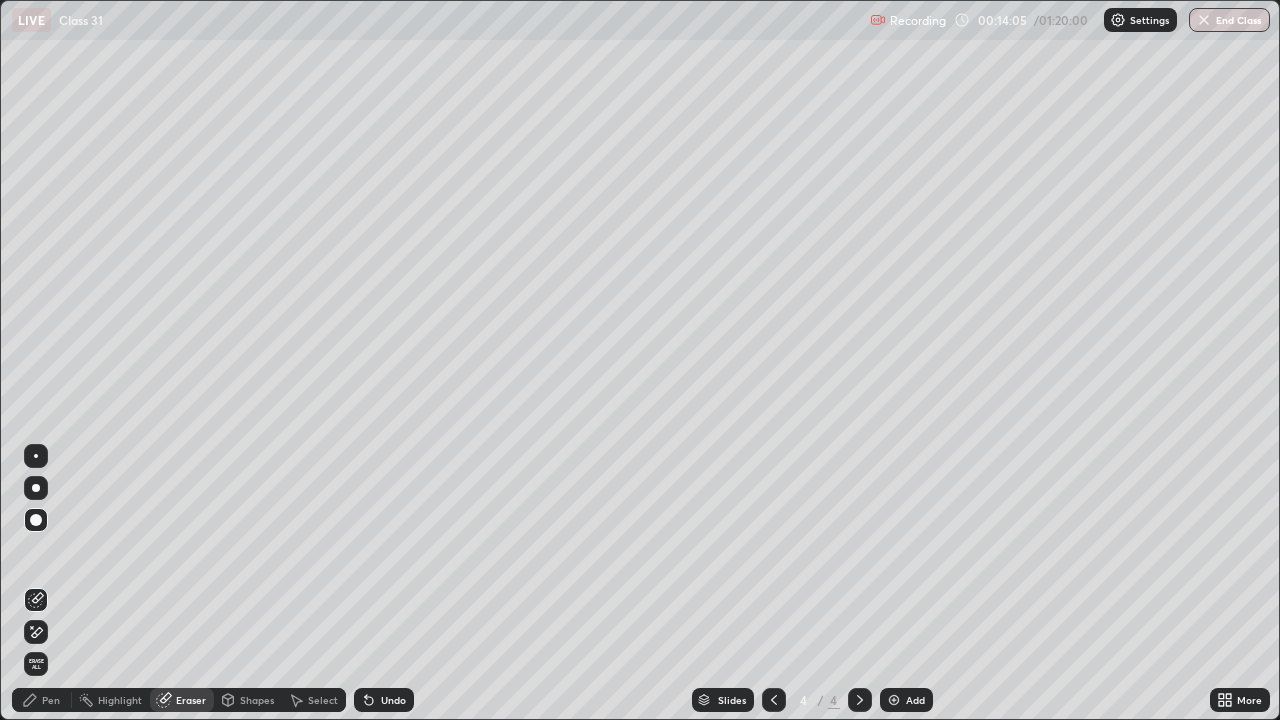 click on "Pen" at bounding box center [51, 700] 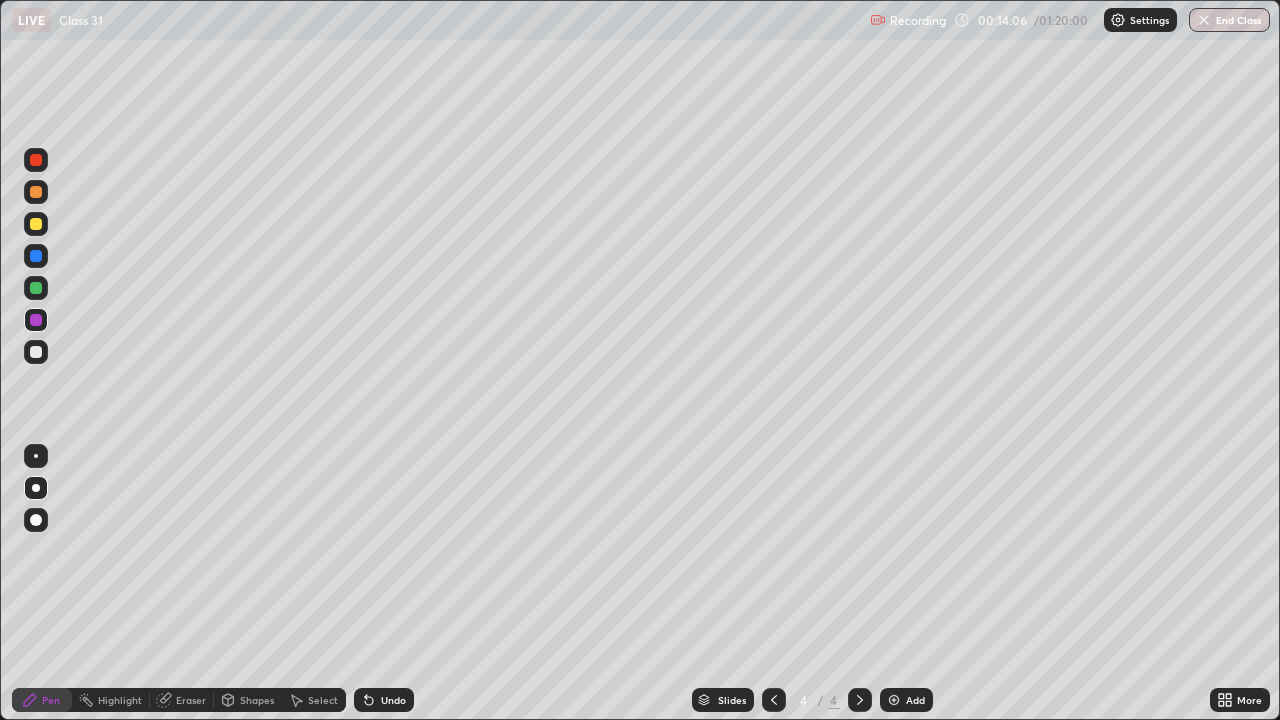 click at bounding box center (36, 320) 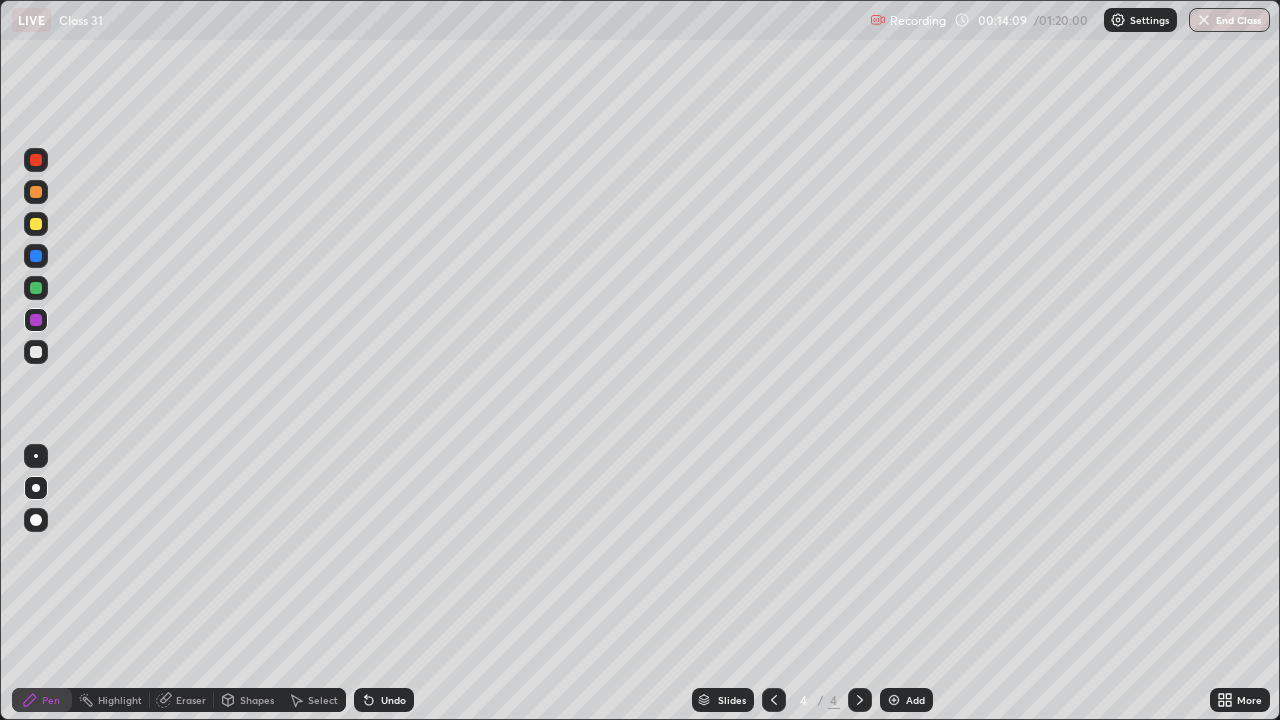 click at bounding box center [36, 352] 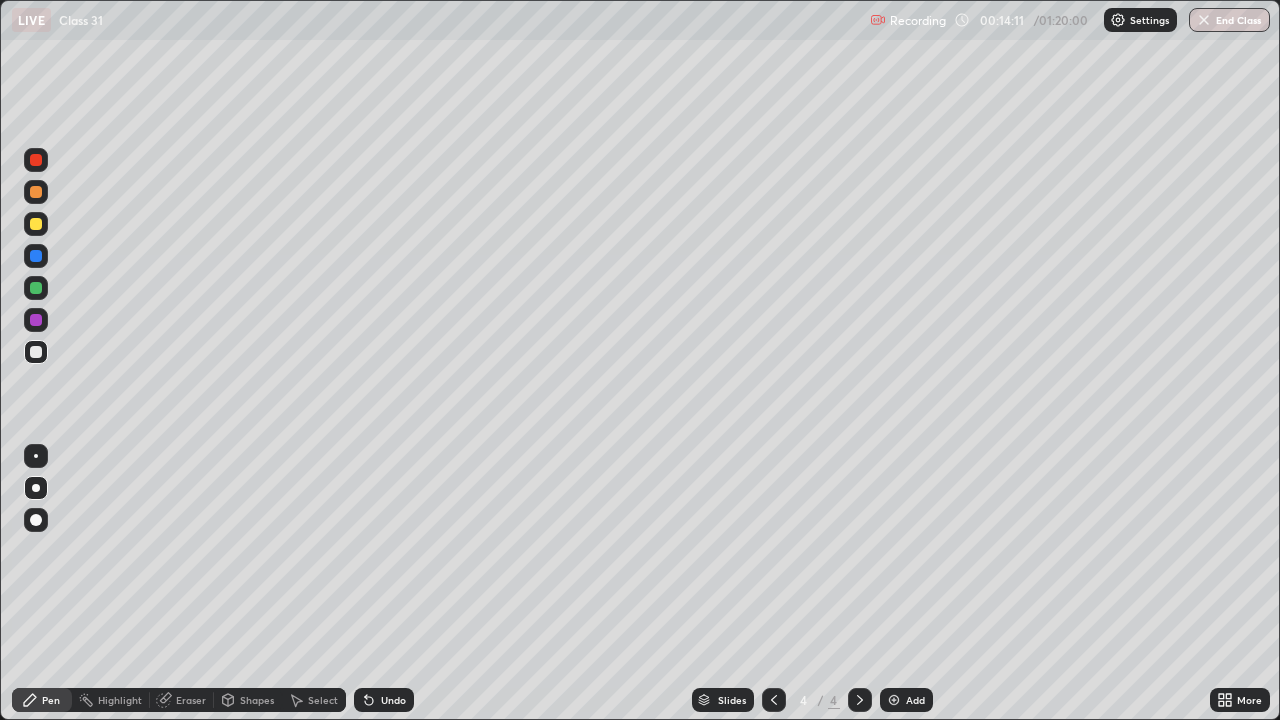 click at bounding box center (36, 288) 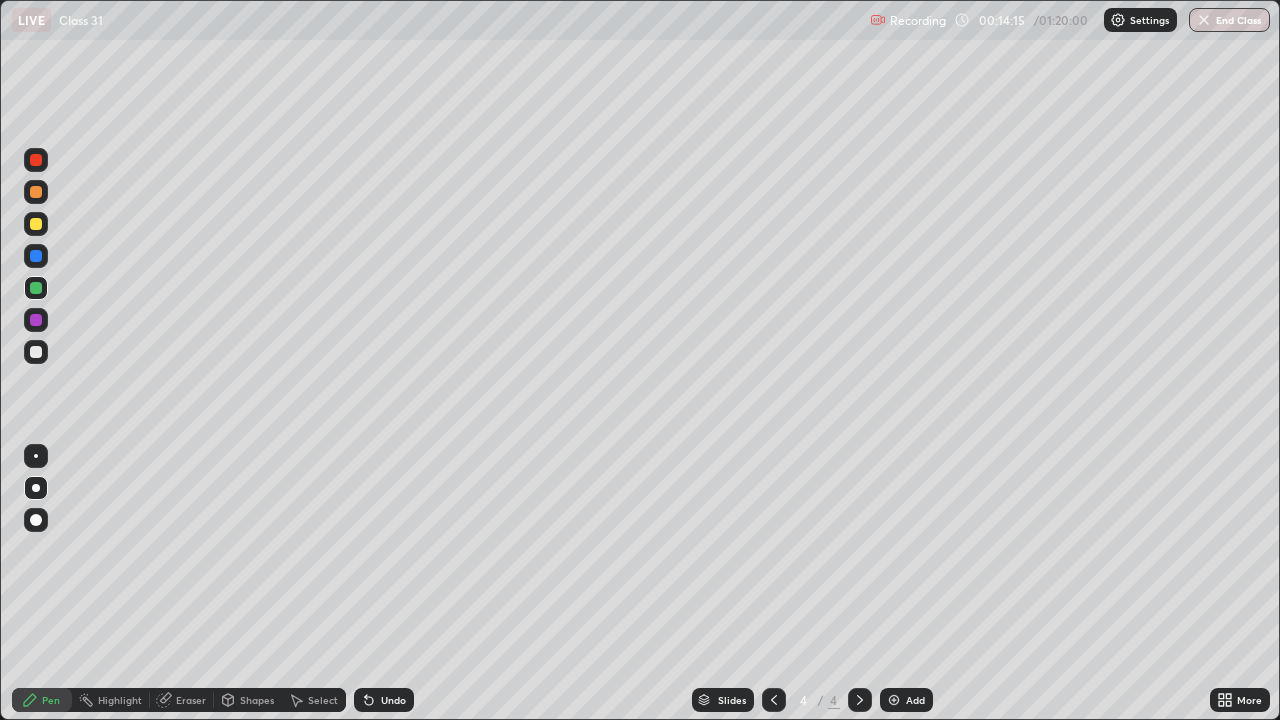 click on "Undo" at bounding box center (393, 700) 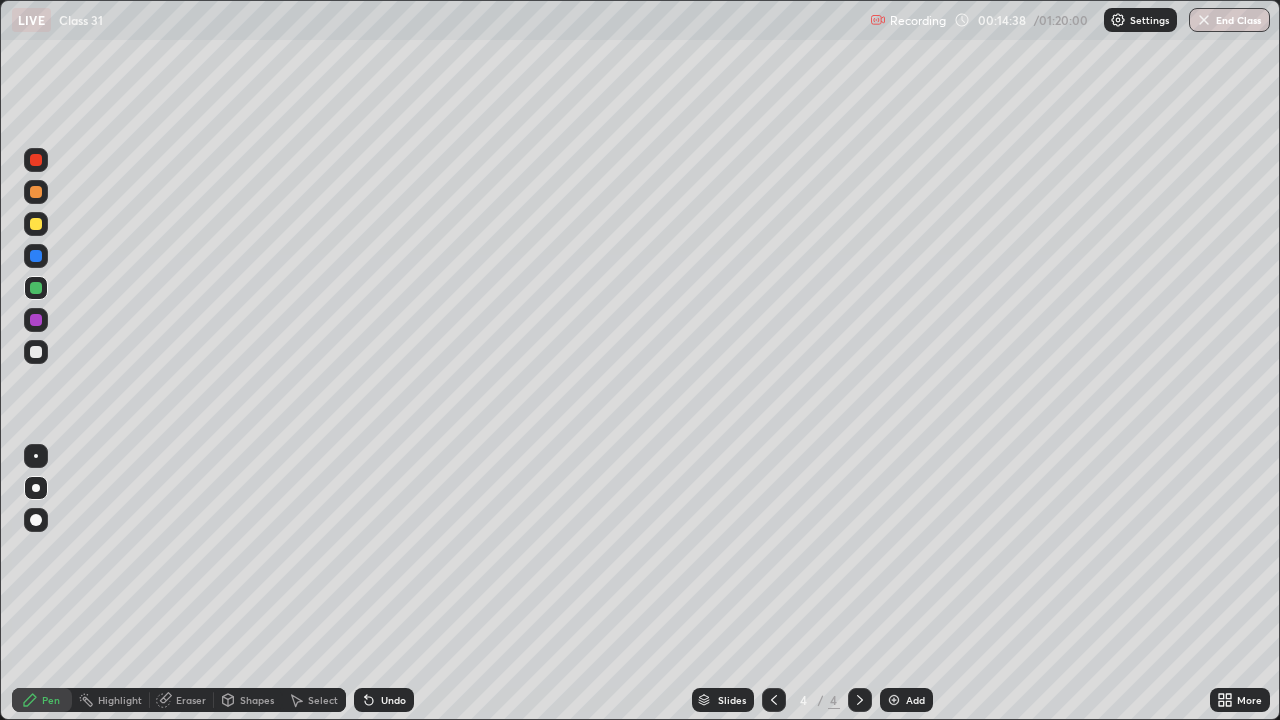 click at bounding box center [36, 352] 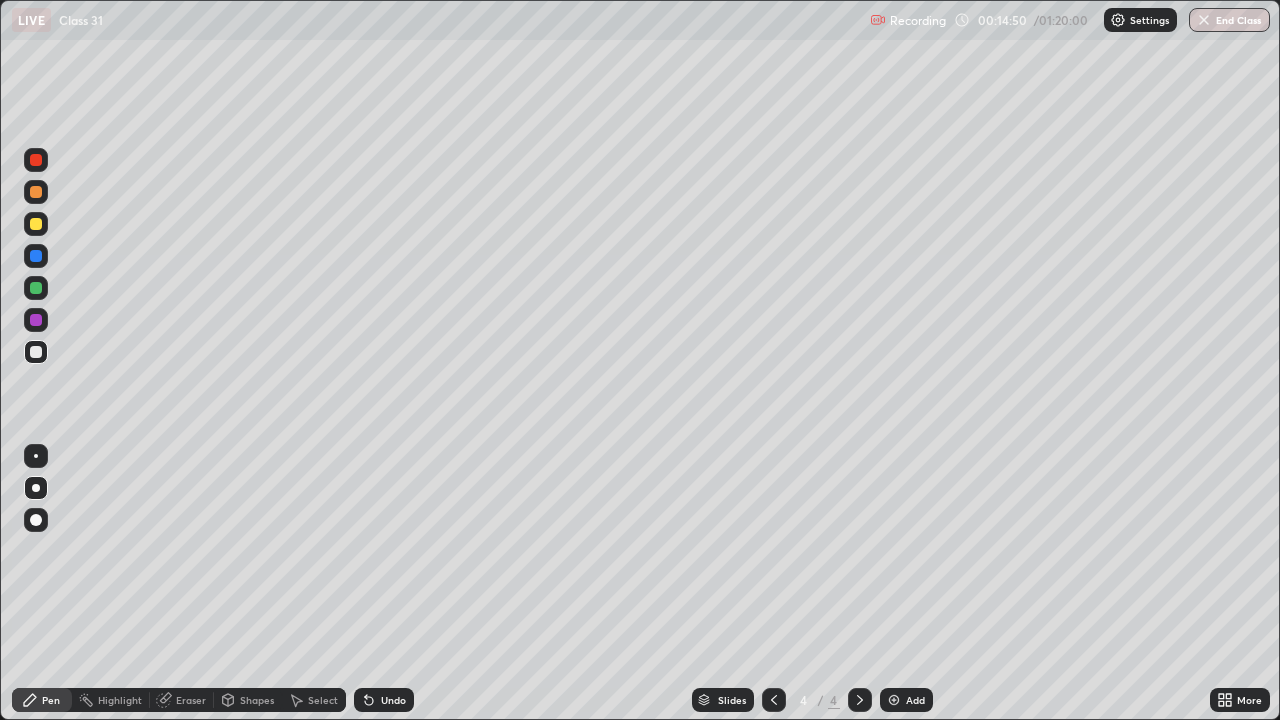 click on "Eraser" at bounding box center [191, 700] 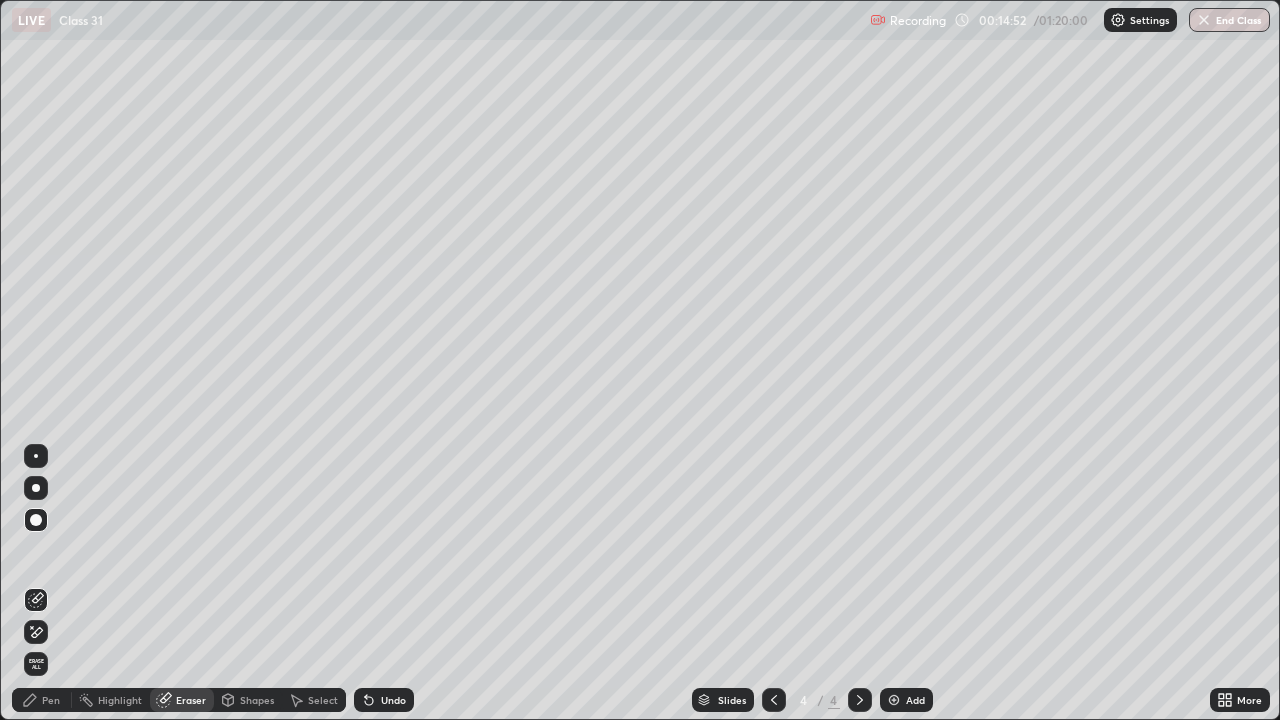 click 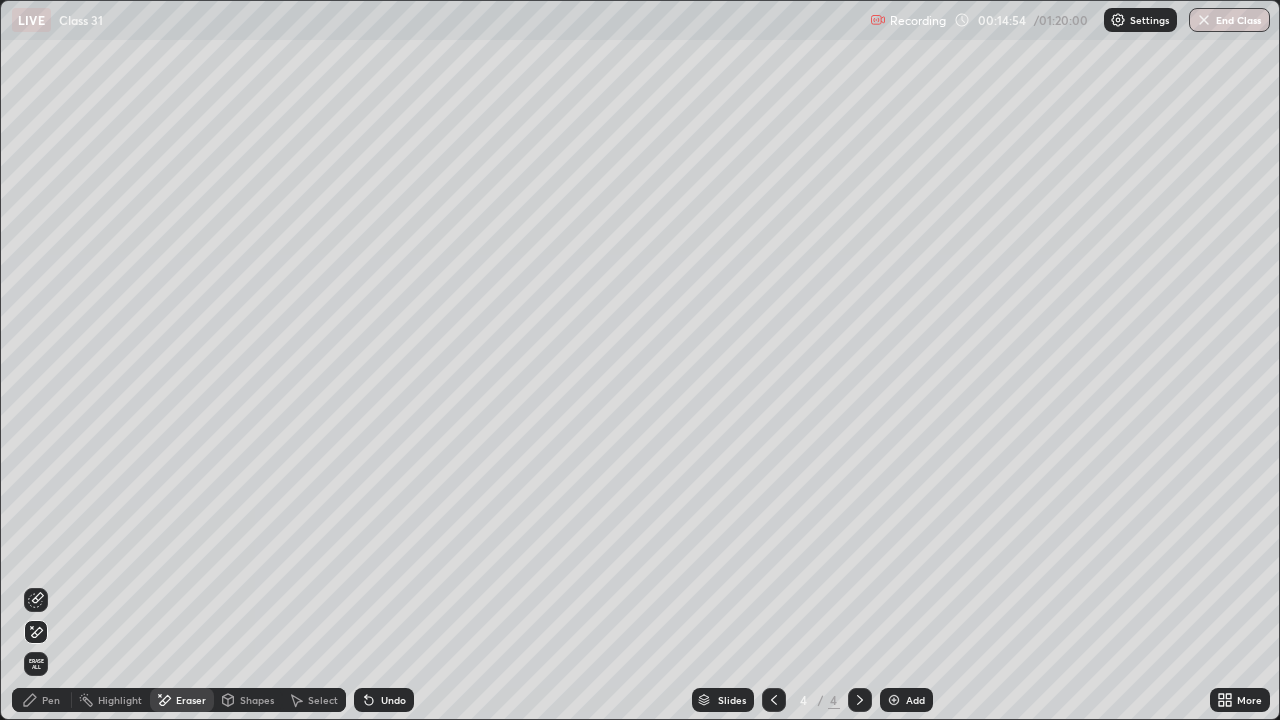 click on "Pen" at bounding box center [51, 700] 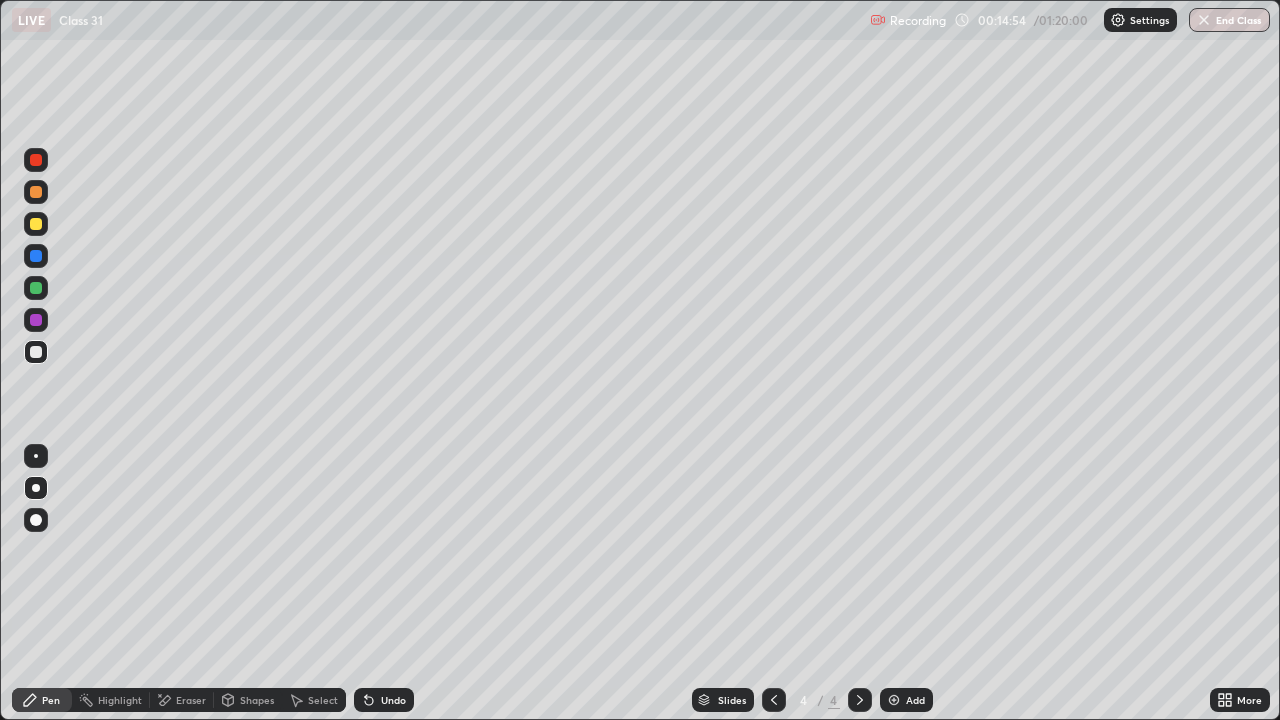 click at bounding box center [36, 320] 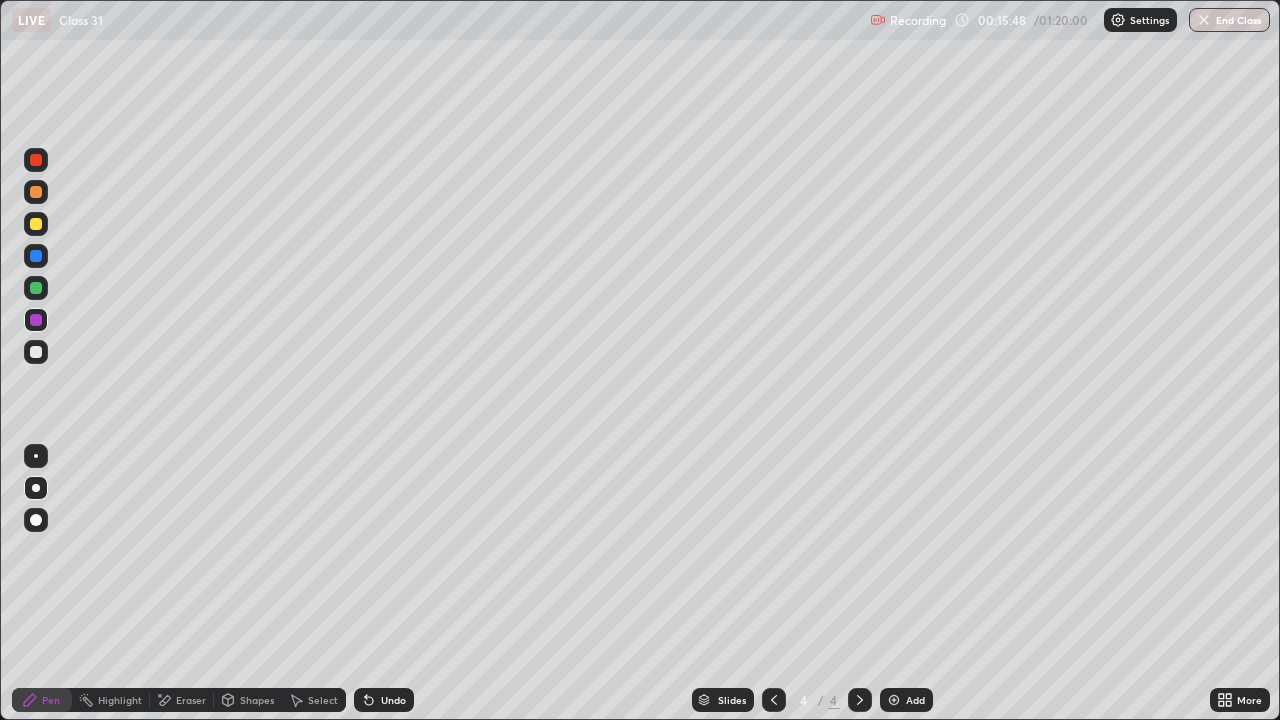 click at bounding box center [36, 288] 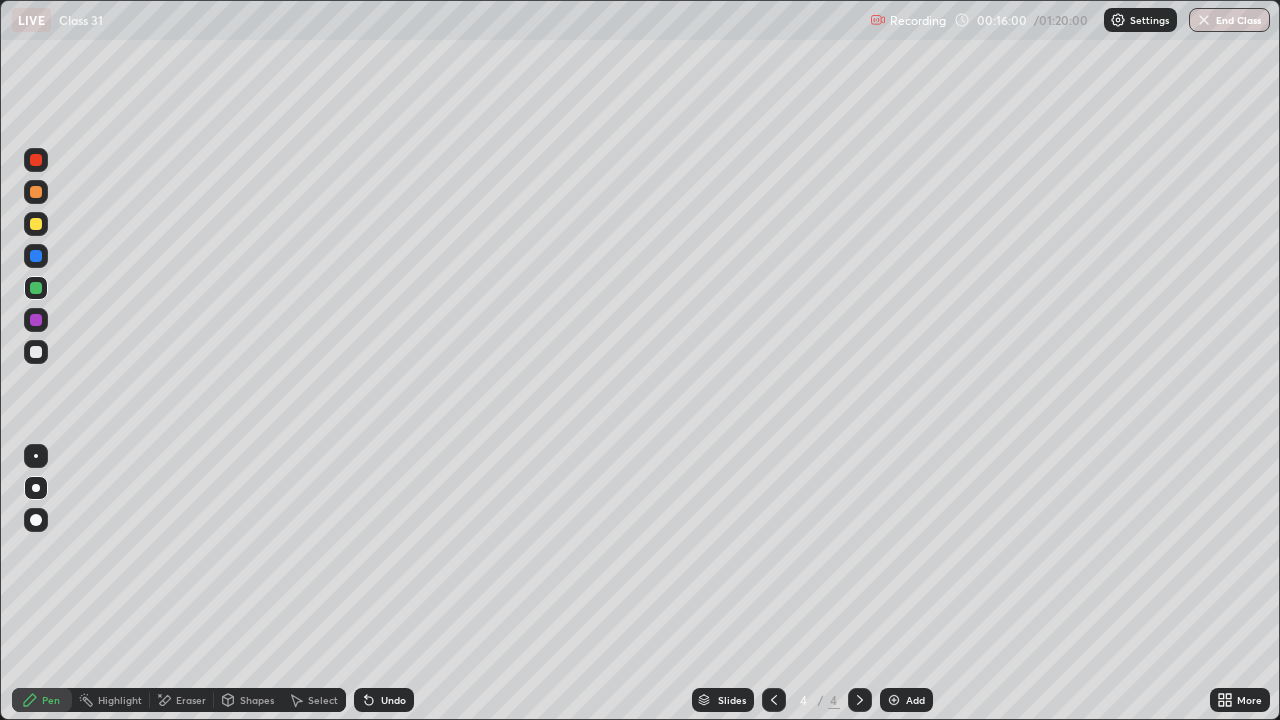 click on "Eraser" at bounding box center (182, 700) 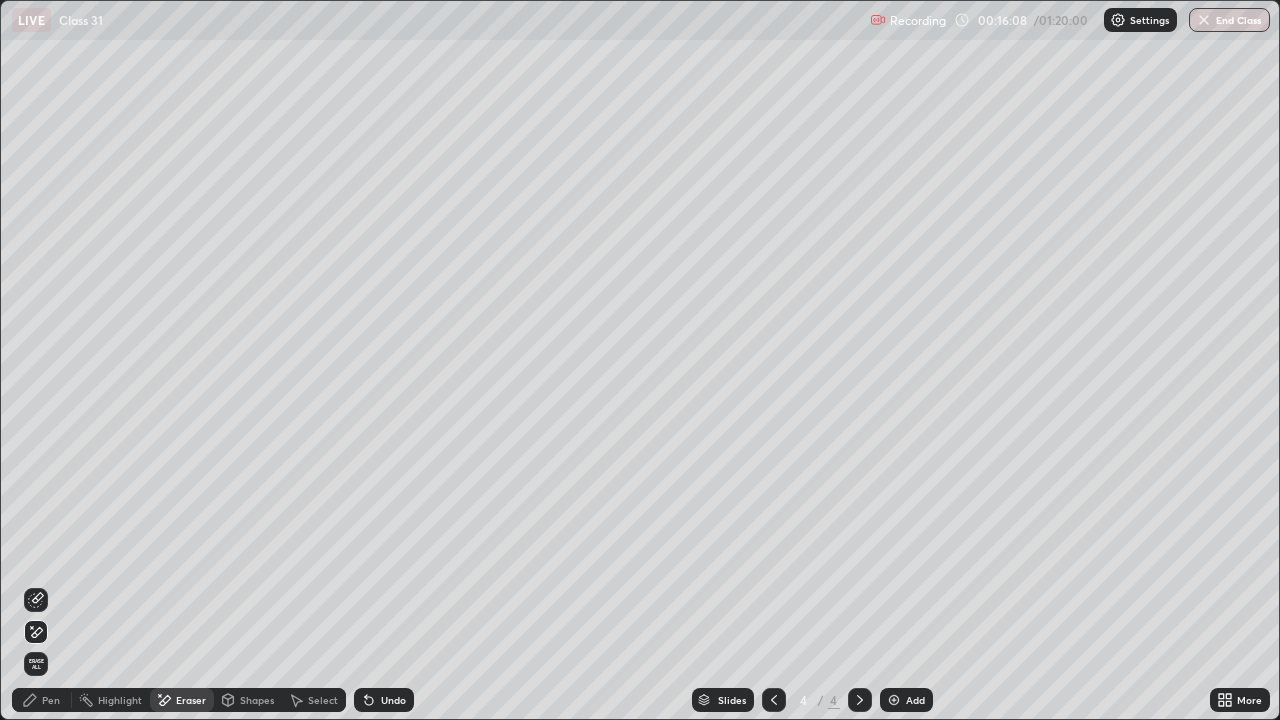 click on "Pen" at bounding box center (51, 700) 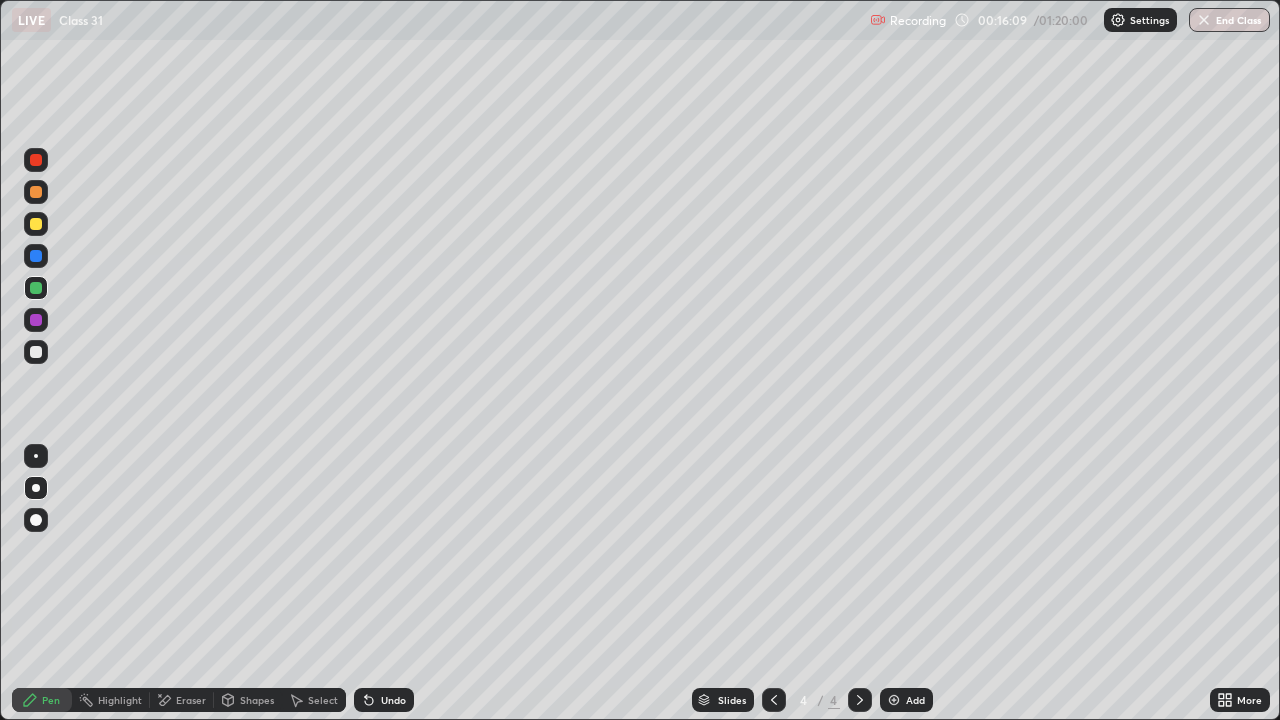 click at bounding box center (36, 352) 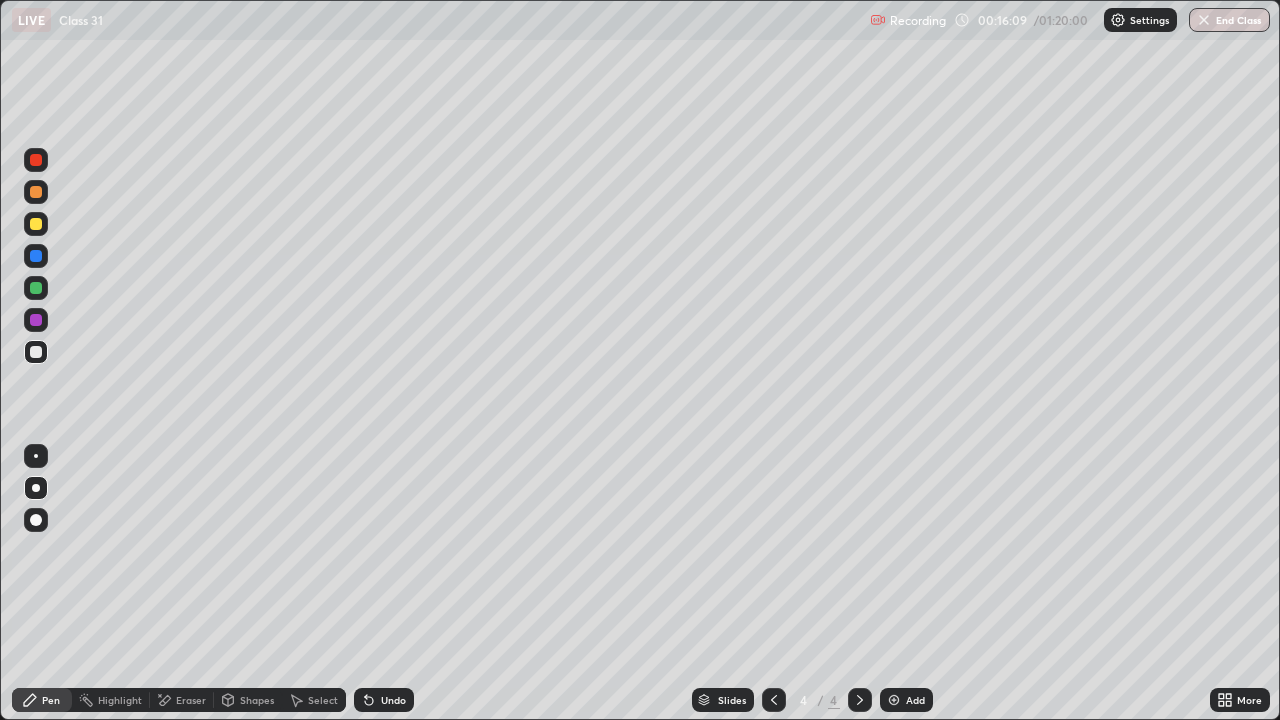 click at bounding box center (36, 352) 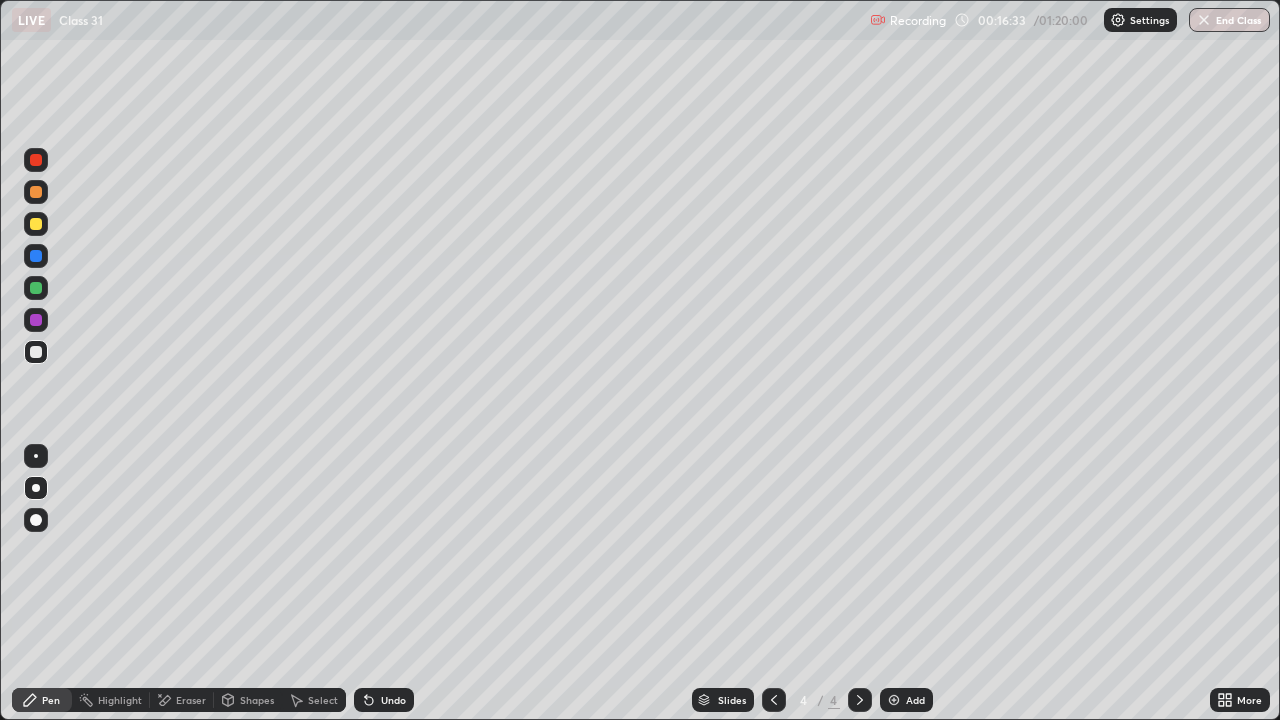 click 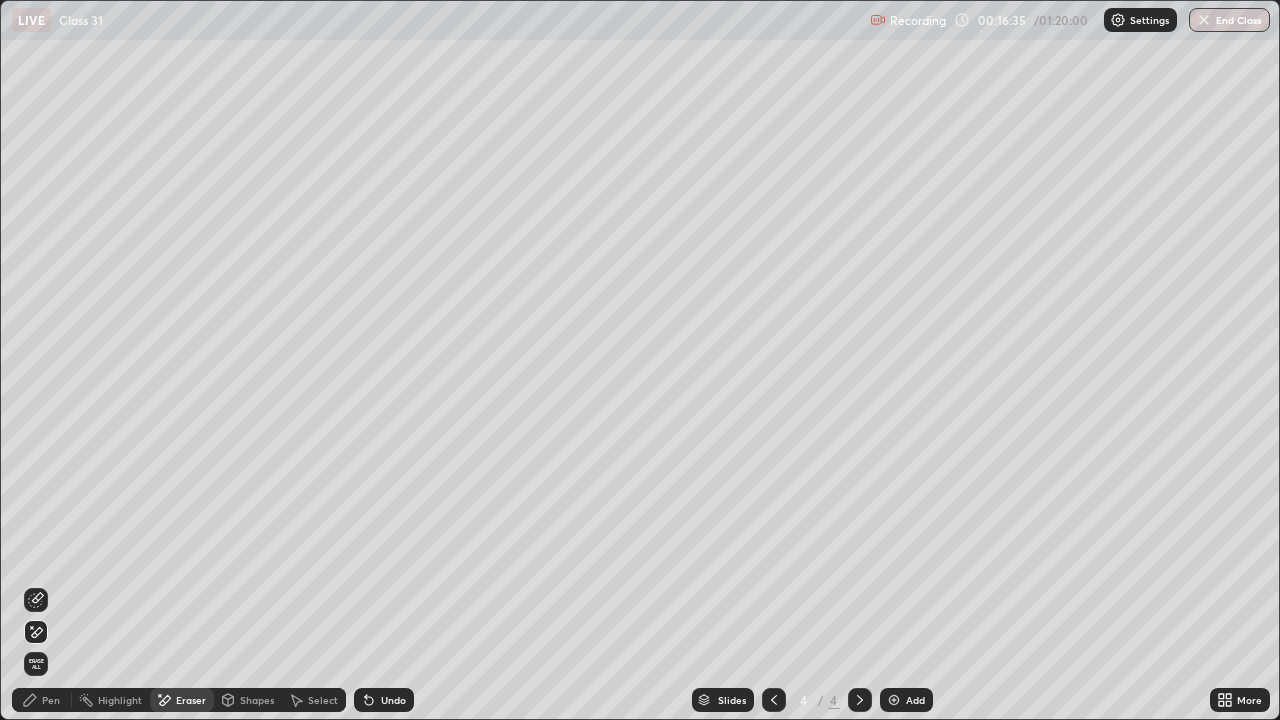 click on "Pen" at bounding box center (42, 700) 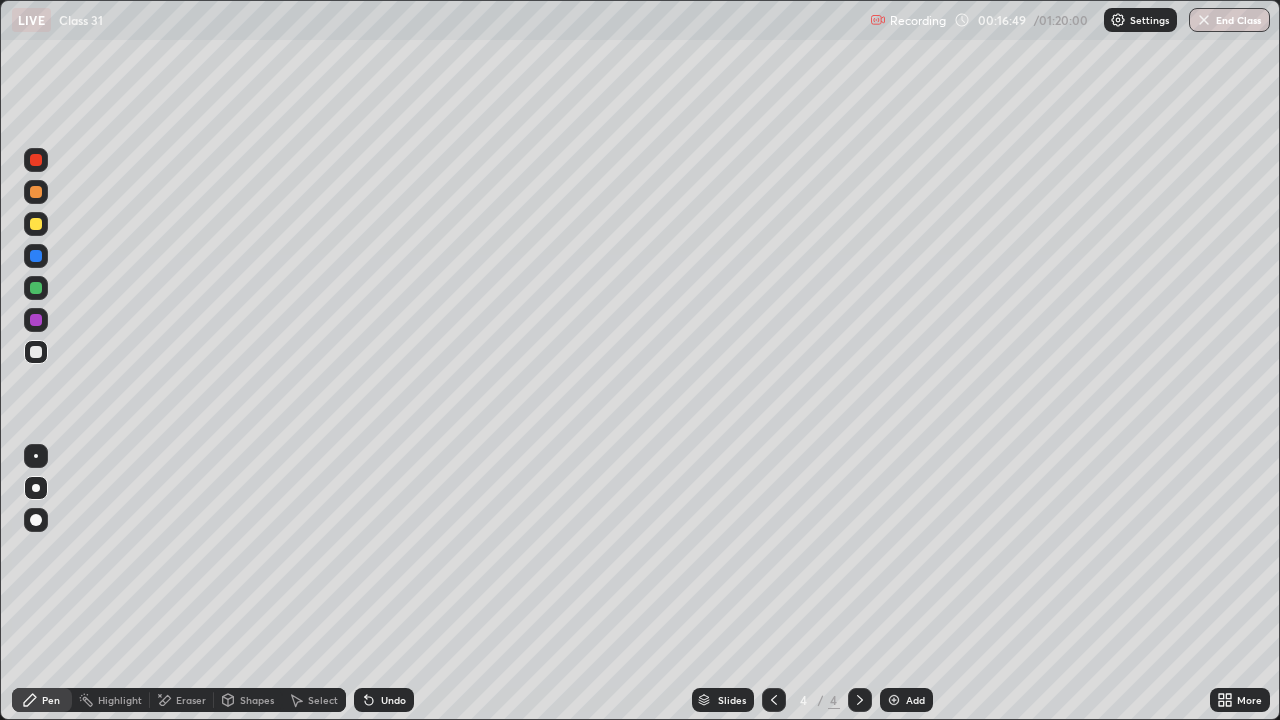 click 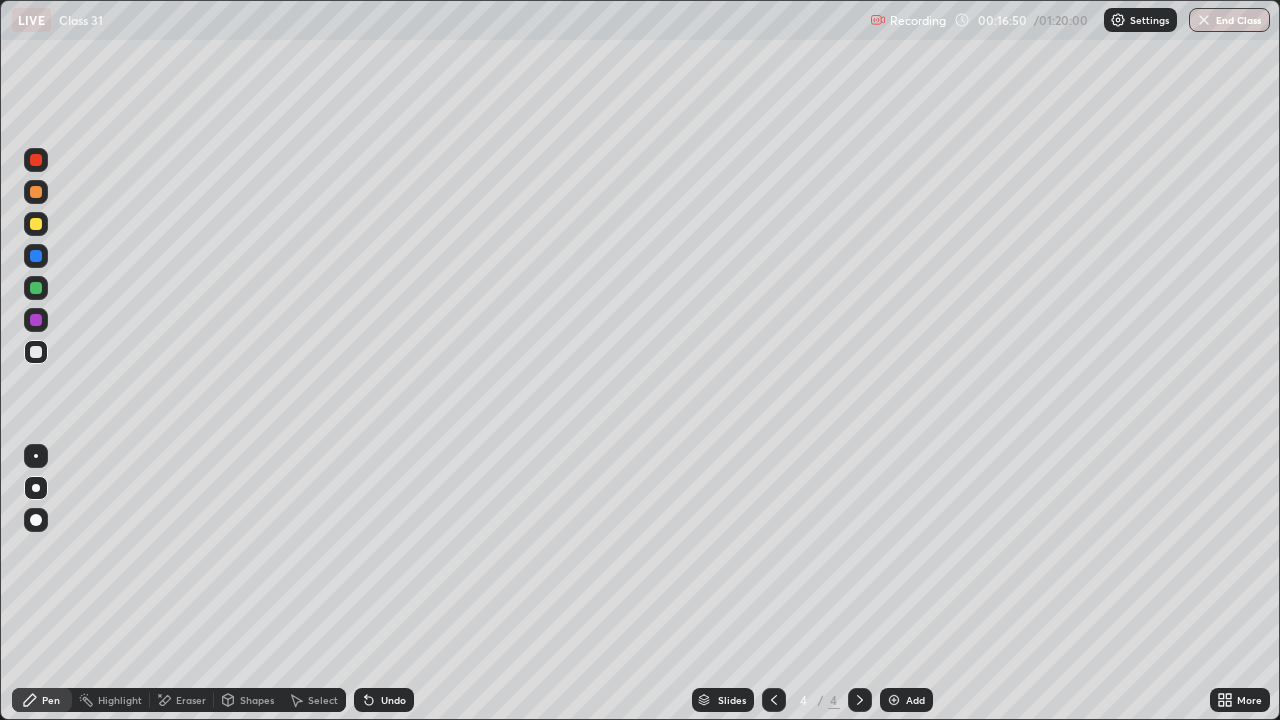 click 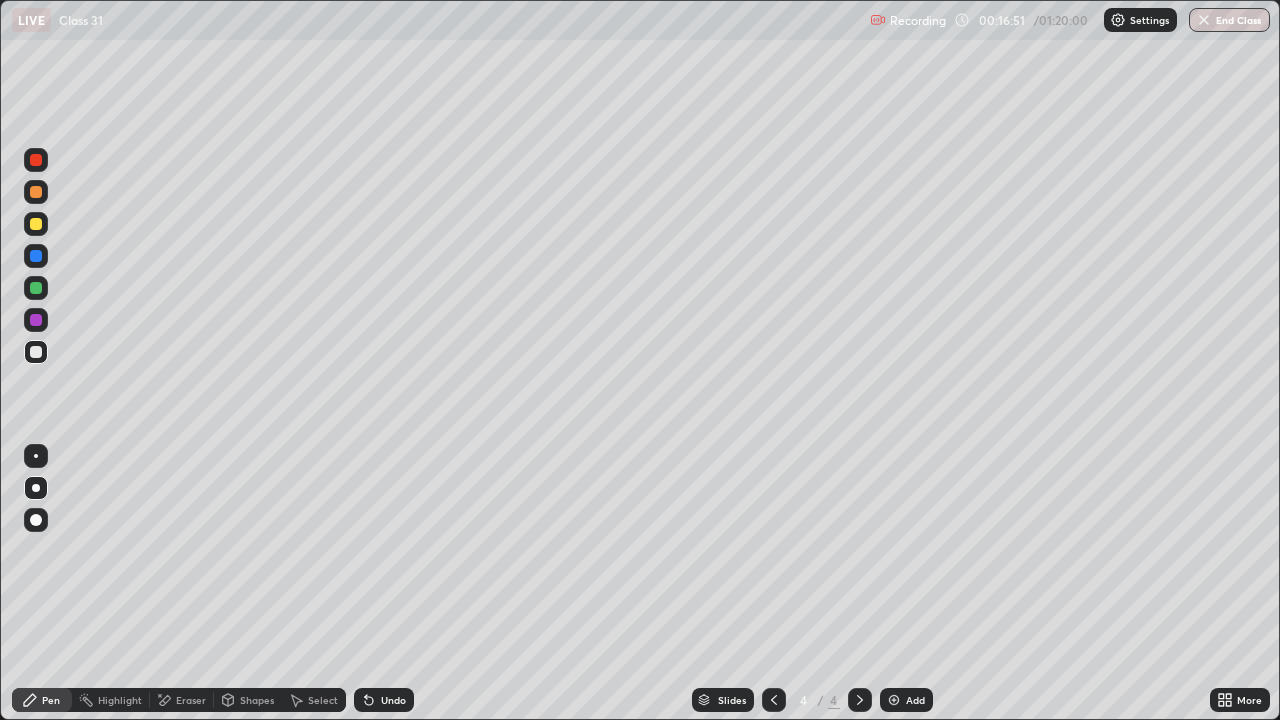 click 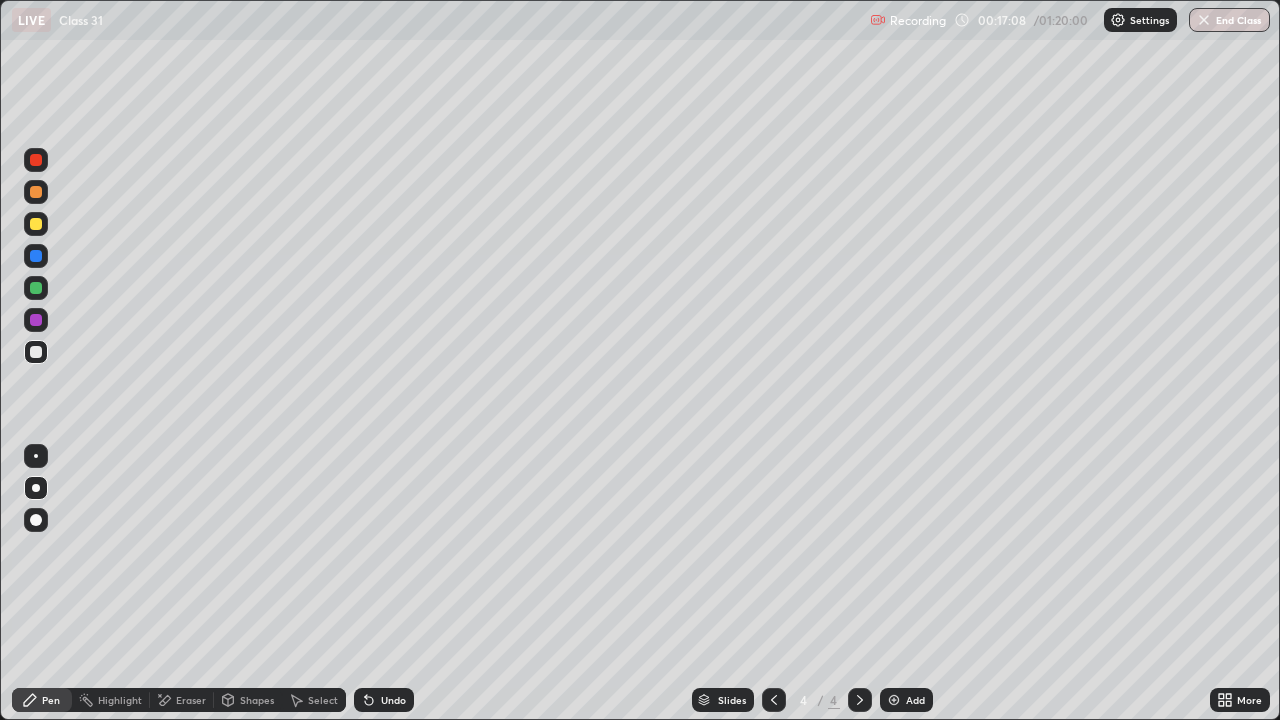 click at bounding box center (36, 320) 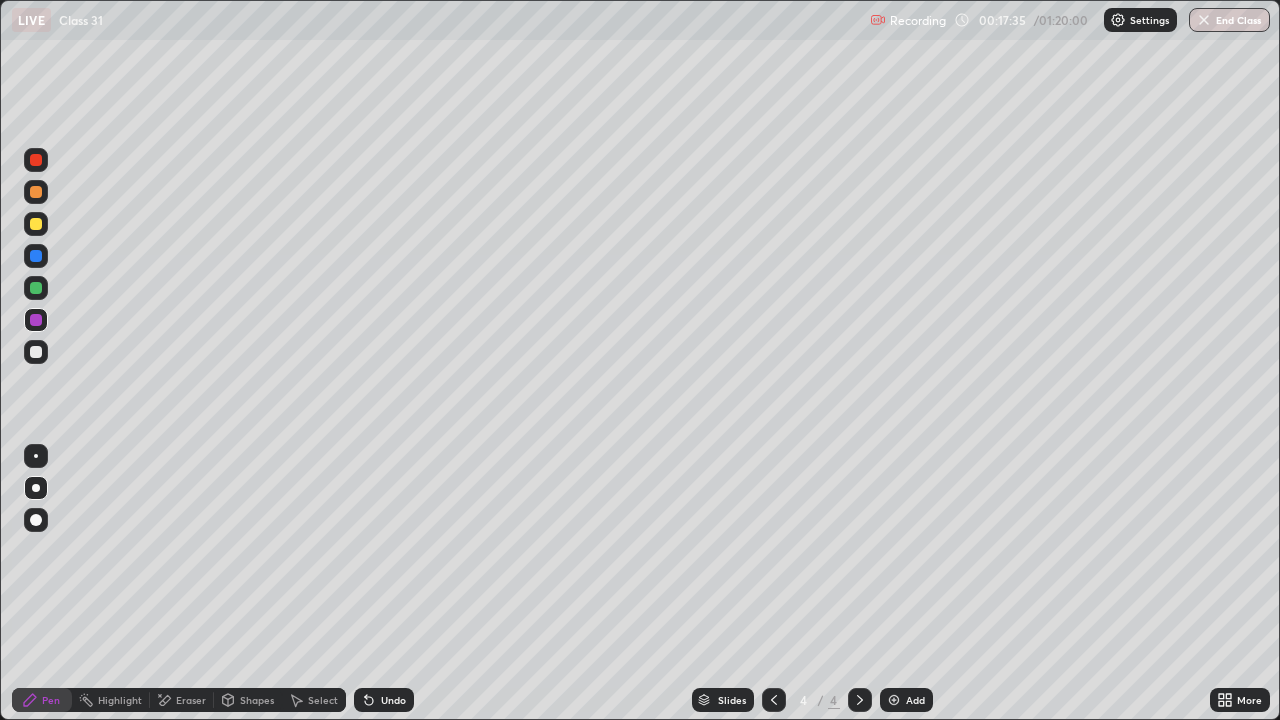 click at bounding box center [36, 288] 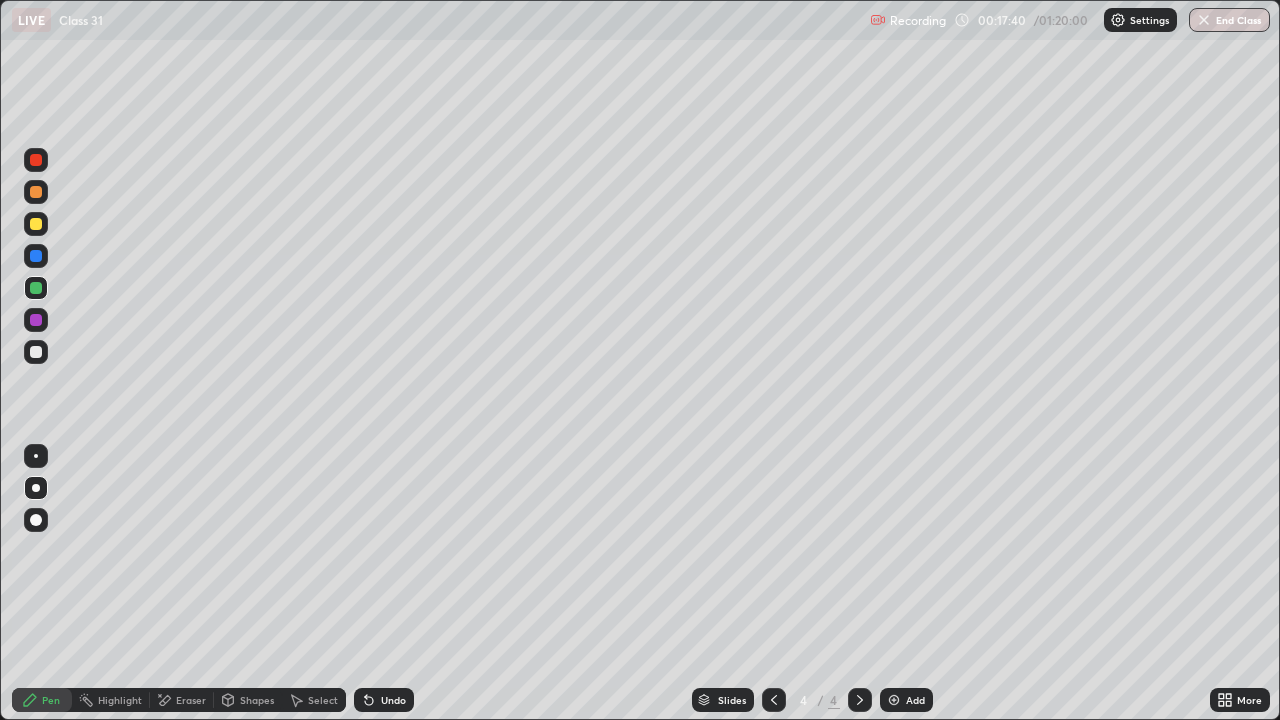 click 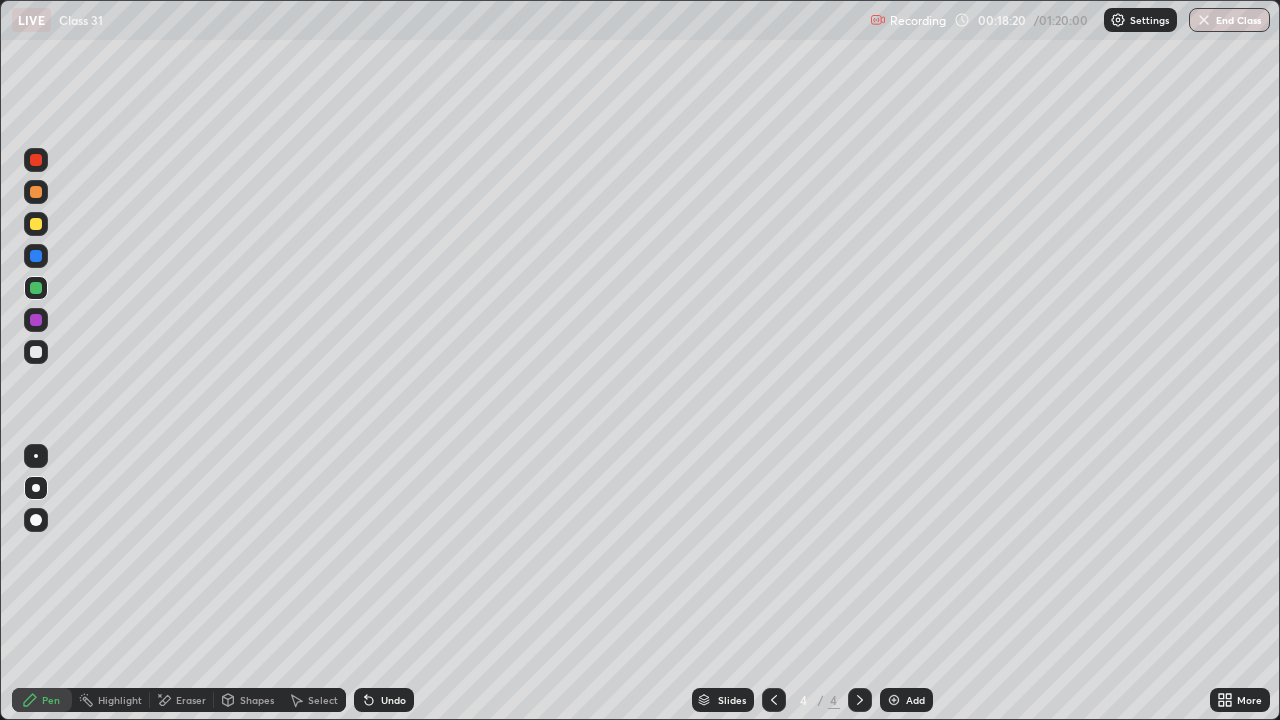 click at bounding box center [36, 256] 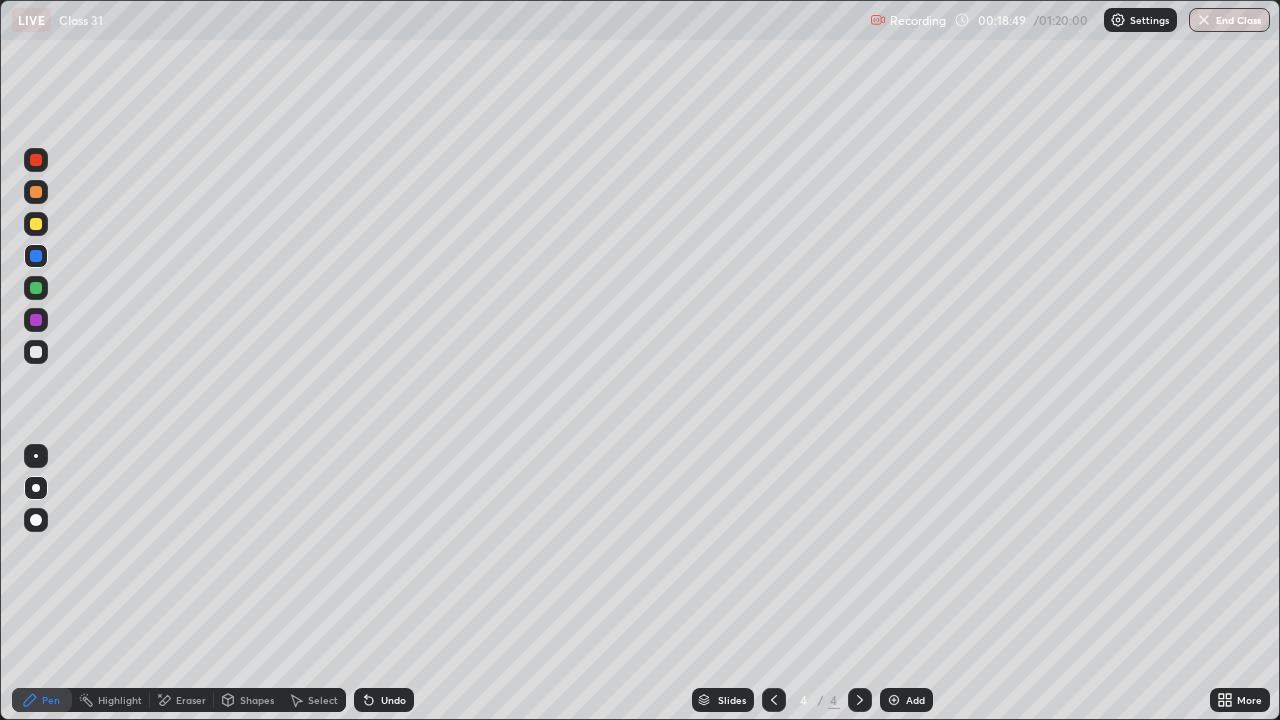 click 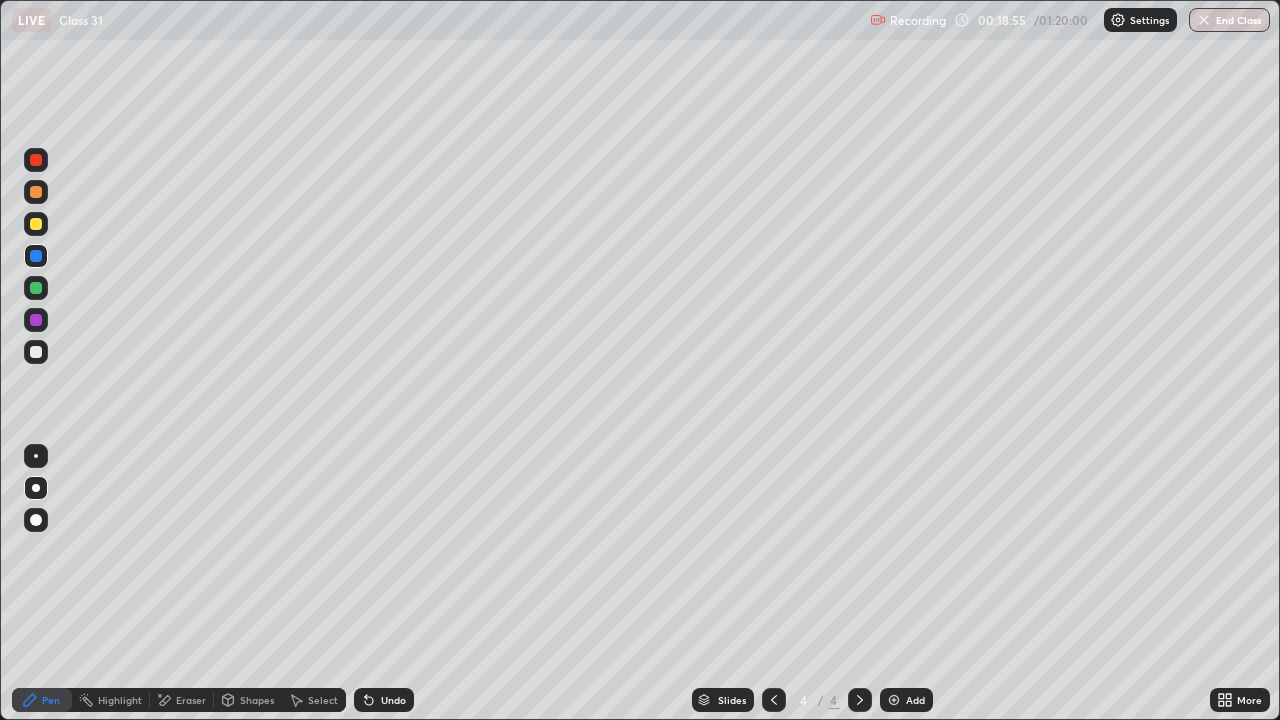 click at bounding box center (36, 288) 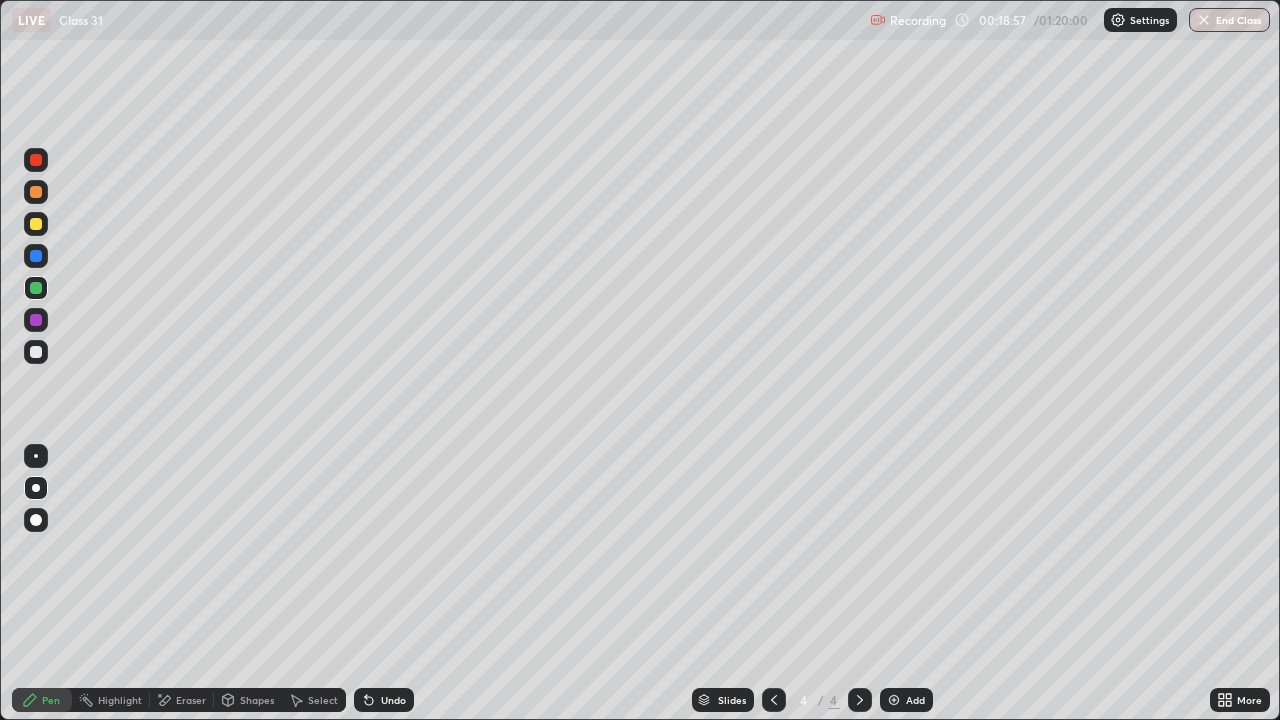 click at bounding box center (36, 352) 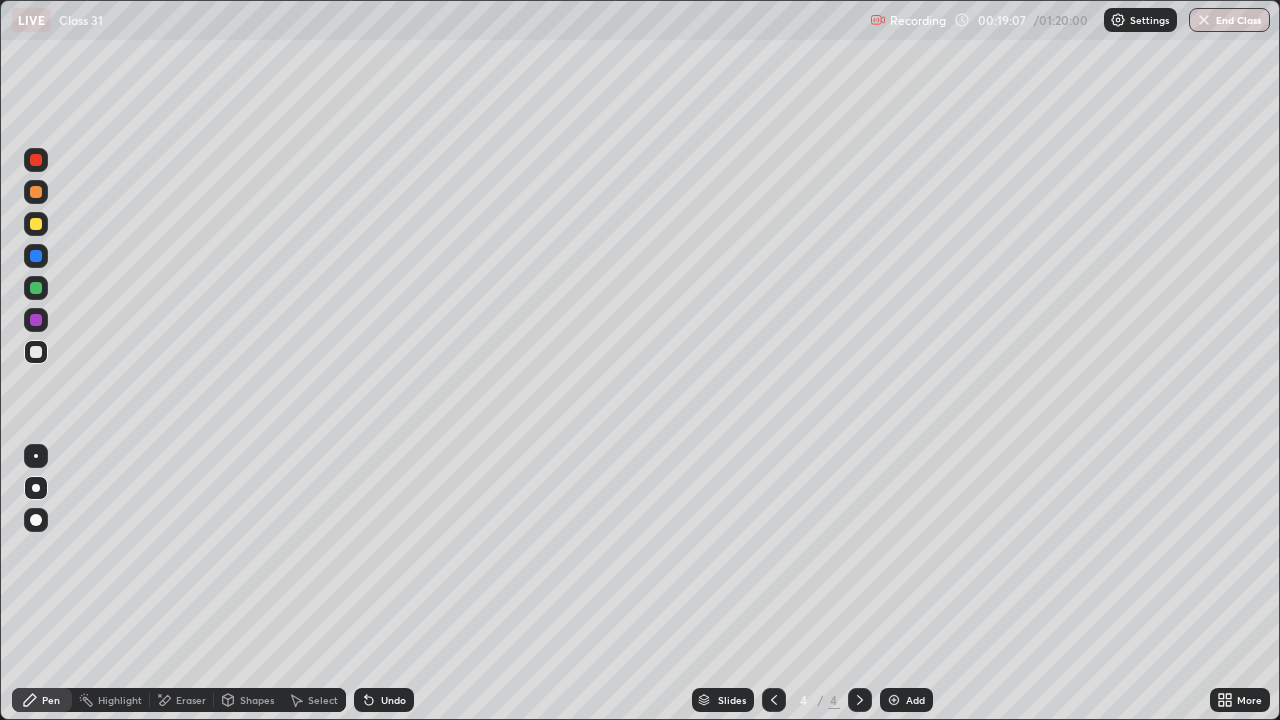 click on "Undo" at bounding box center (393, 700) 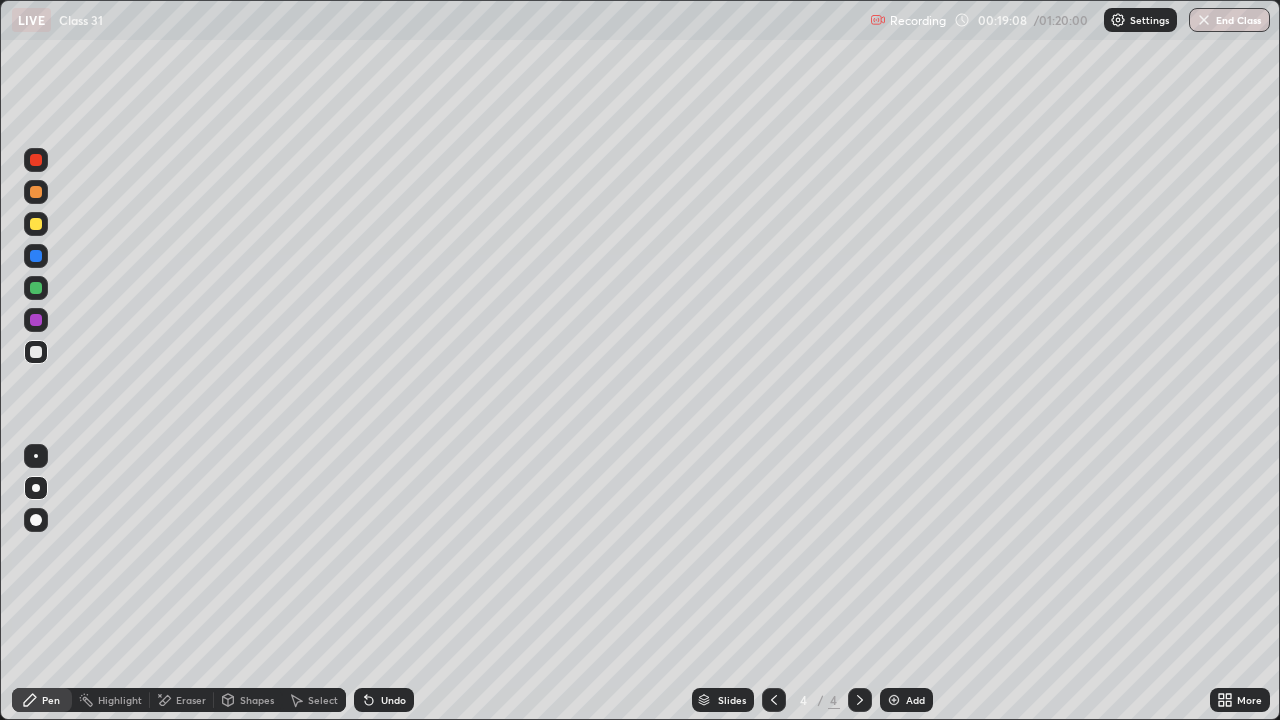 click on "Undo" at bounding box center (393, 700) 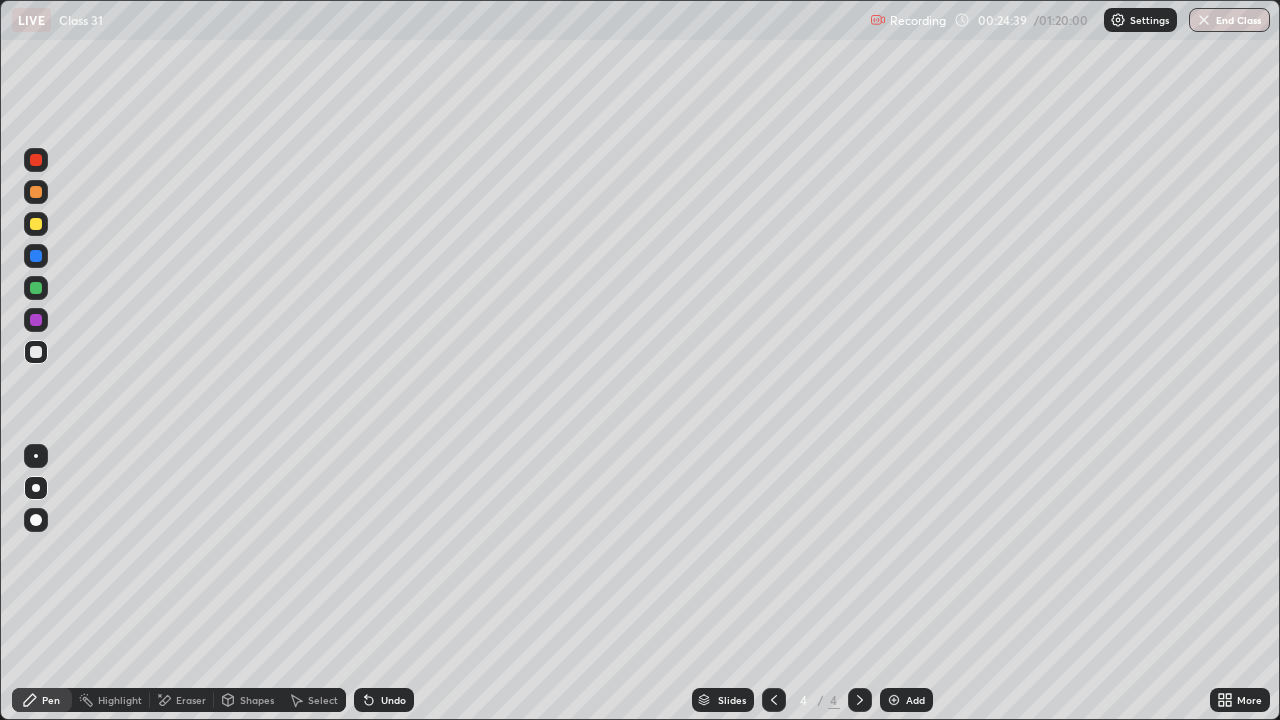 click on "Undo" at bounding box center (393, 700) 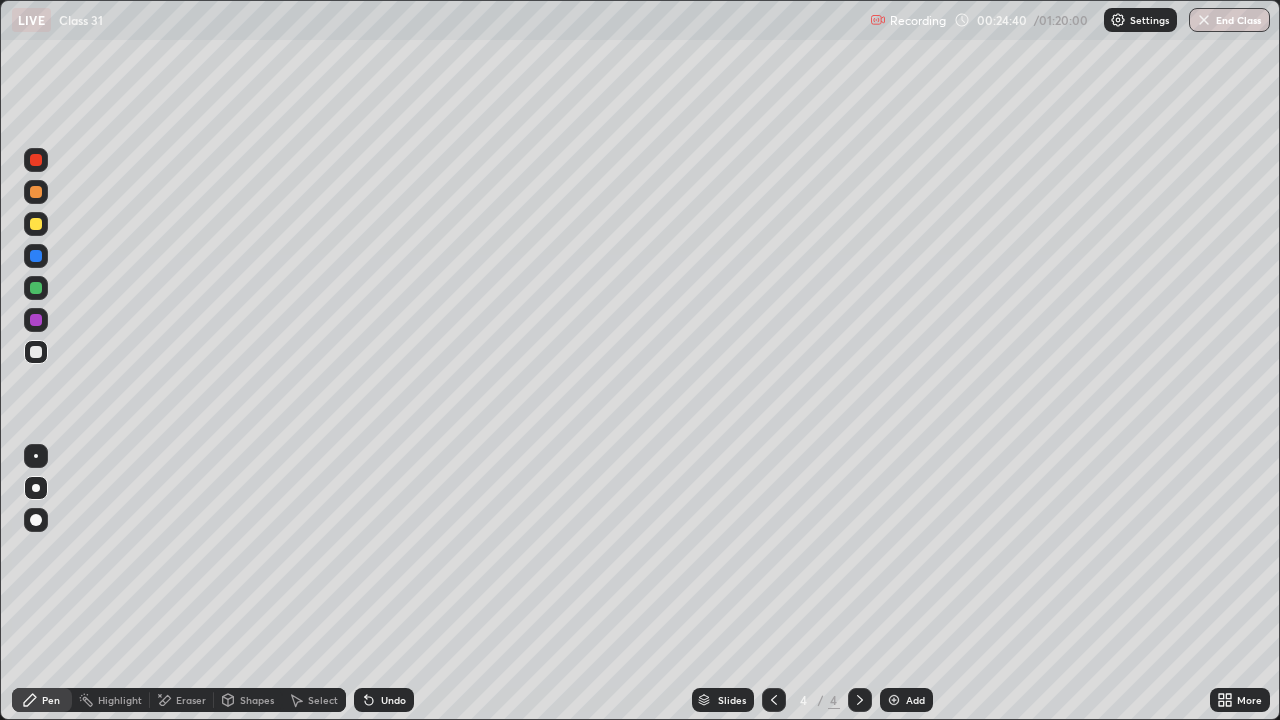 click on "Undo" at bounding box center (393, 700) 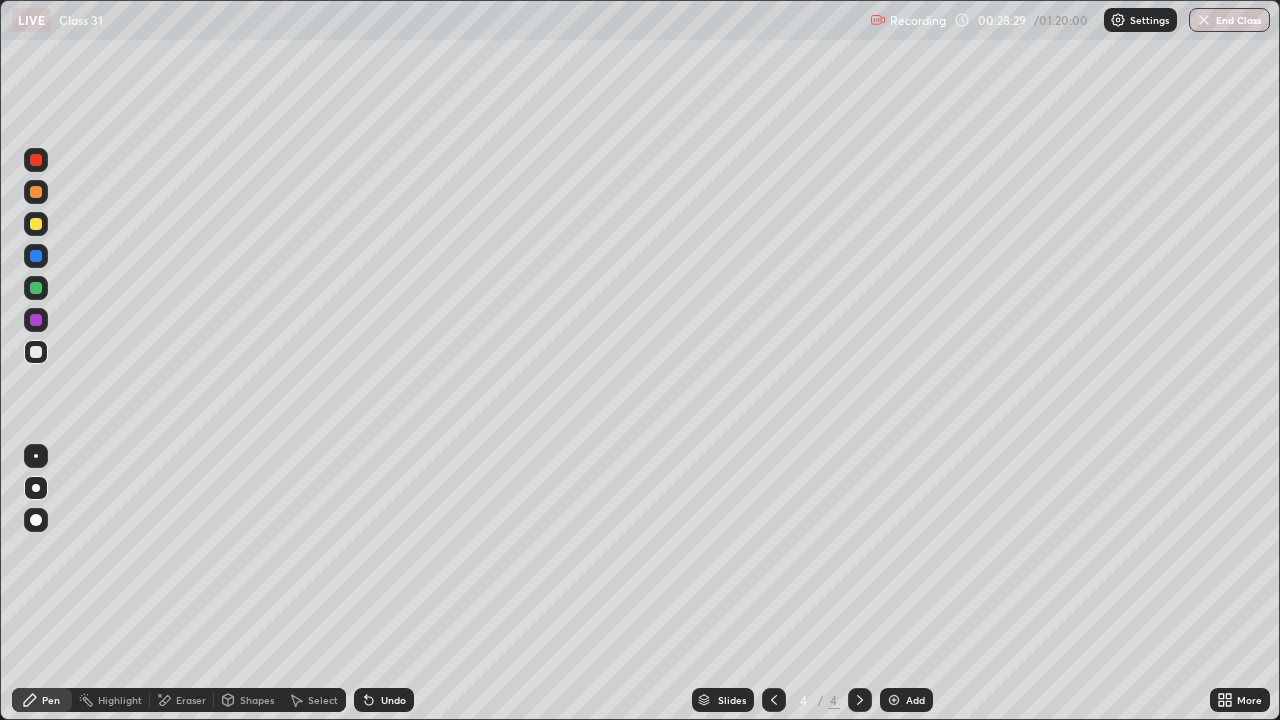 click at bounding box center (894, 700) 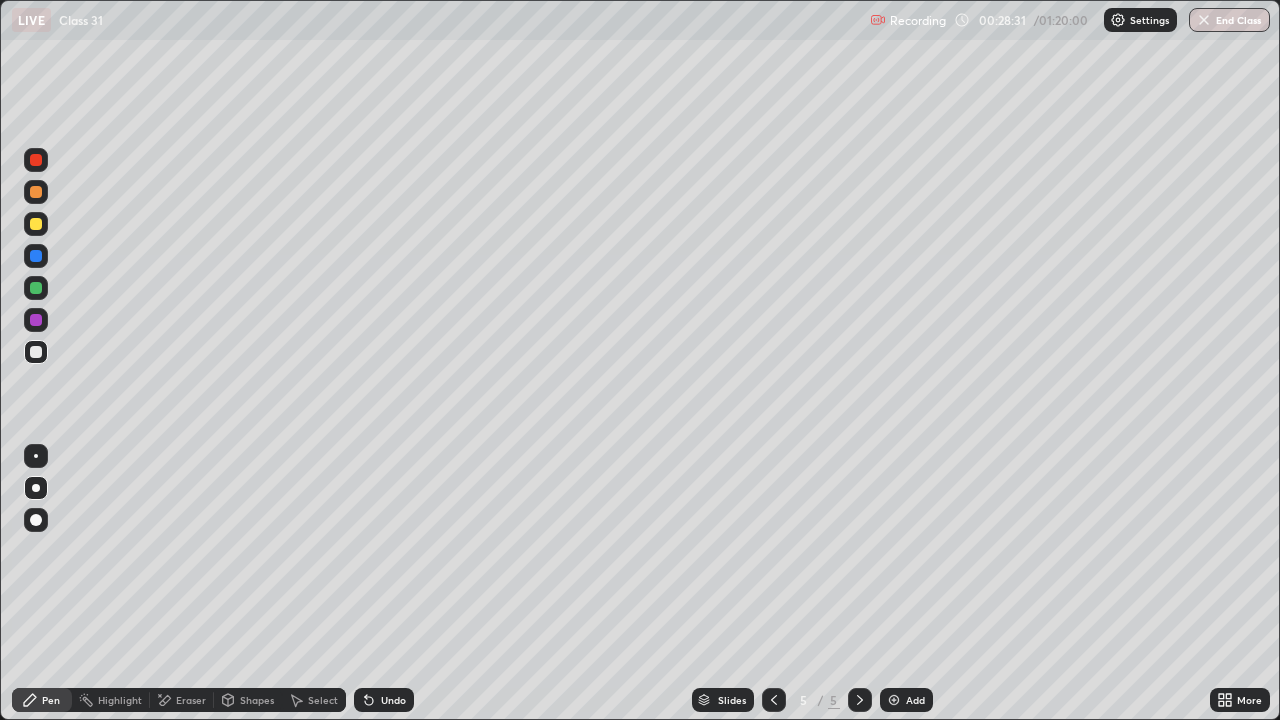 click at bounding box center (36, 224) 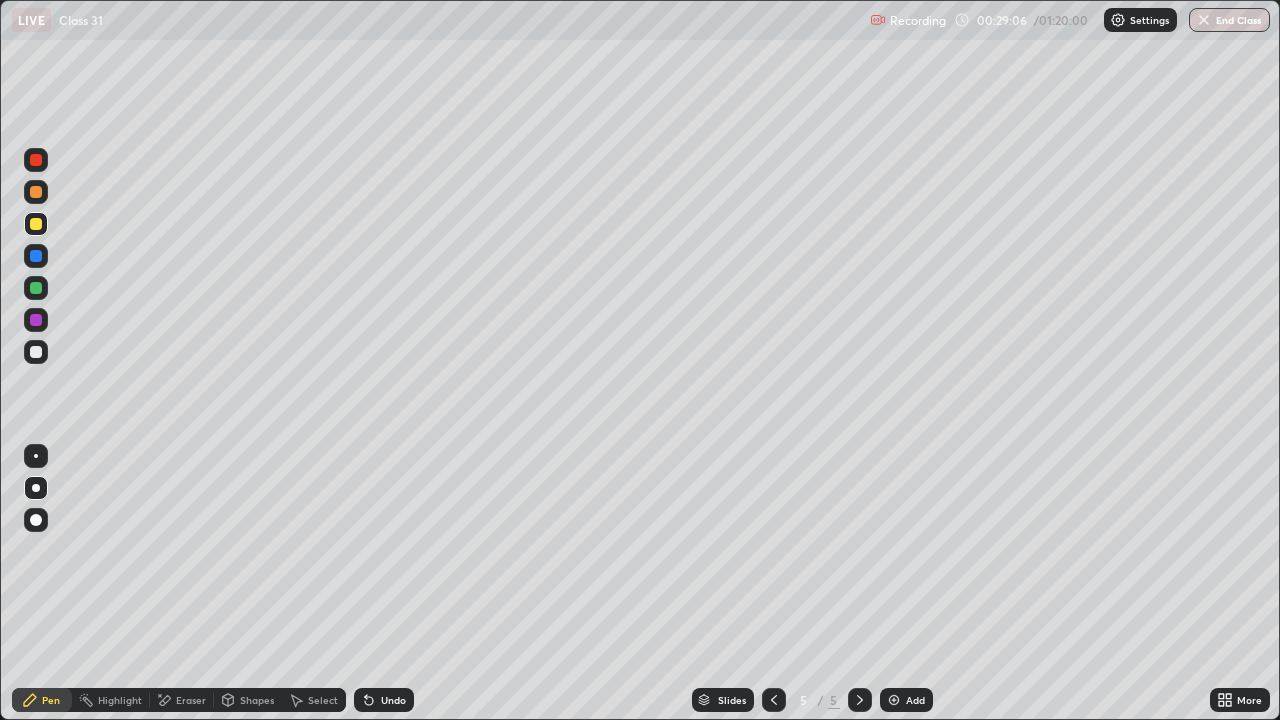 click at bounding box center (36, 352) 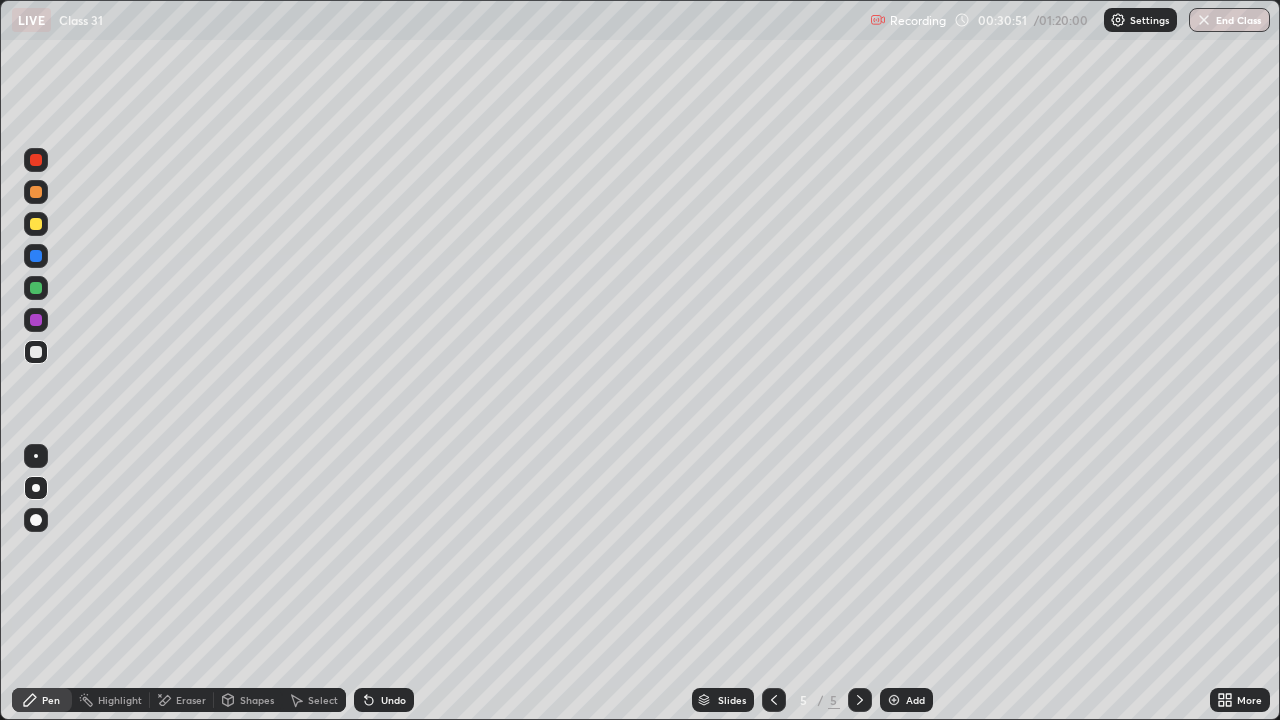 click at bounding box center (36, 288) 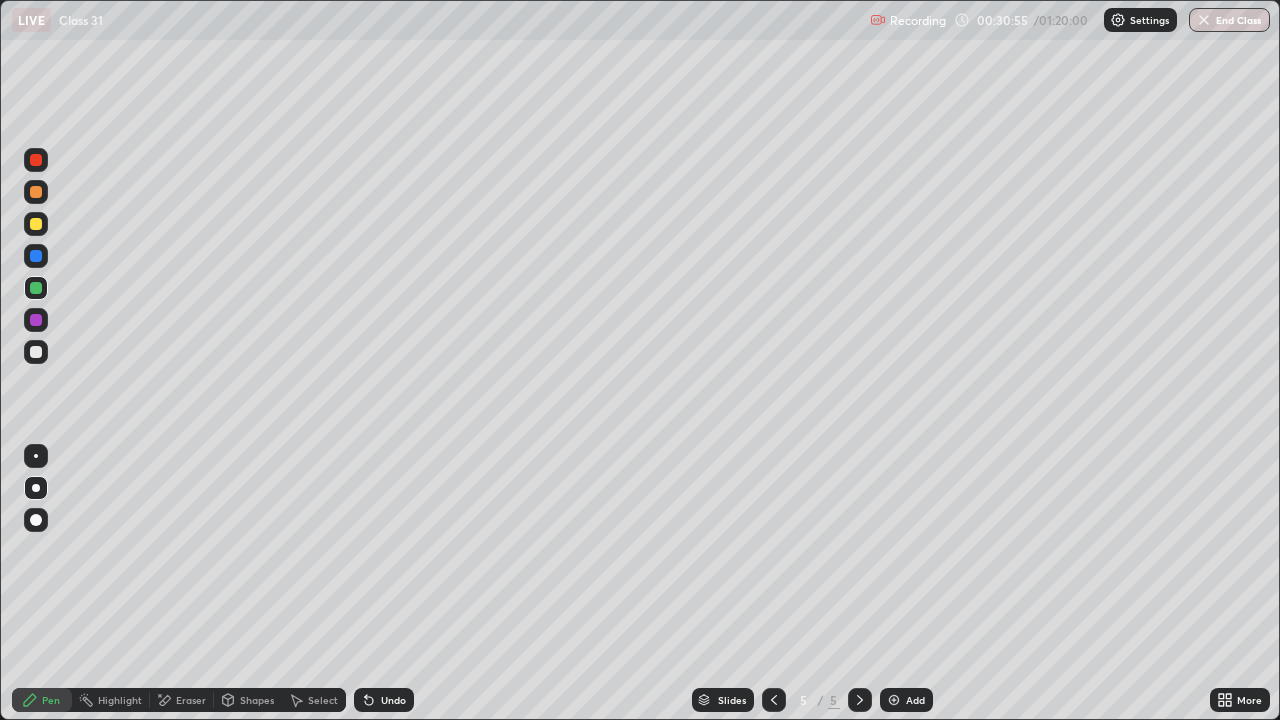 click at bounding box center (36, 352) 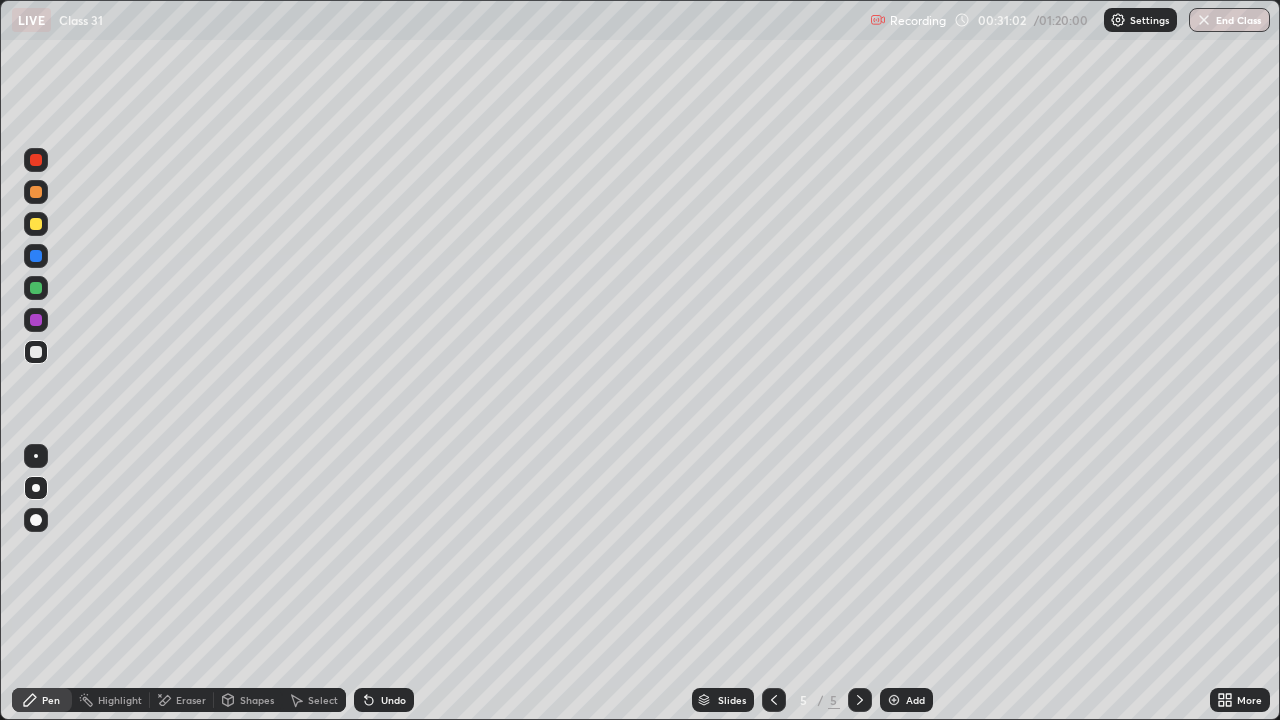 click at bounding box center [36, 352] 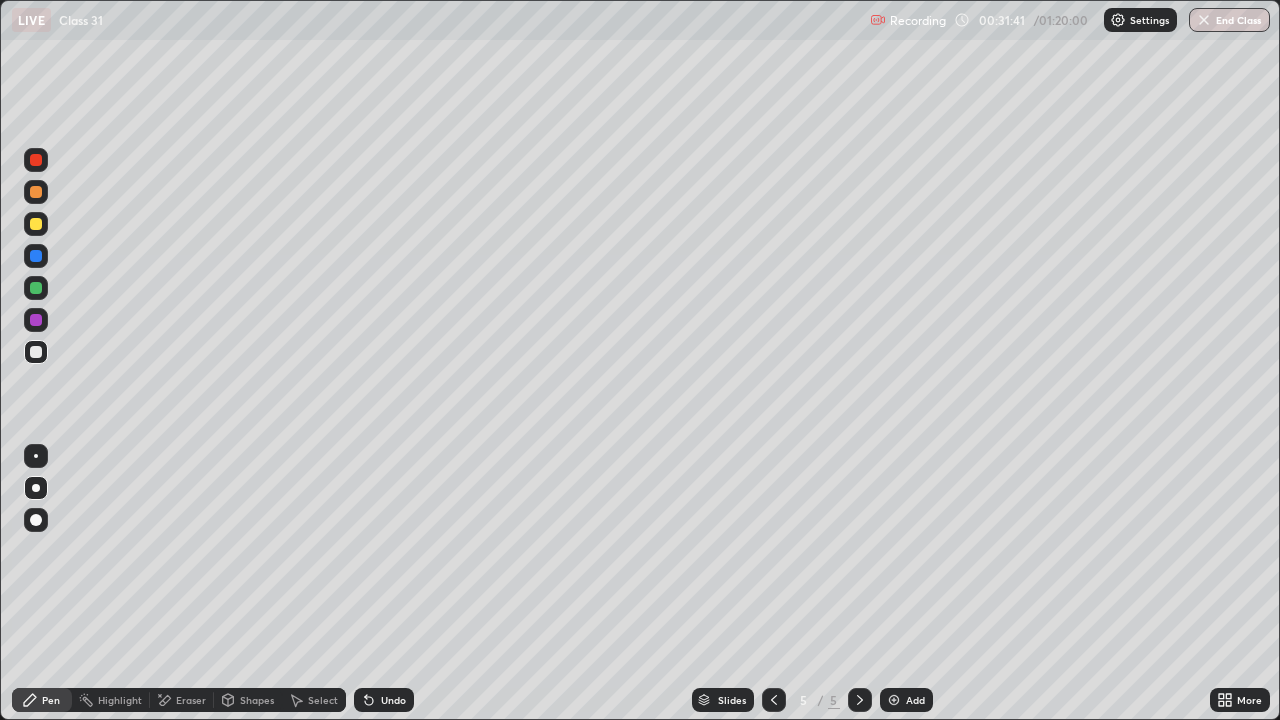 click on "Undo" at bounding box center (393, 700) 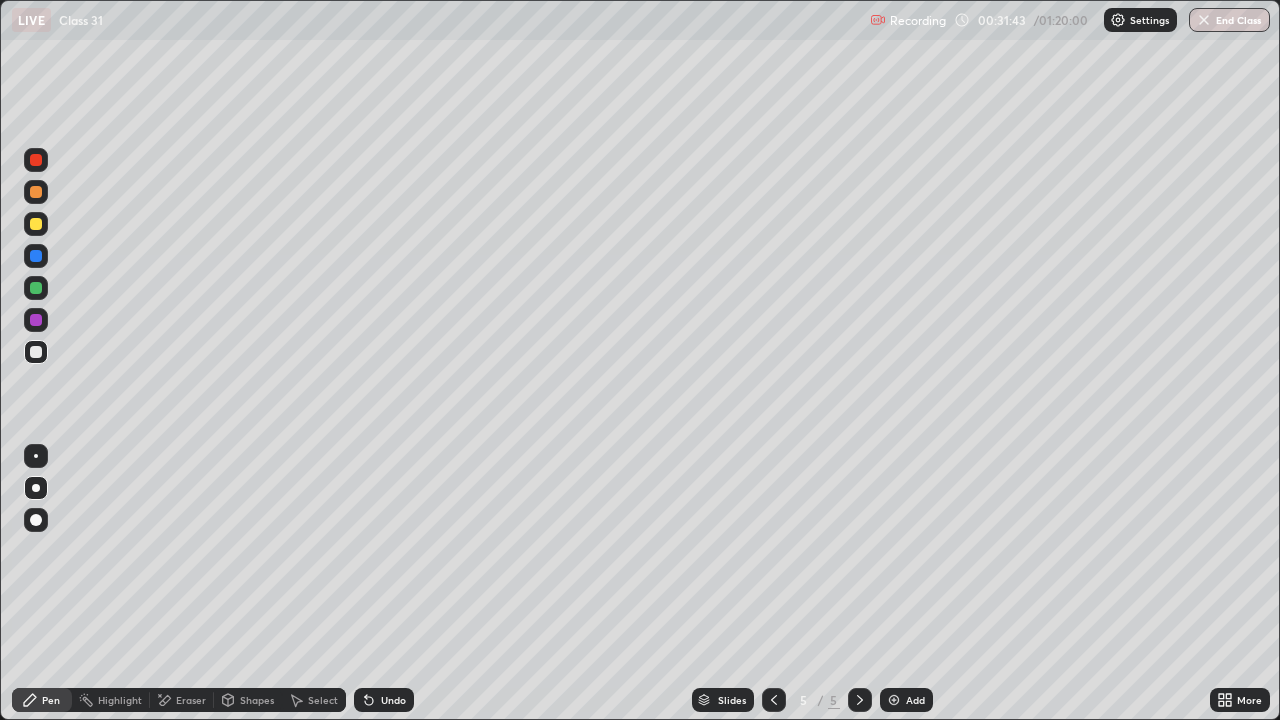 click on "Undo" at bounding box center (393, 700) 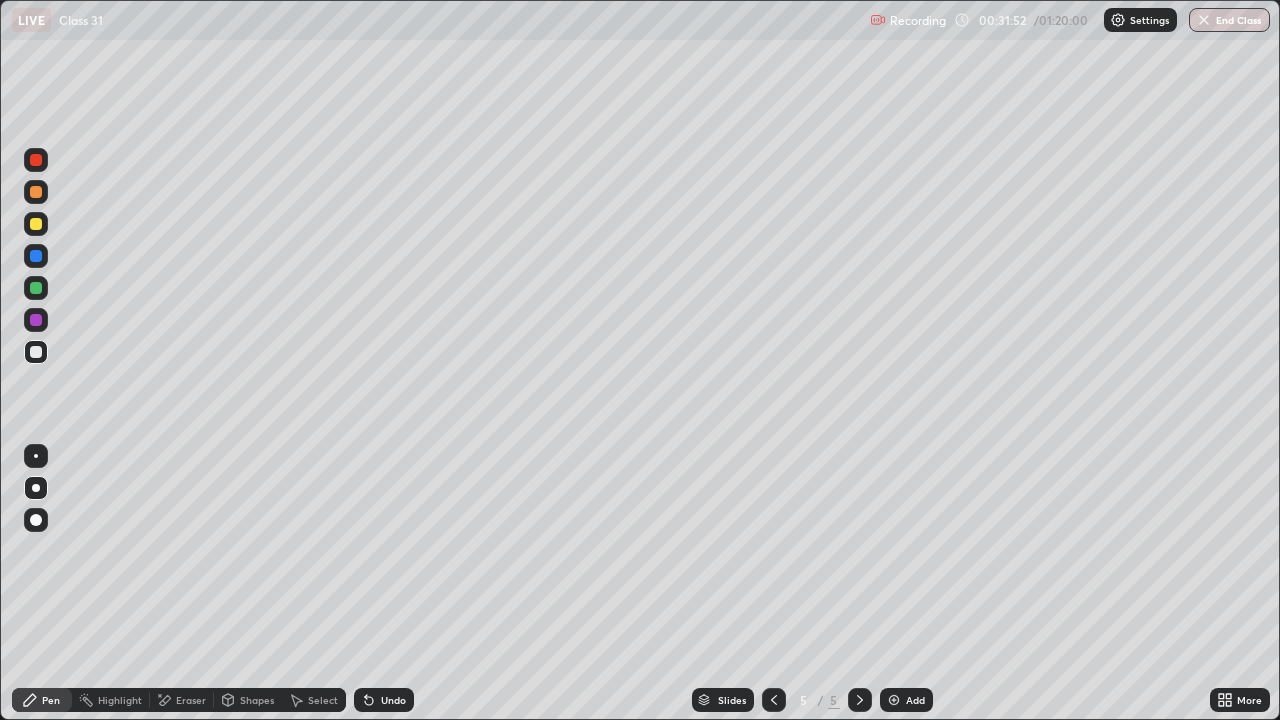 click on "Eraser" at bounding box center [191, 700] 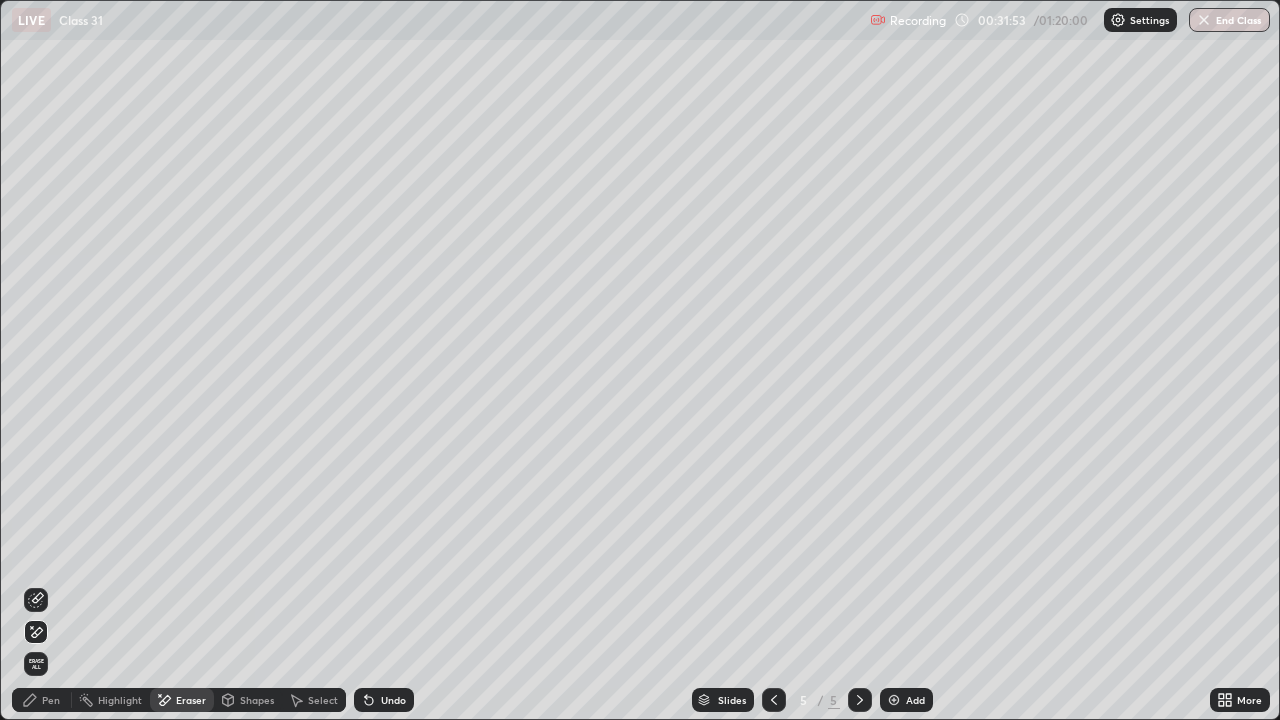 click 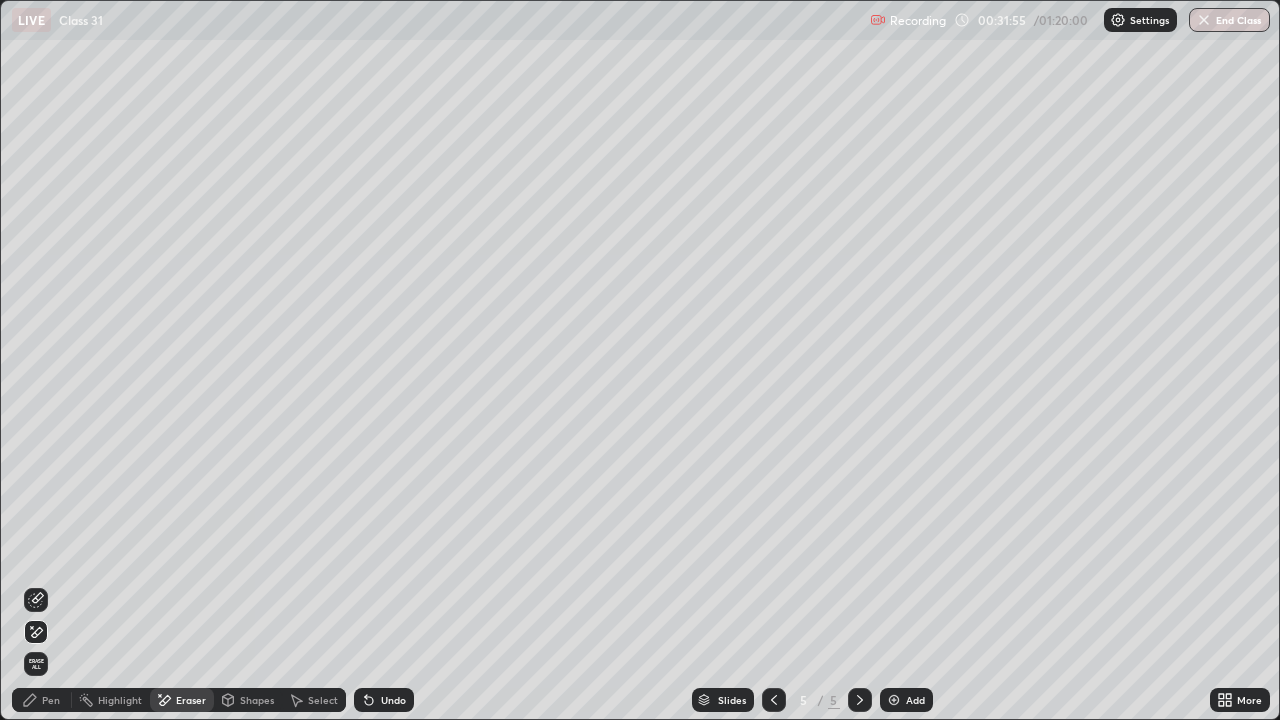 click on "Pen" at bounding box center [51, 700] 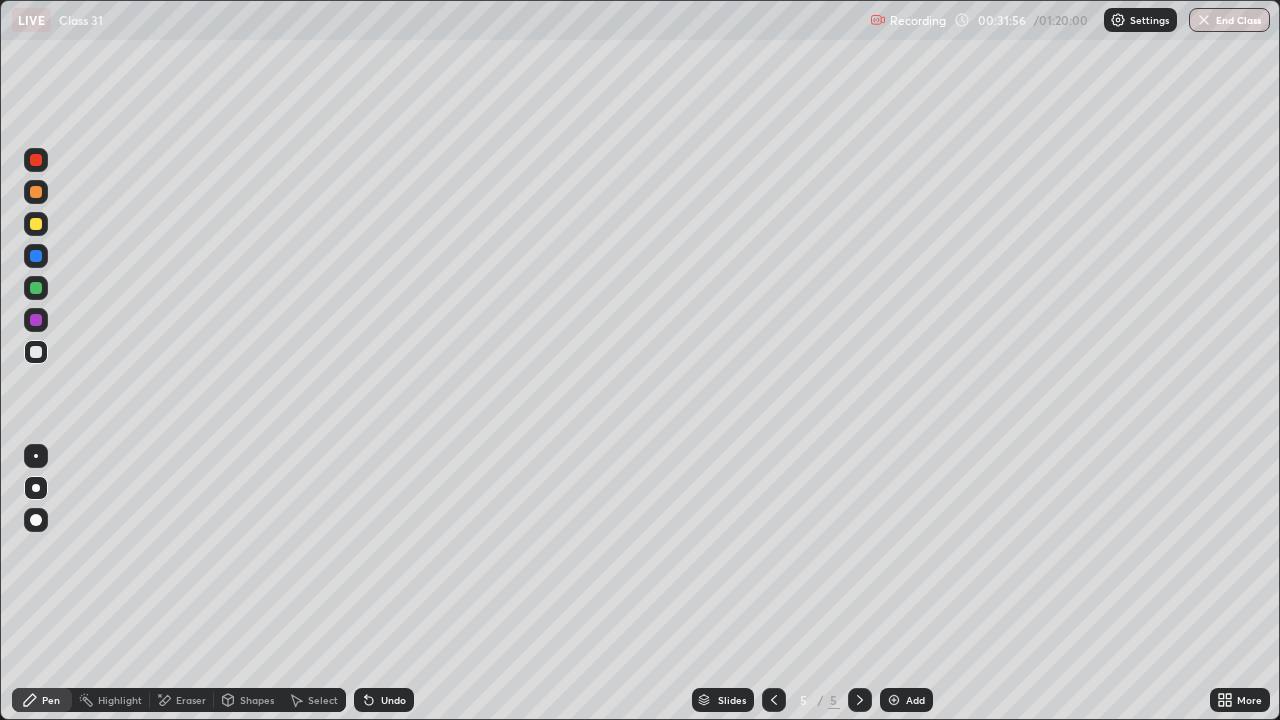 click at bounding box center [36, 320] 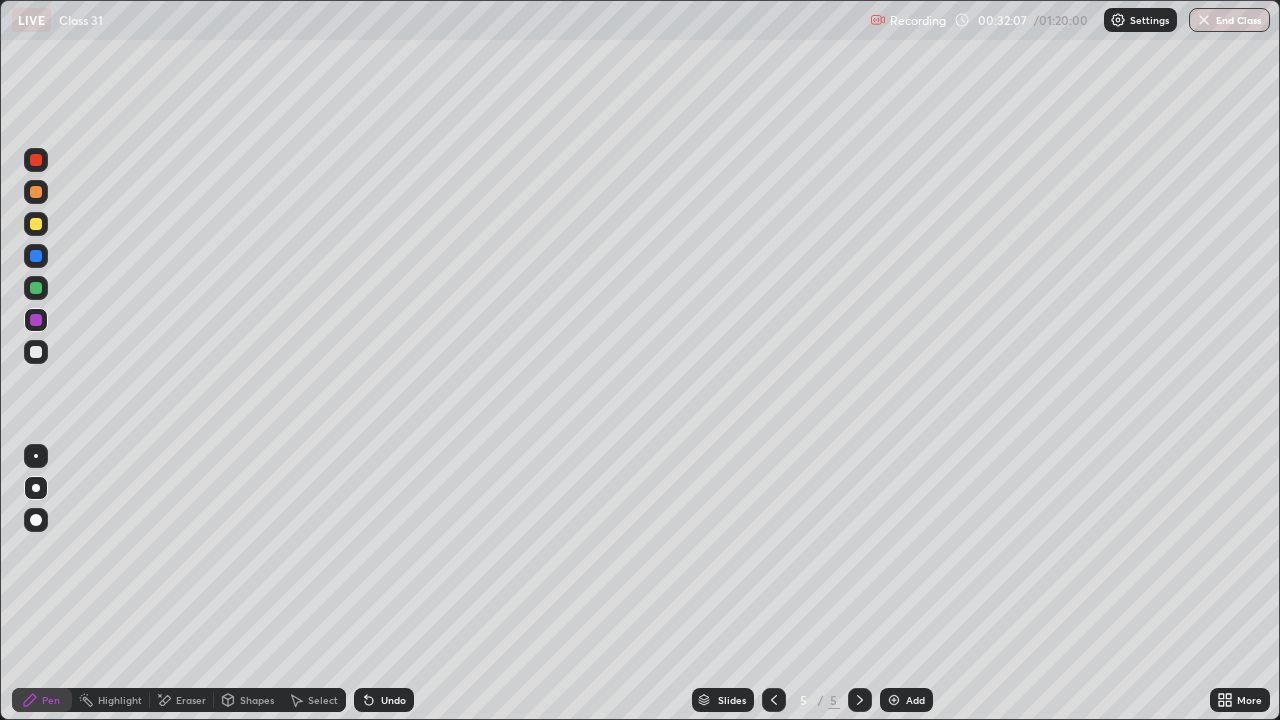 click on "Undo" at bounding box center [384, 700] 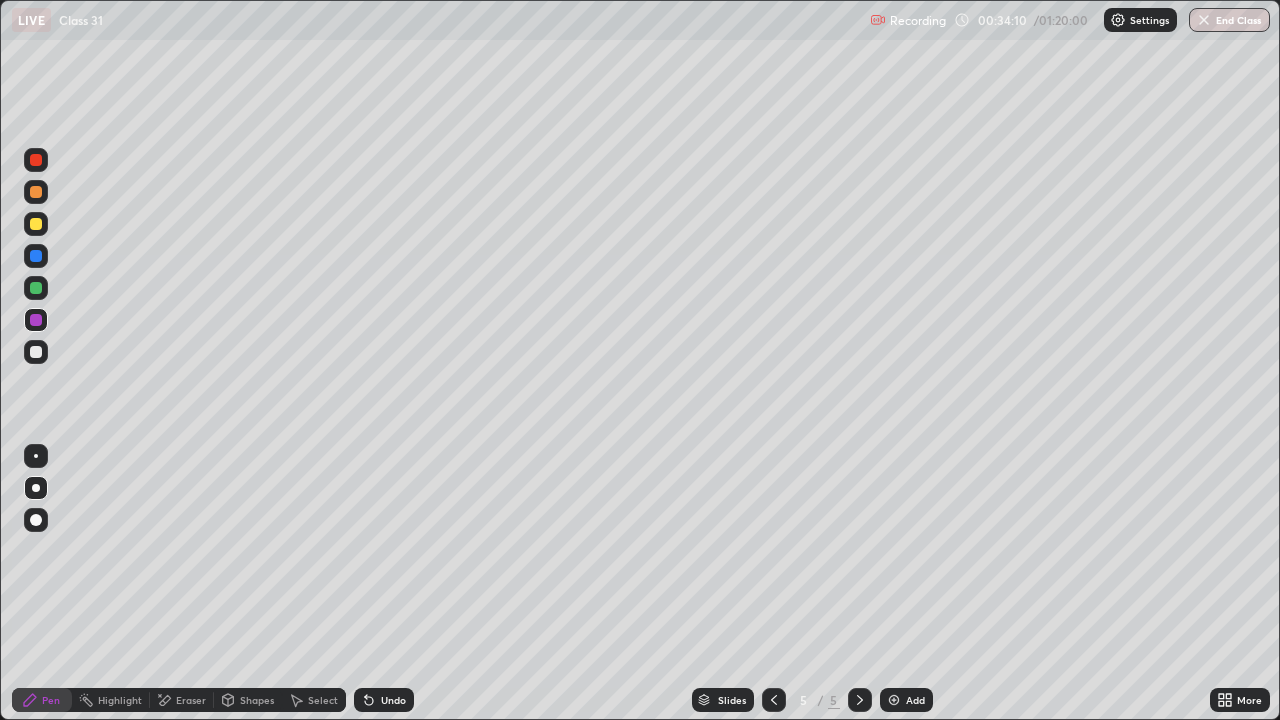 click on "Add" at bounding box center (906, 700) 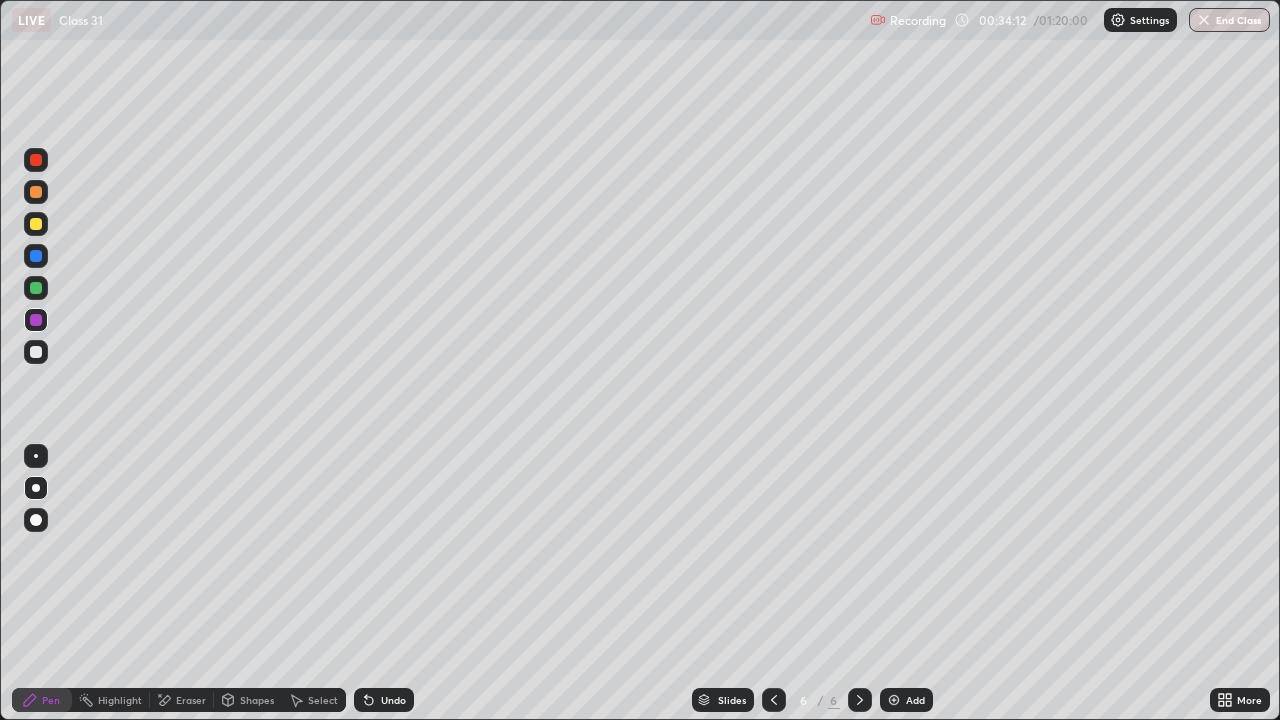 click at bounding box center [36, 224] 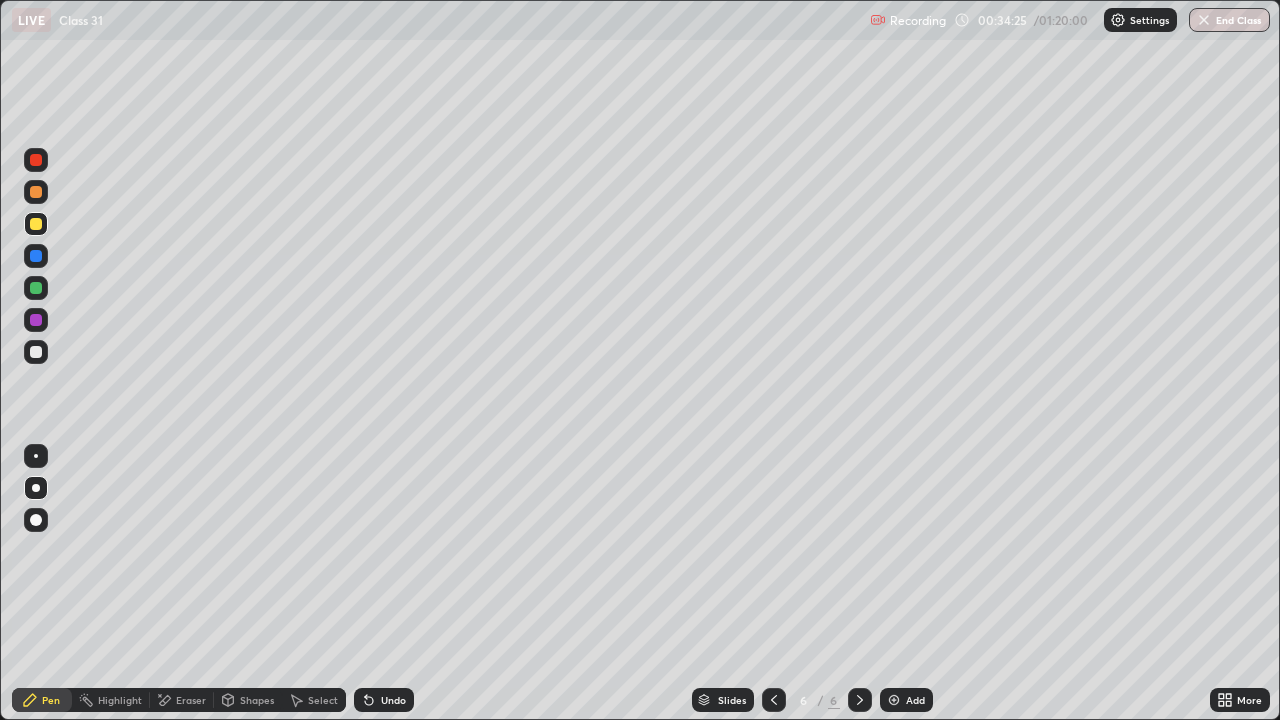 click at bounding box center (36, 352) 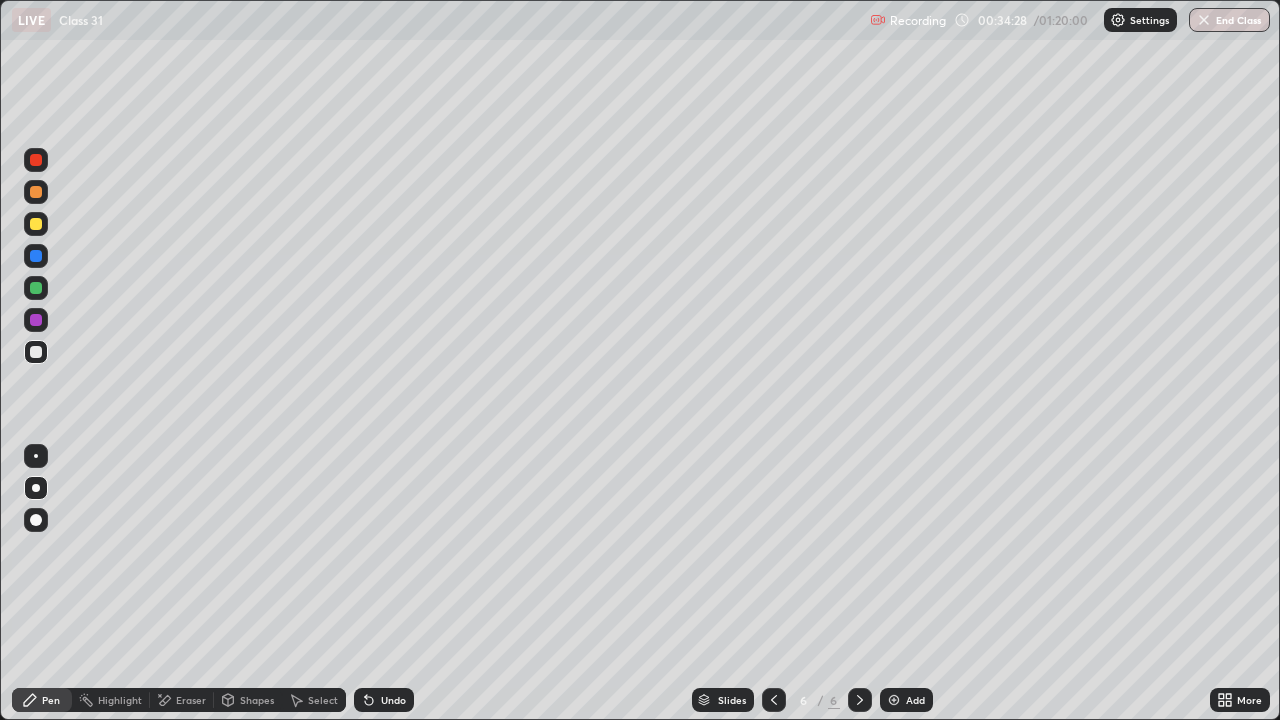 click at bounding box center [36, 224] 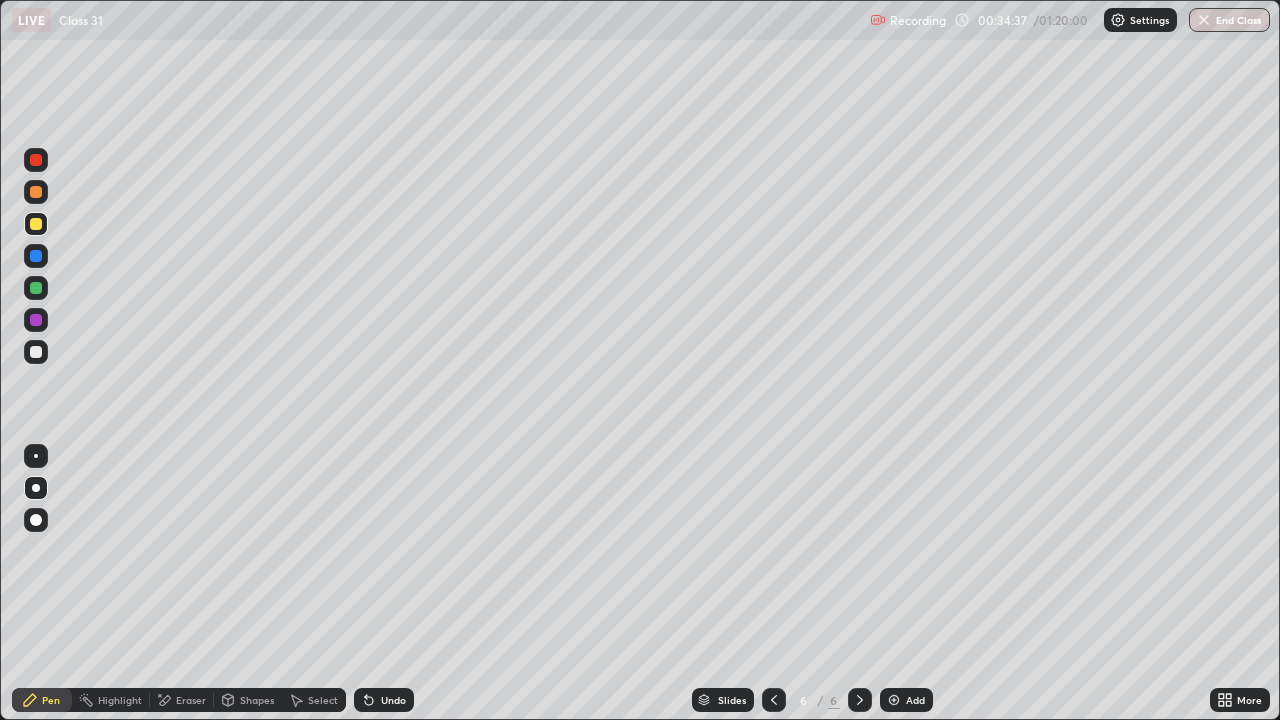 click at bounding box center (36, 352) 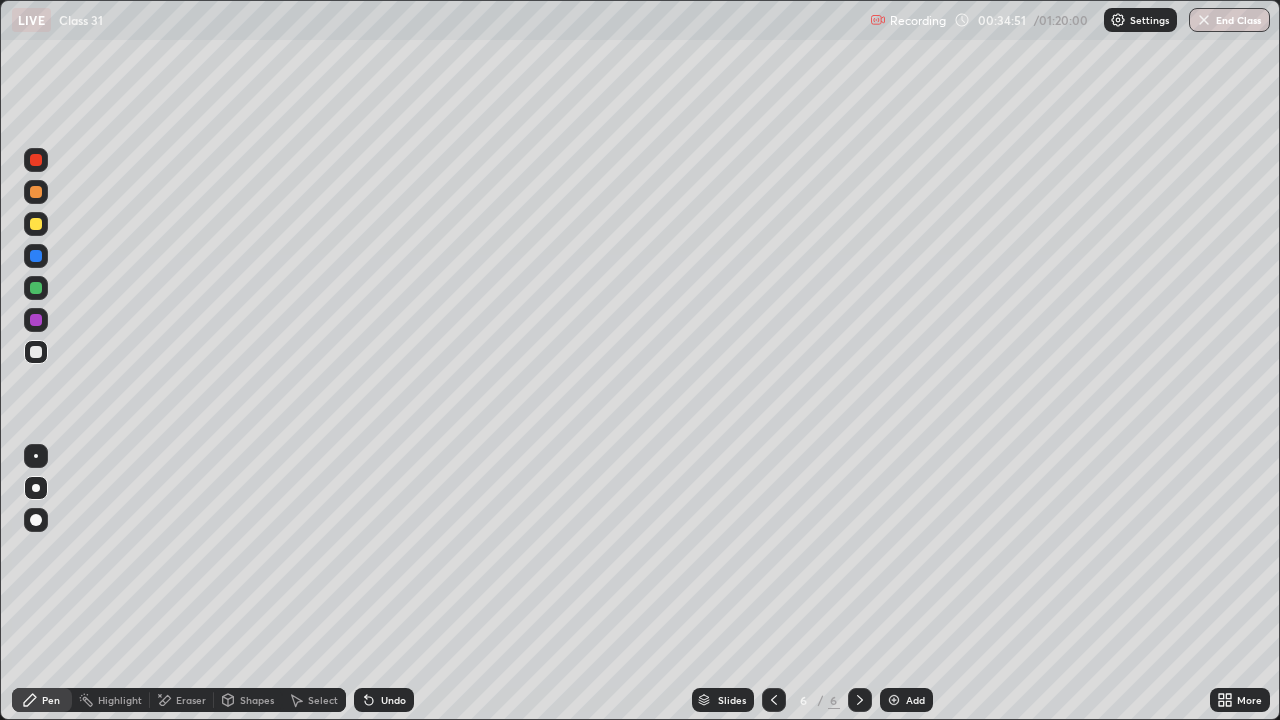 click on "Eraser" at bounding box center [182, 700] 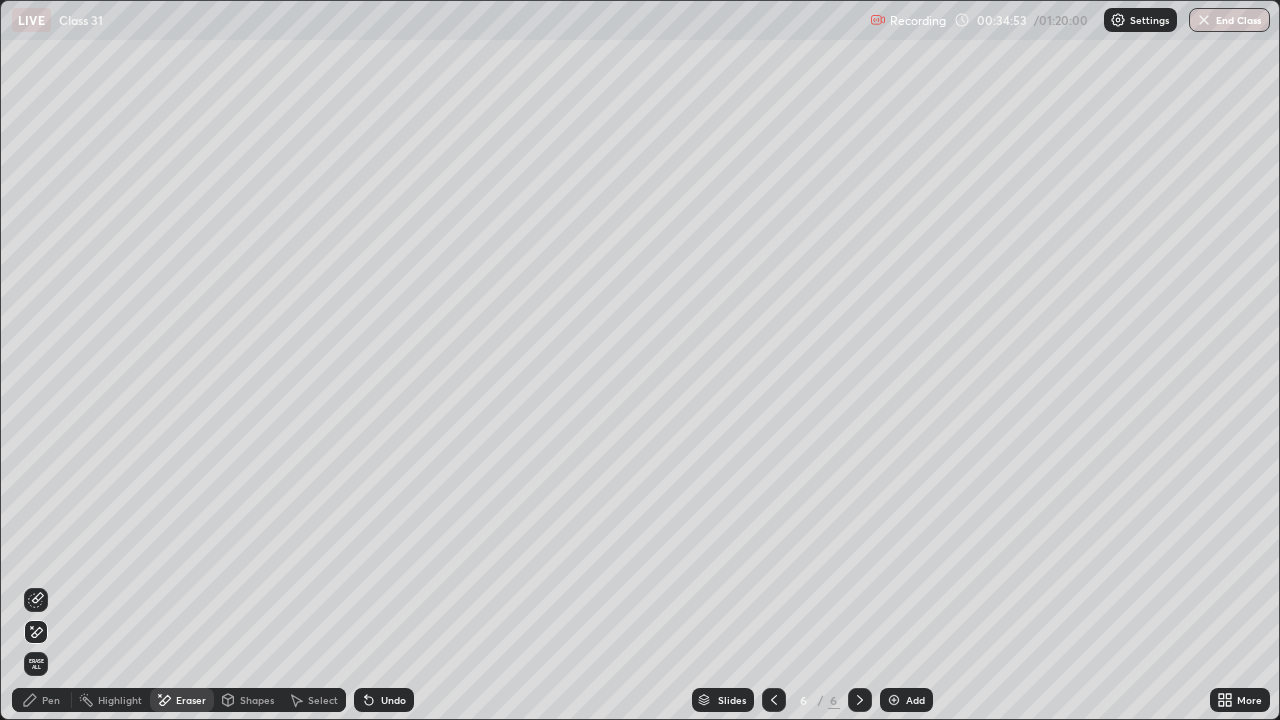 click on "Pen" at bounding box center [42, 700] 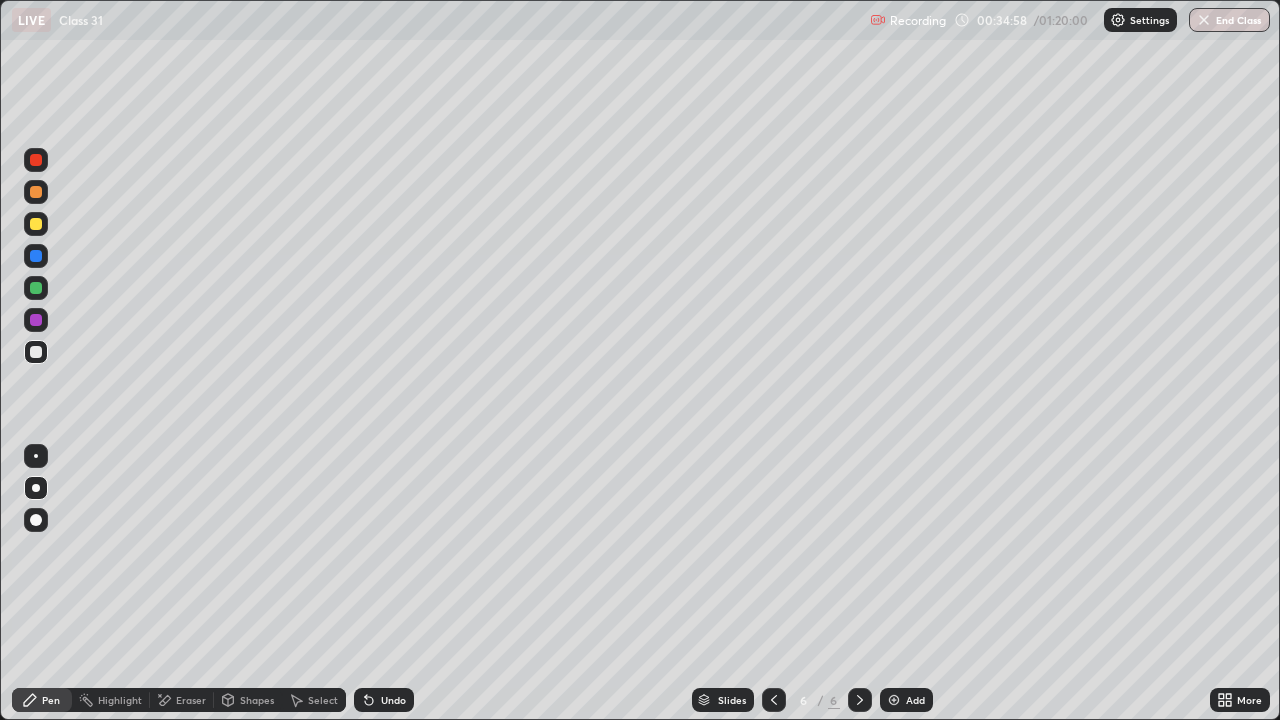 click 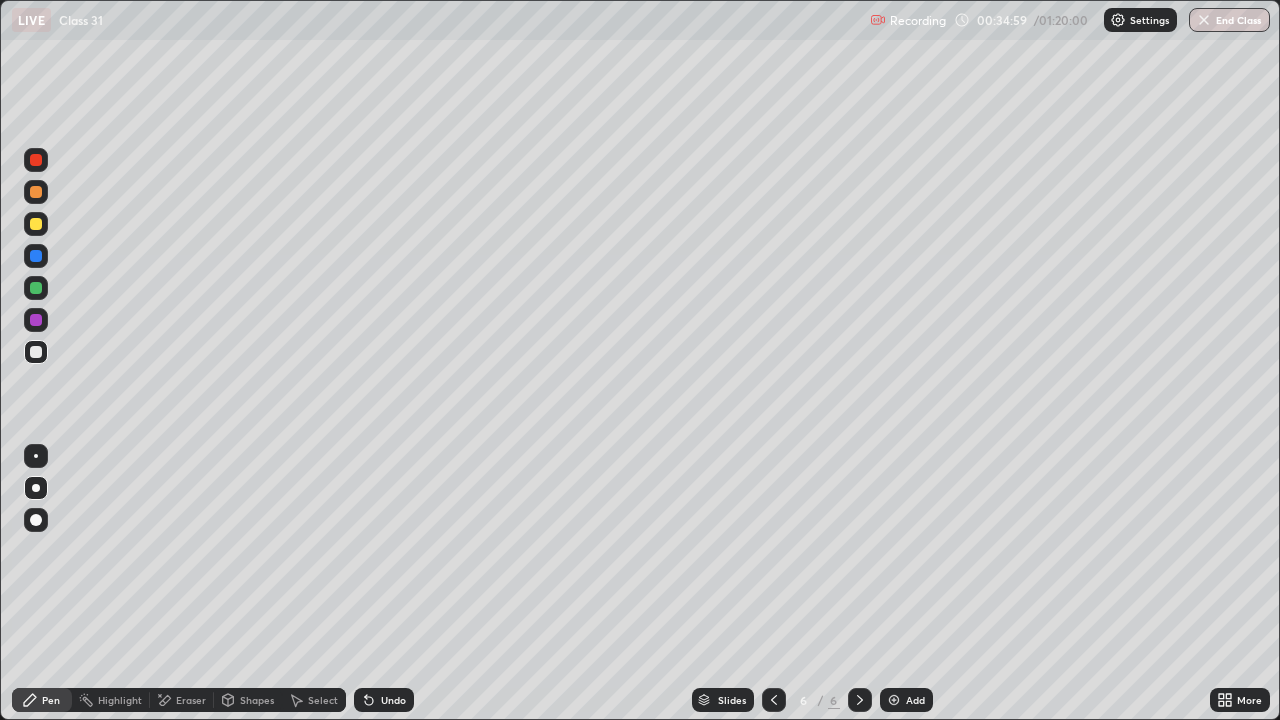 click 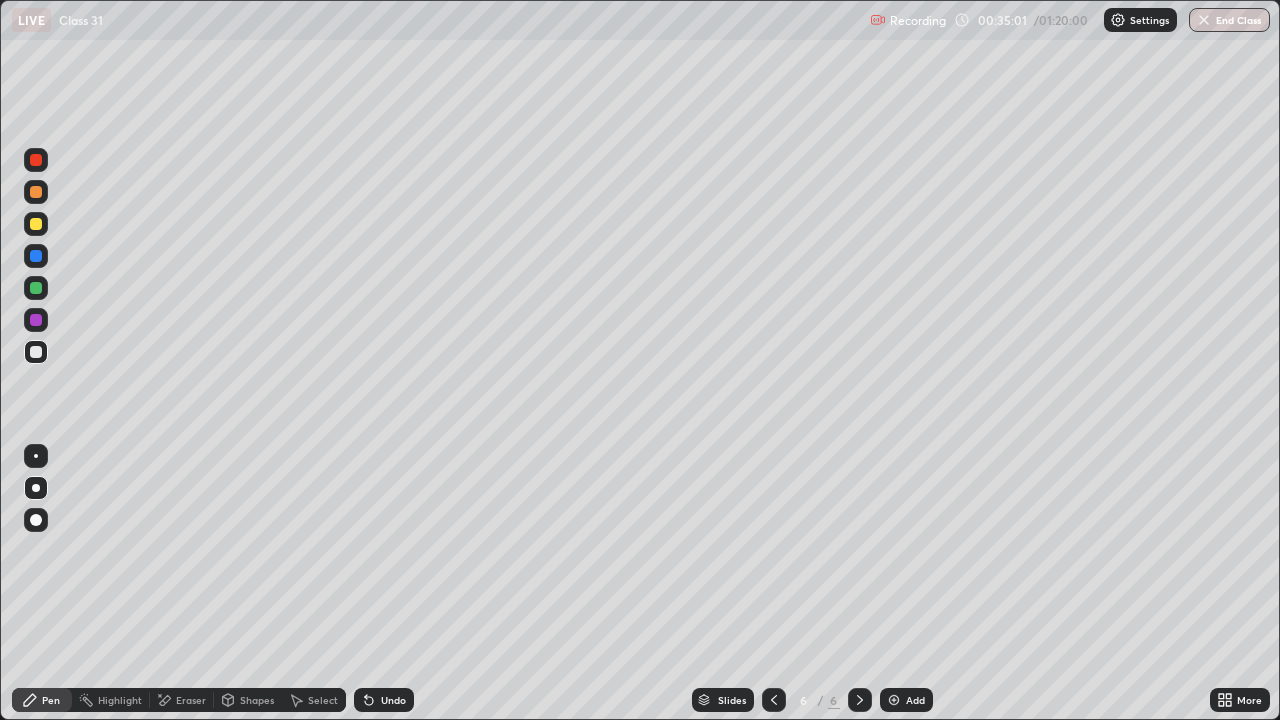 click 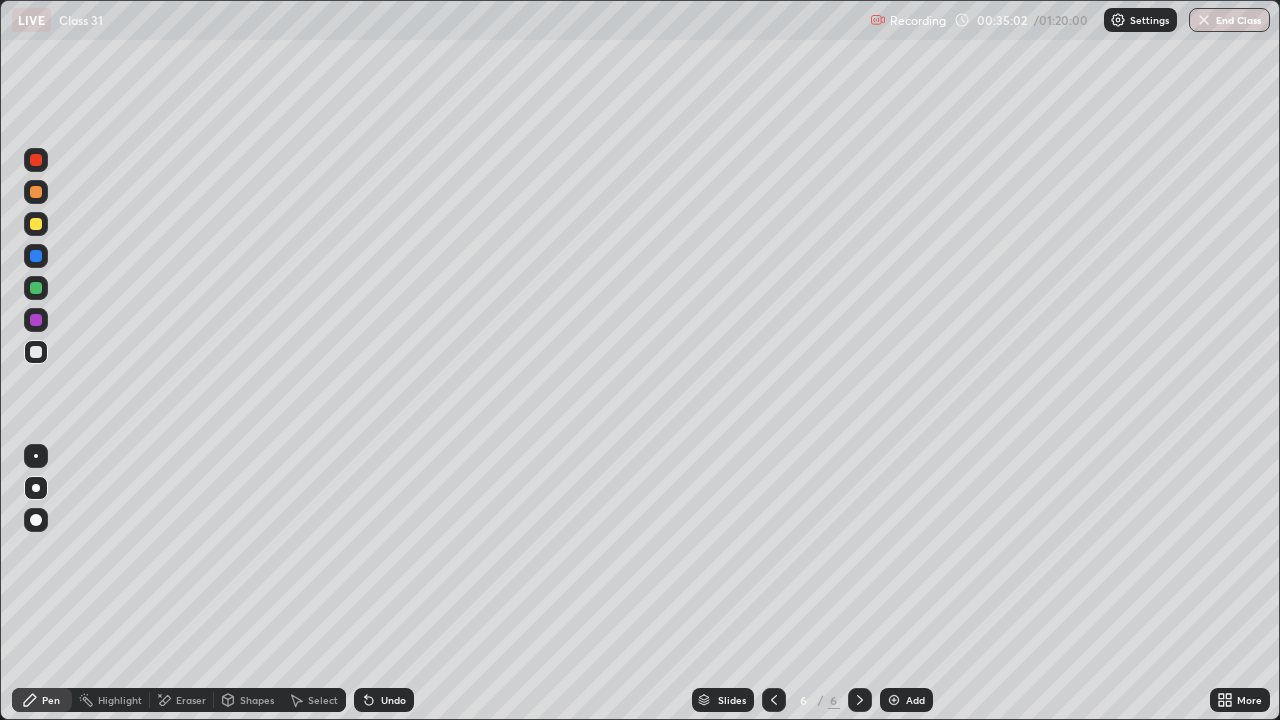 click 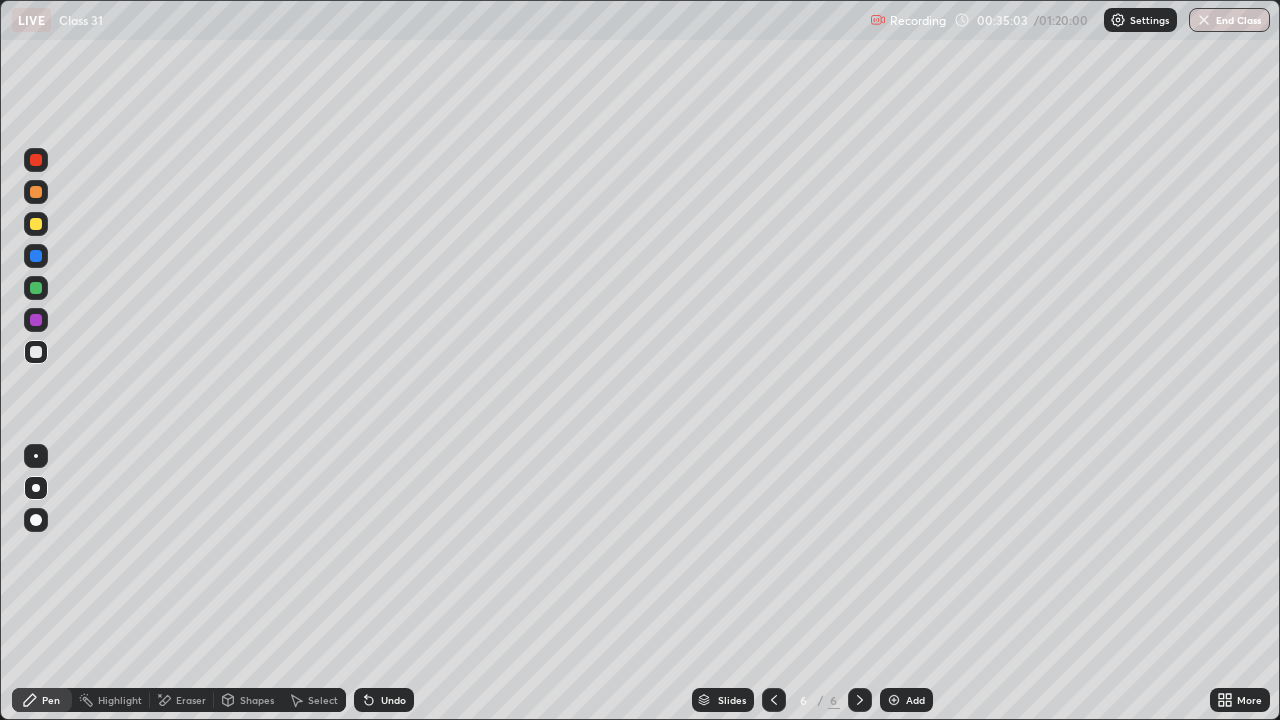 click 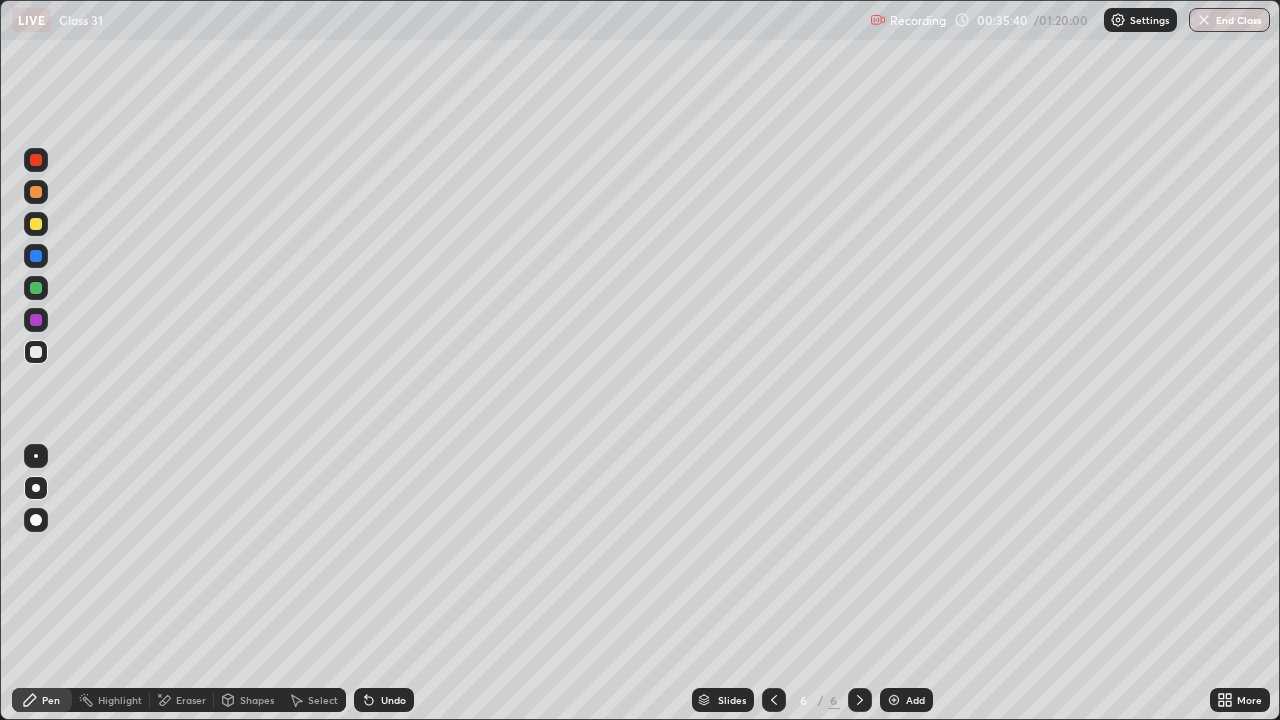 click at bounding box center [36, 320] 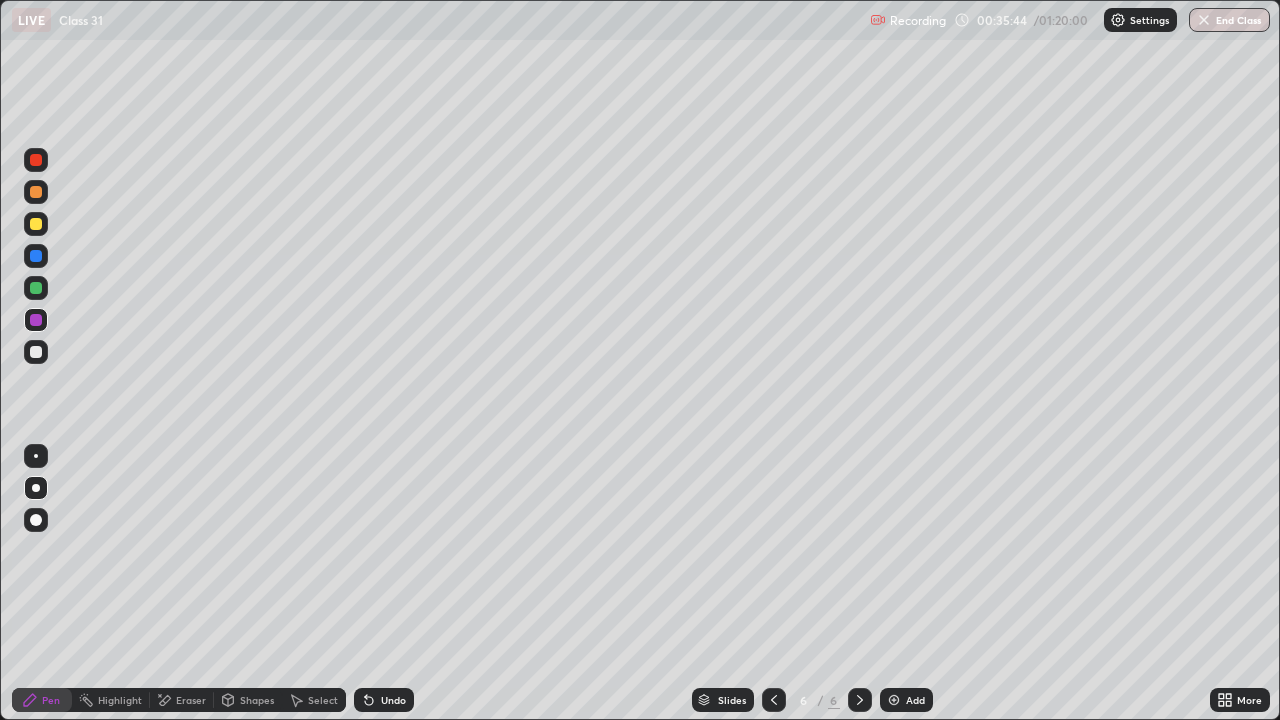 click at bounding box center [36, 352] 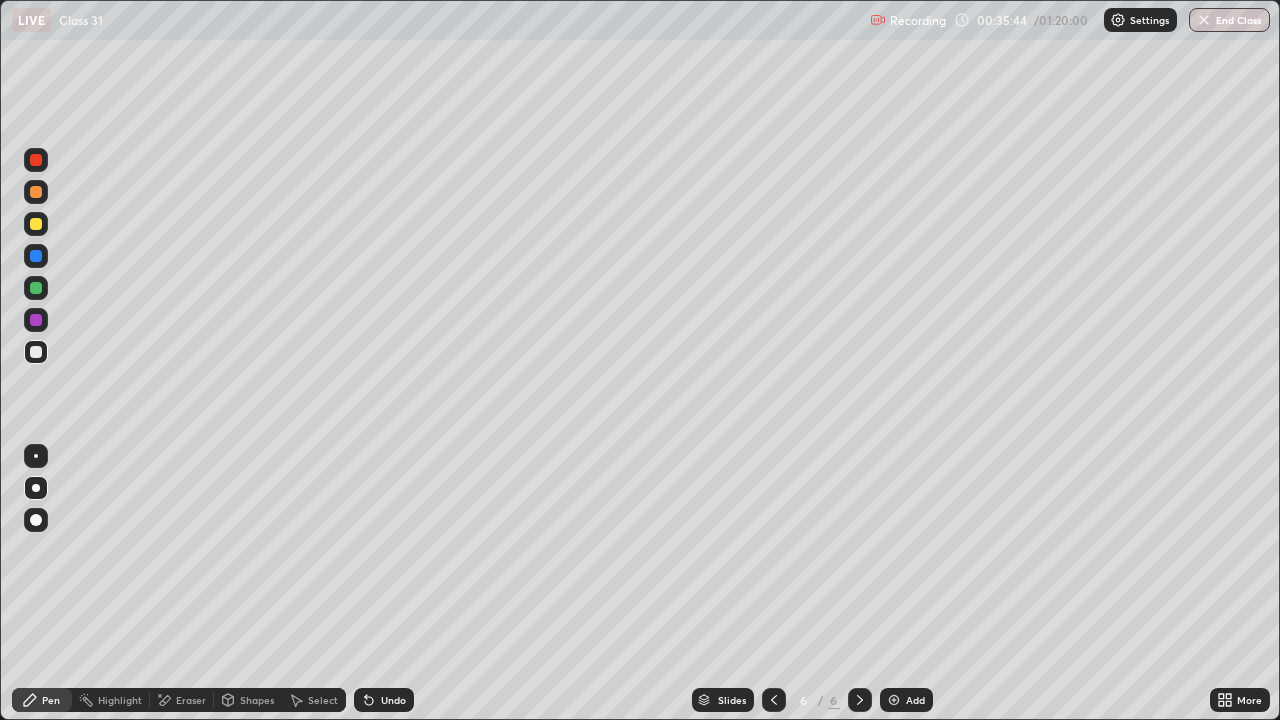 click on "Setting up your live class" at bounding box center (640, 360) 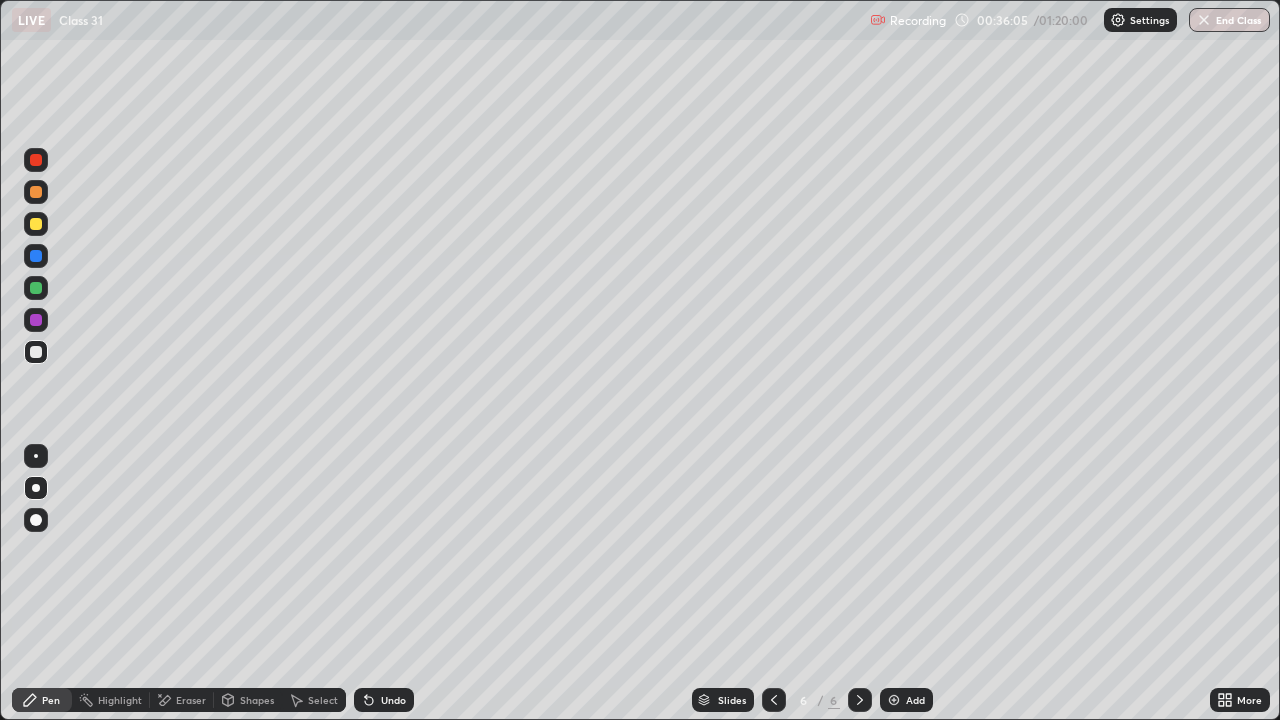 click 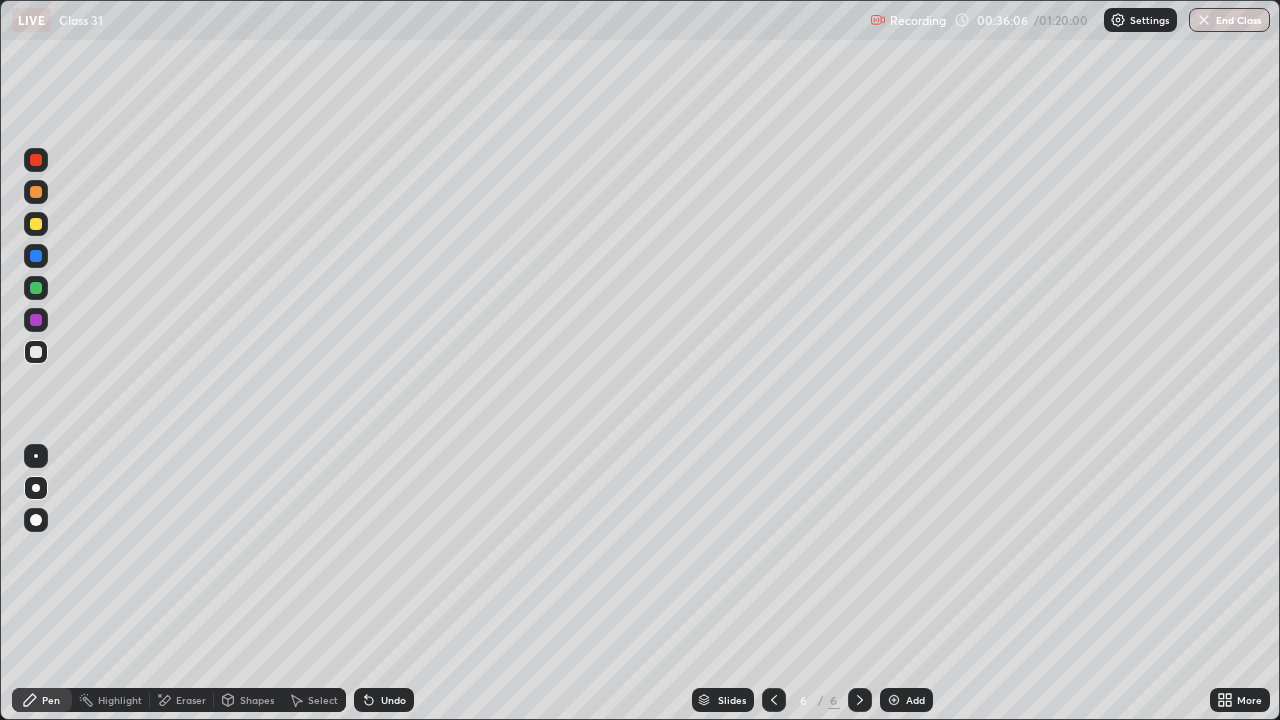 click 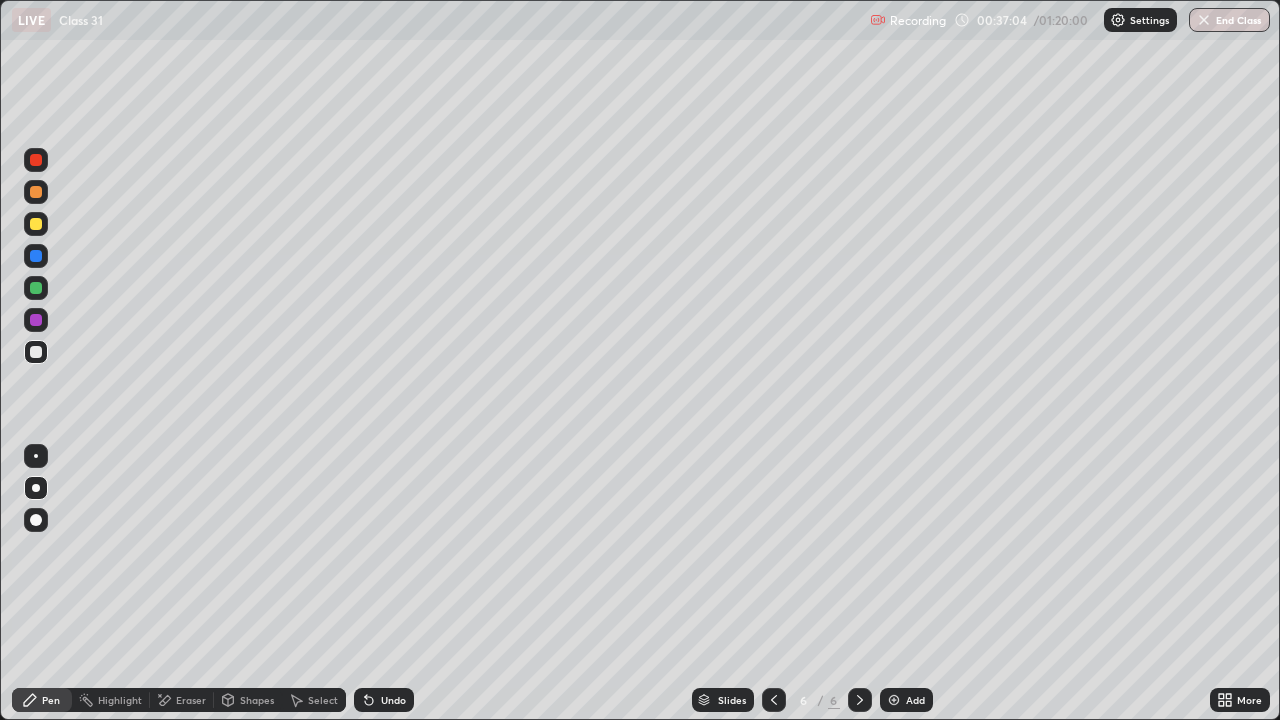 click on "Add" at bounding box center [915, 700] 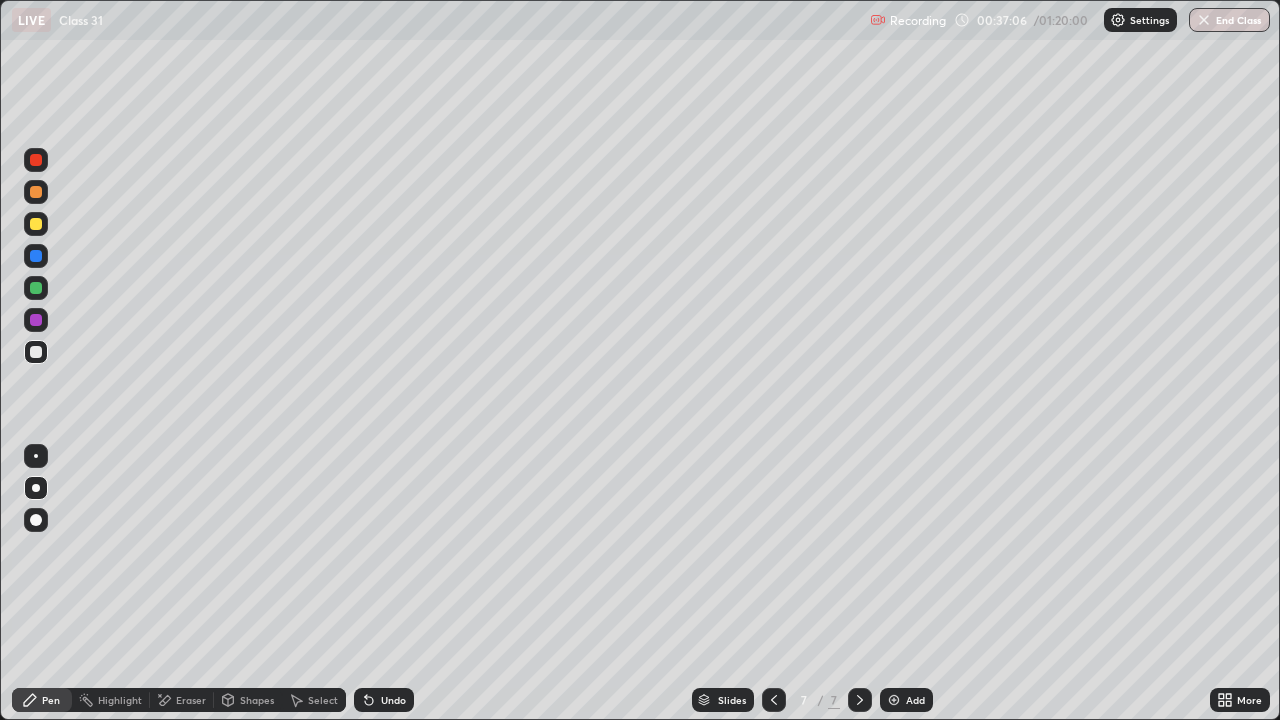 click at bounding box center [36, 224] 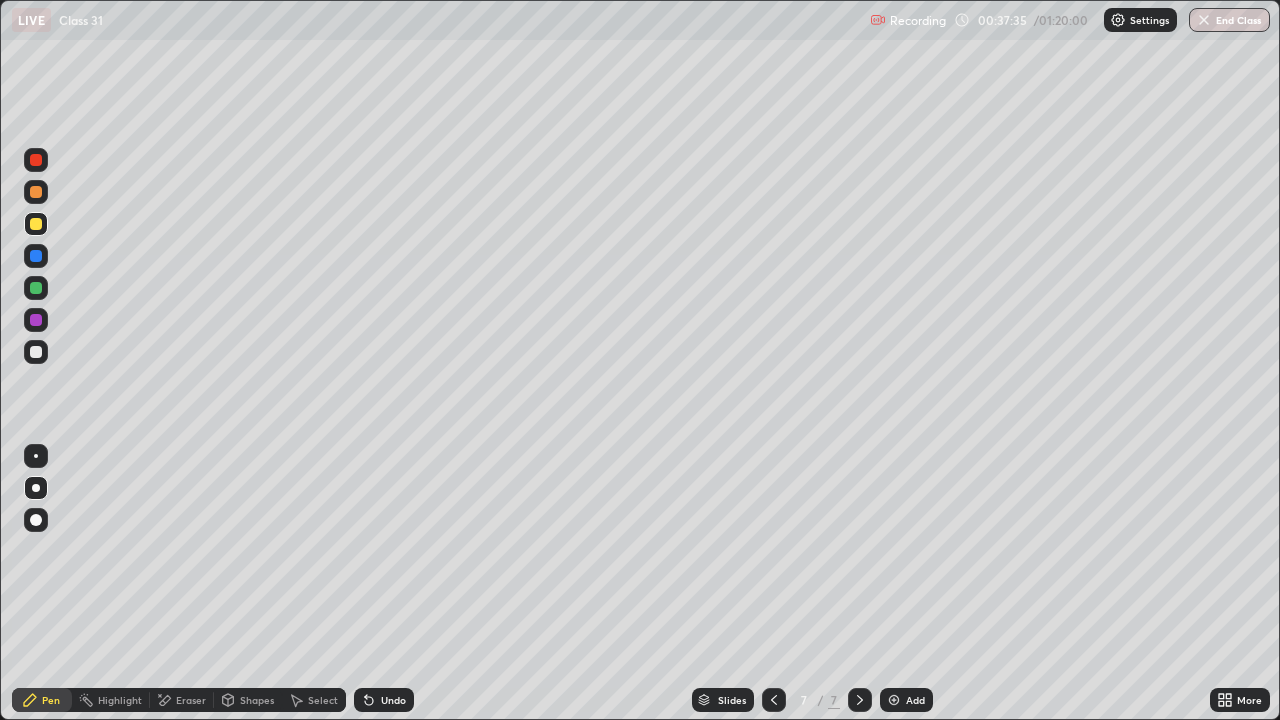 click at bounding box center (36, 352) 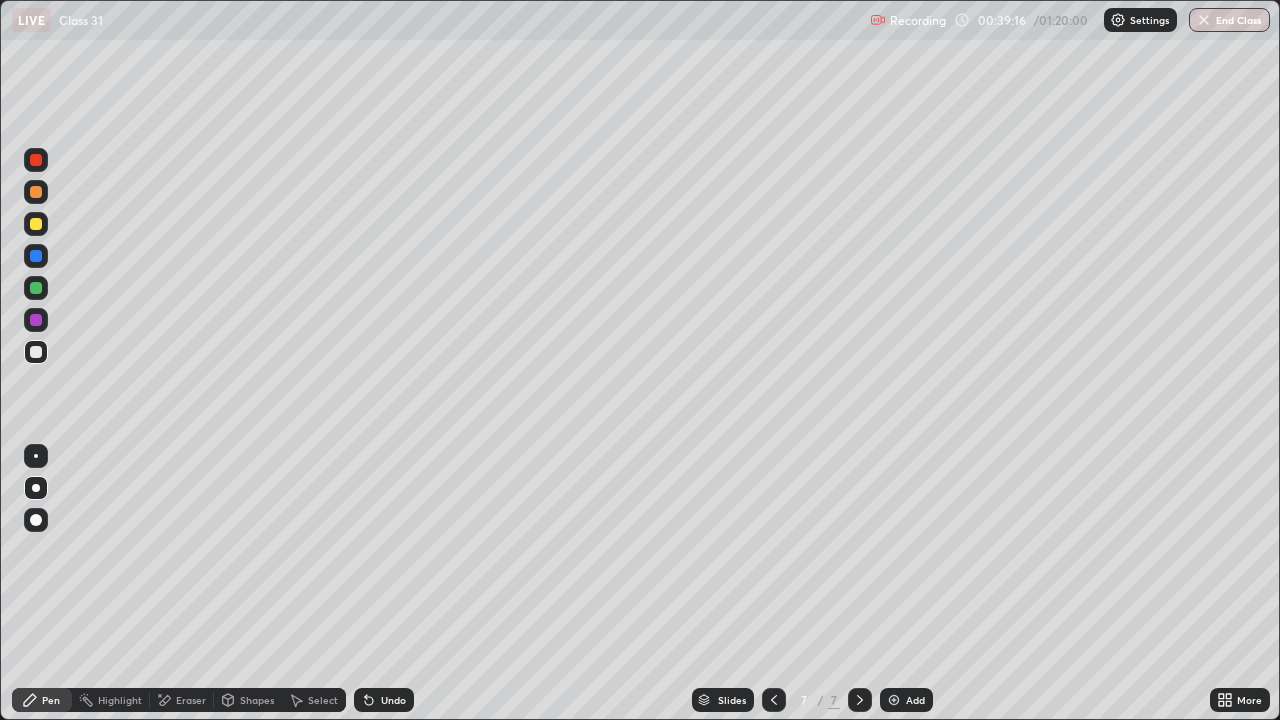click on "Add" at bounding box center [915, 700] 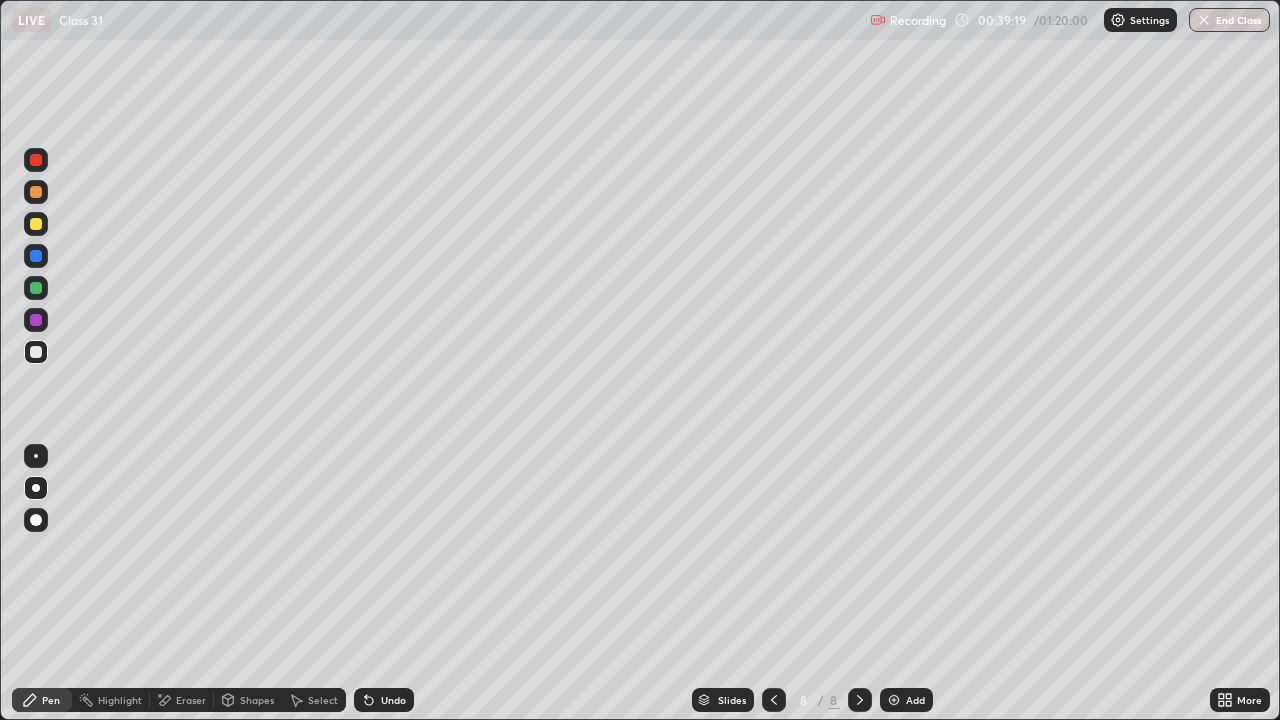 click at bounding box center (36, 224) 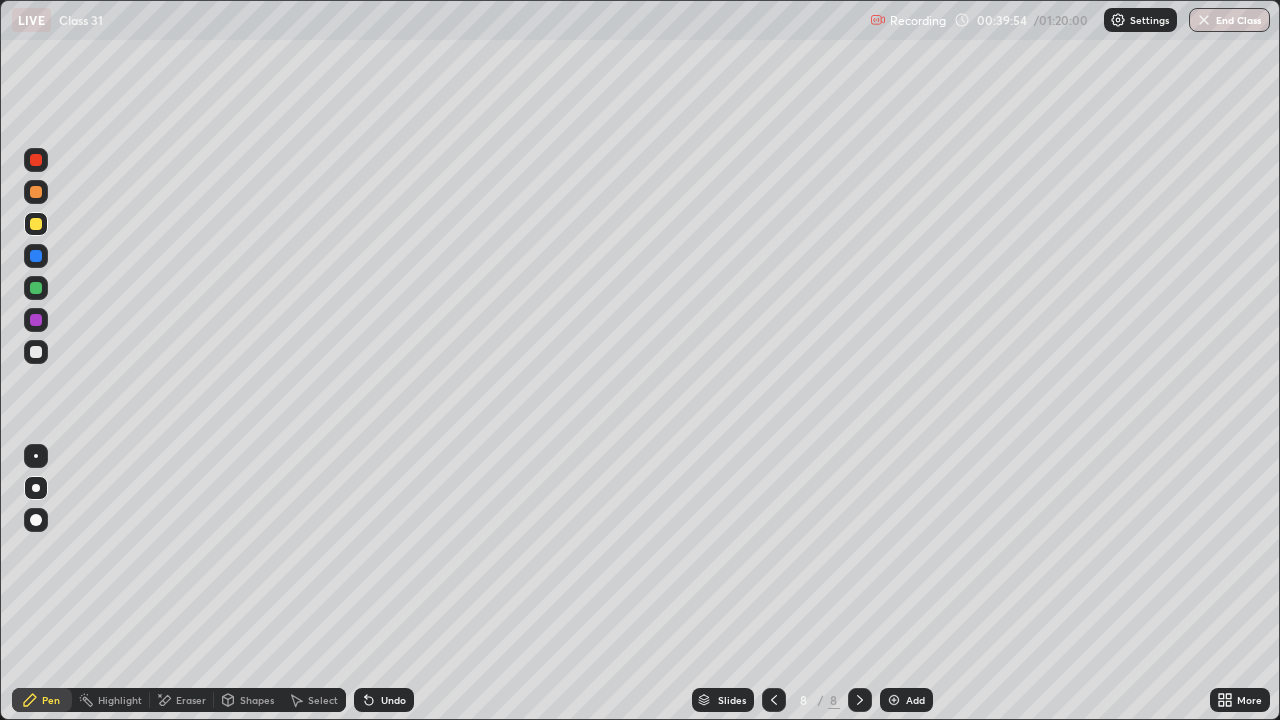 click at bounding box center [36, 352] 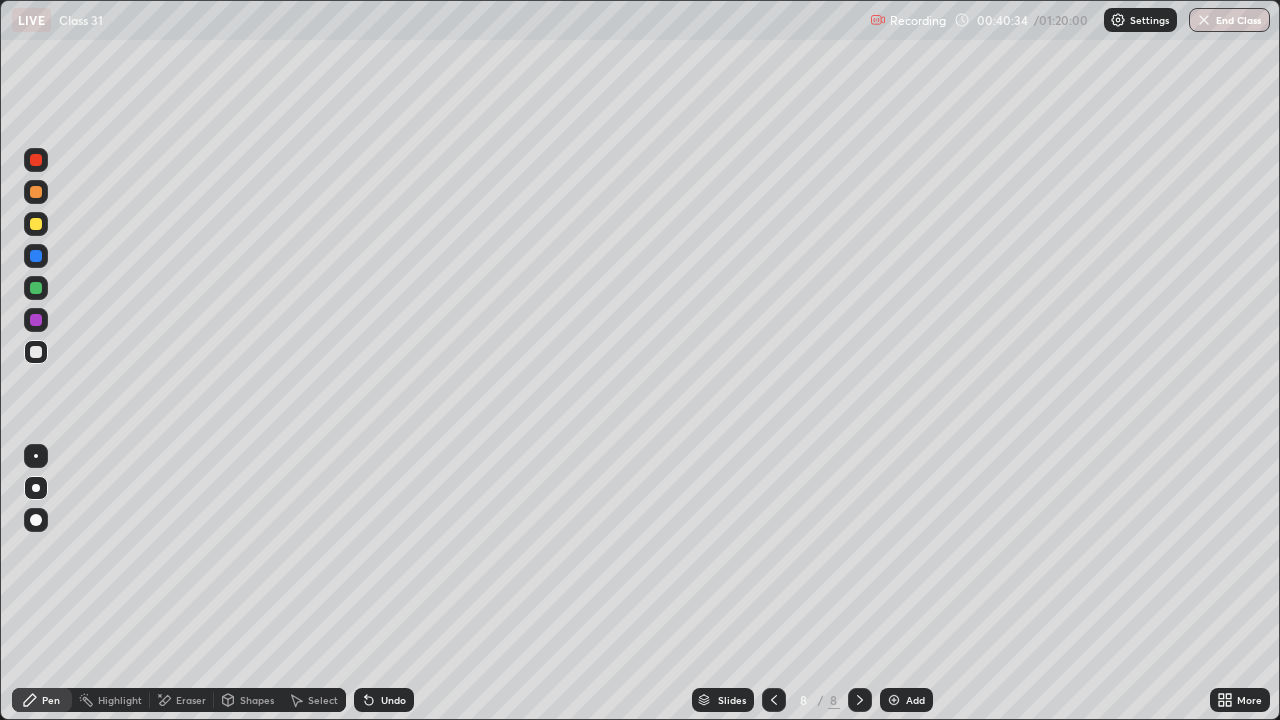 click on "Eraser" at bounding box center [191, 700] 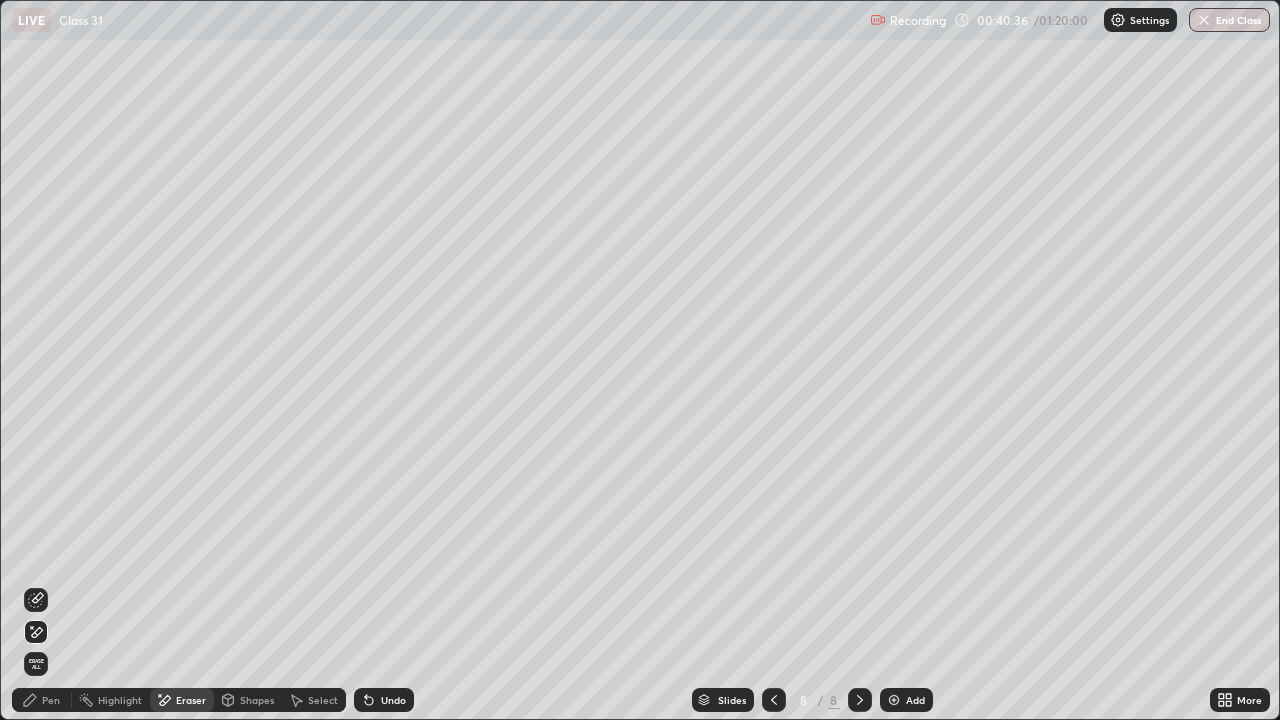 click on "Pen" at bounding box center (51, 700) 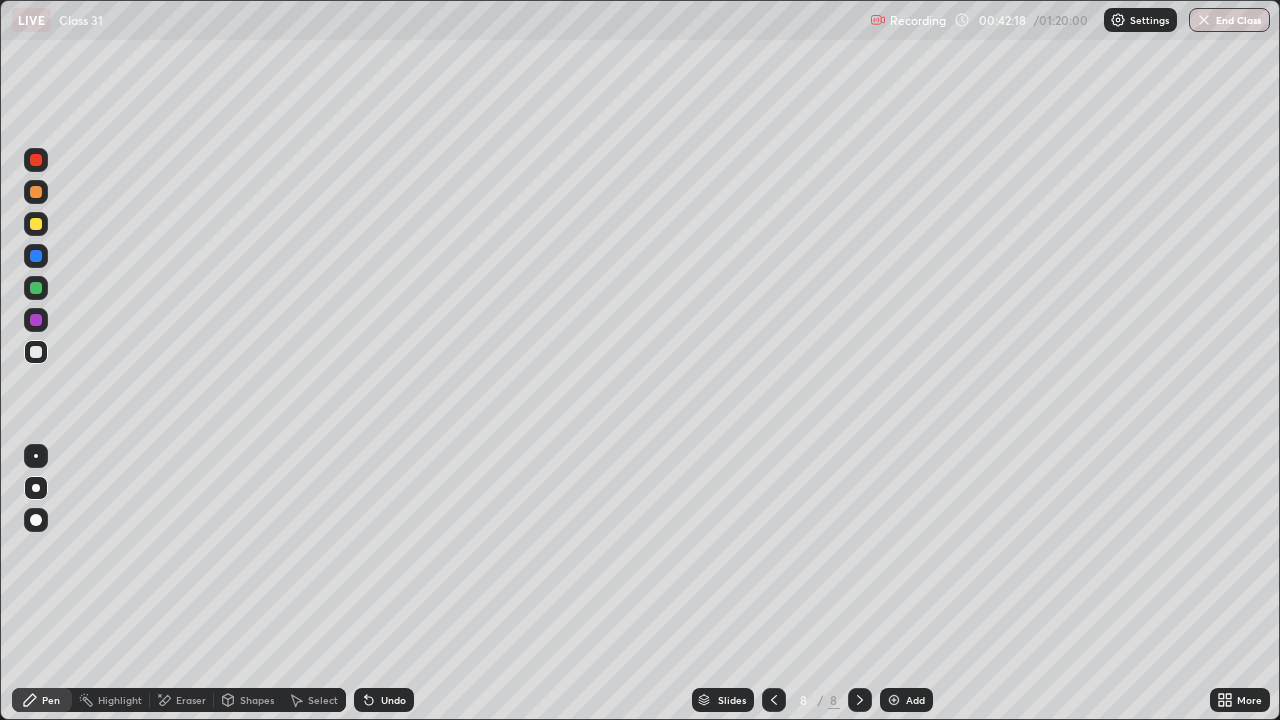 click on "Undo" at bounding box center (384, 700) 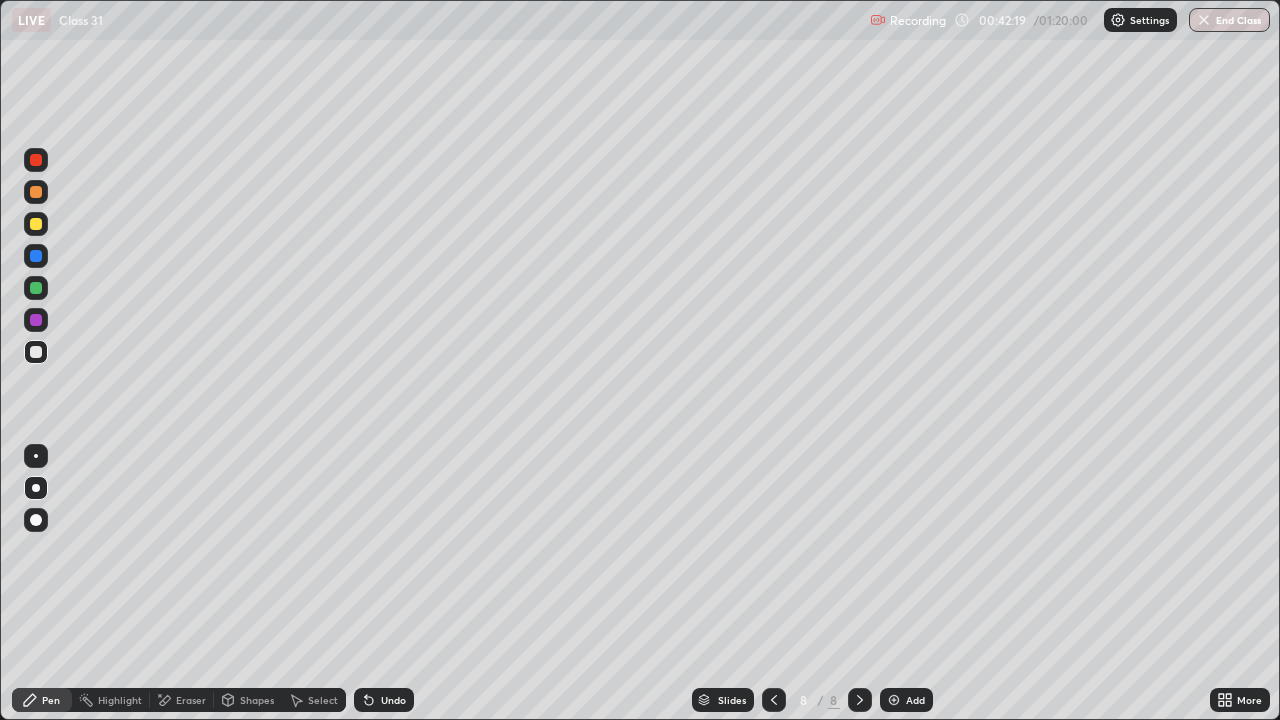 click on "Undo" at bounding box center [384, 700] 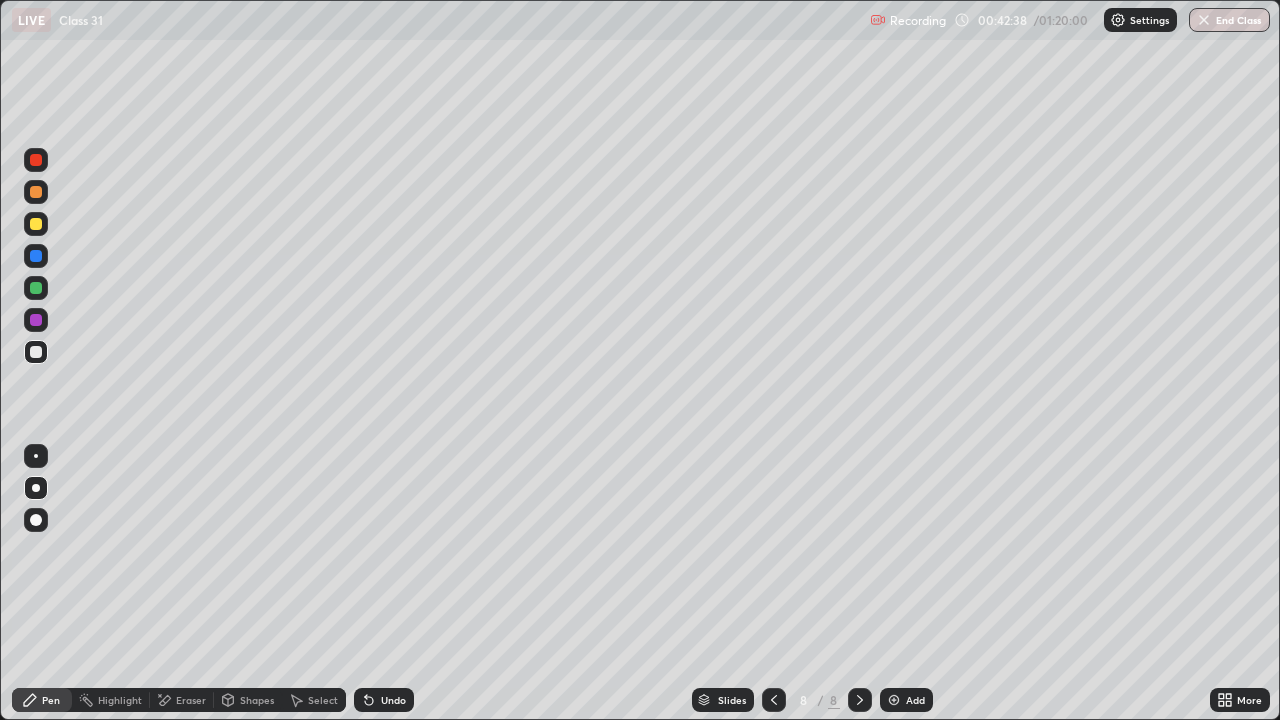 click 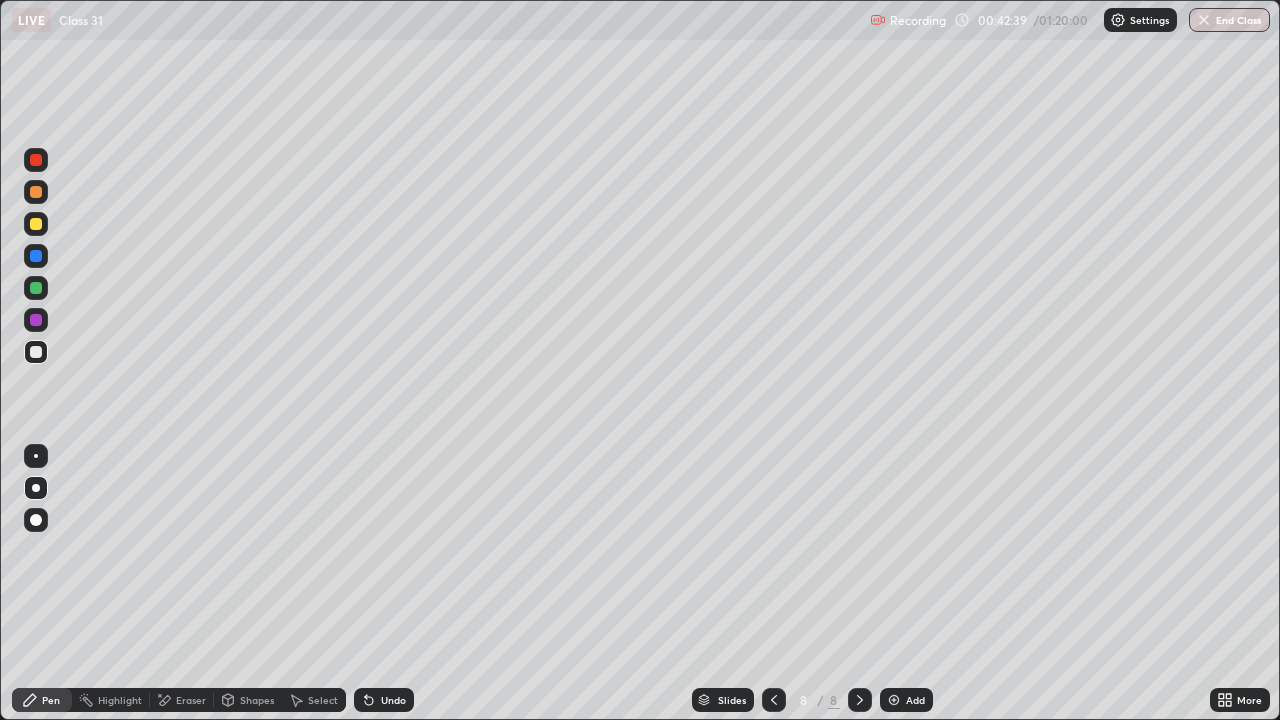 click 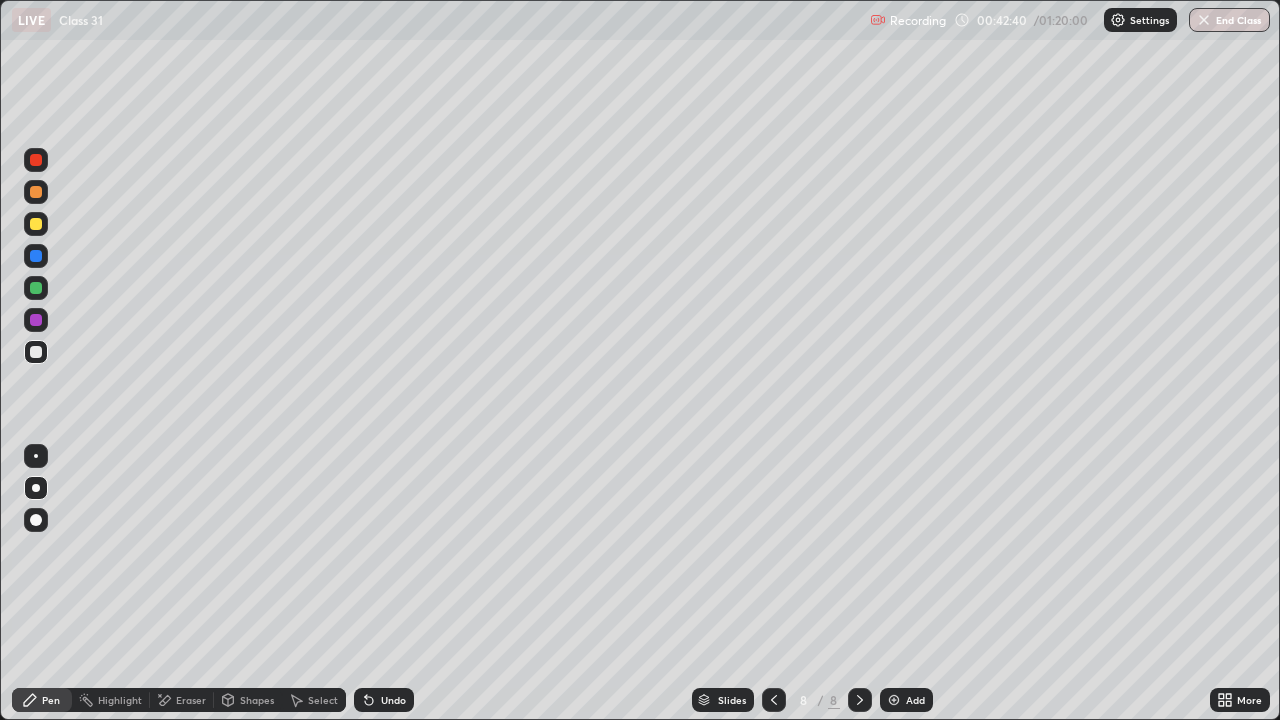 click on "Undo" at bounding box center (384, 700) 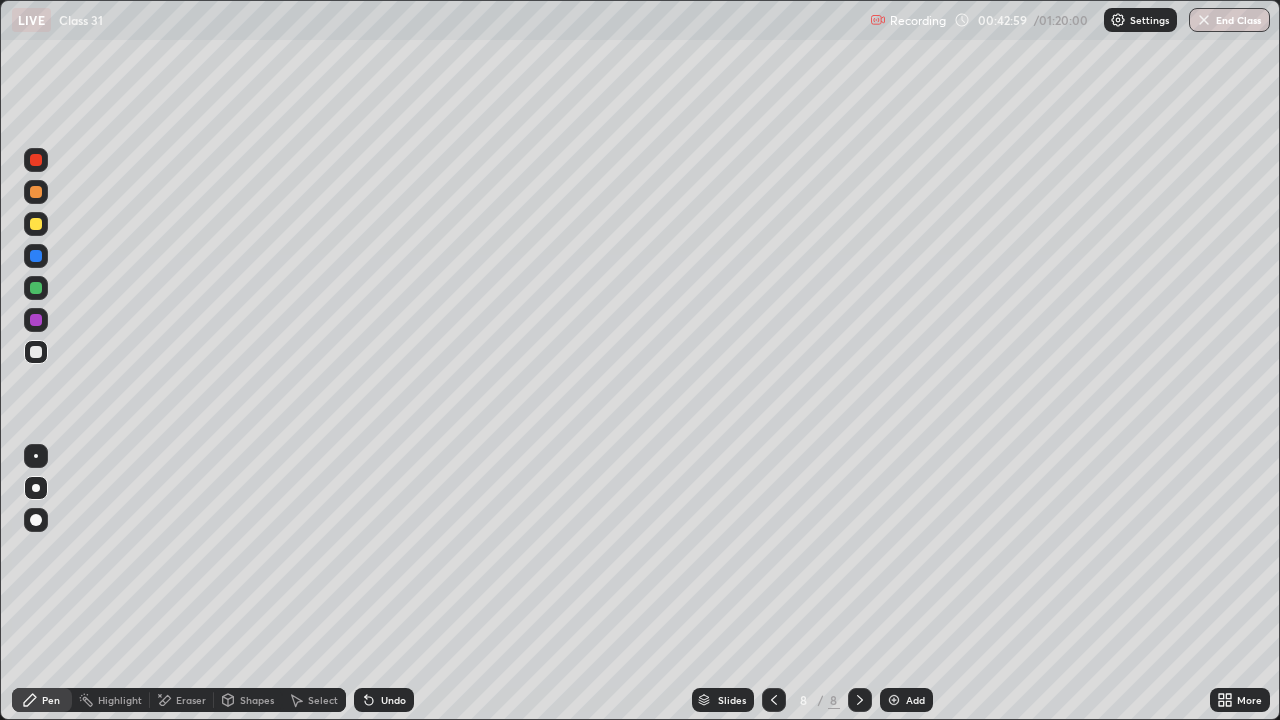 click on "Eraser" at bounding box center [191, 700] 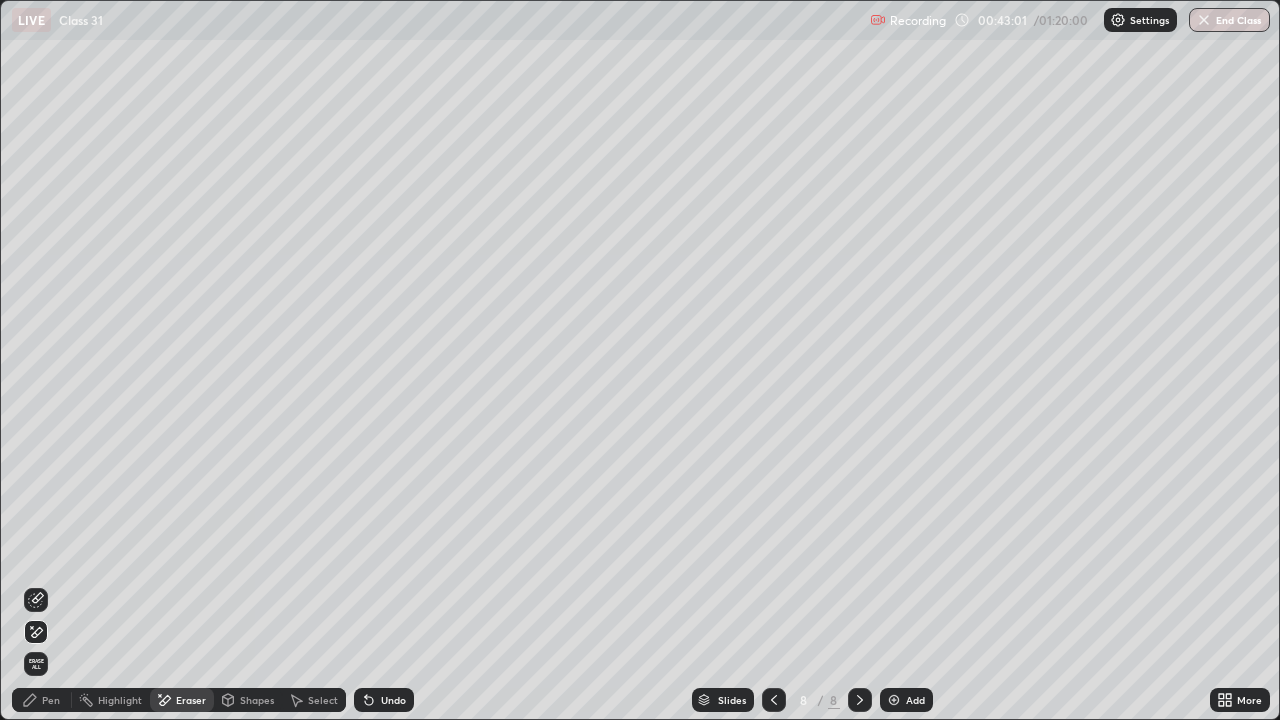click on "Pen" at bounding box center [51, 700] 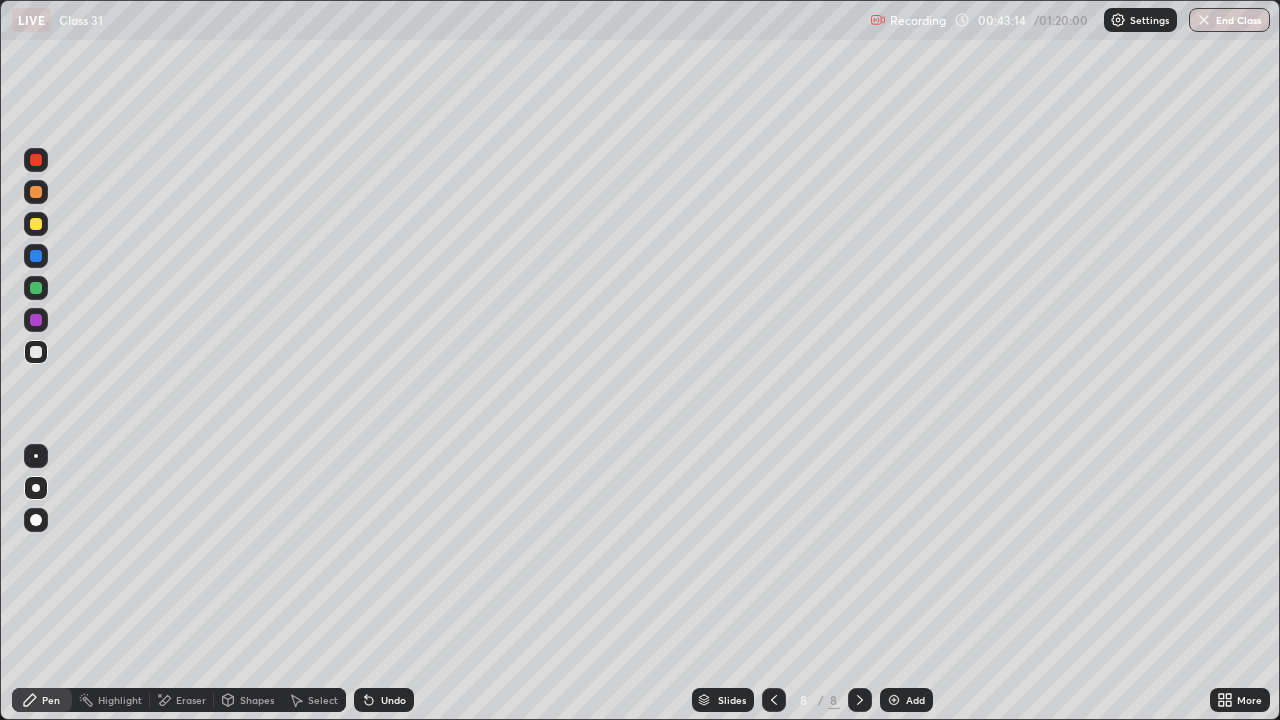 click 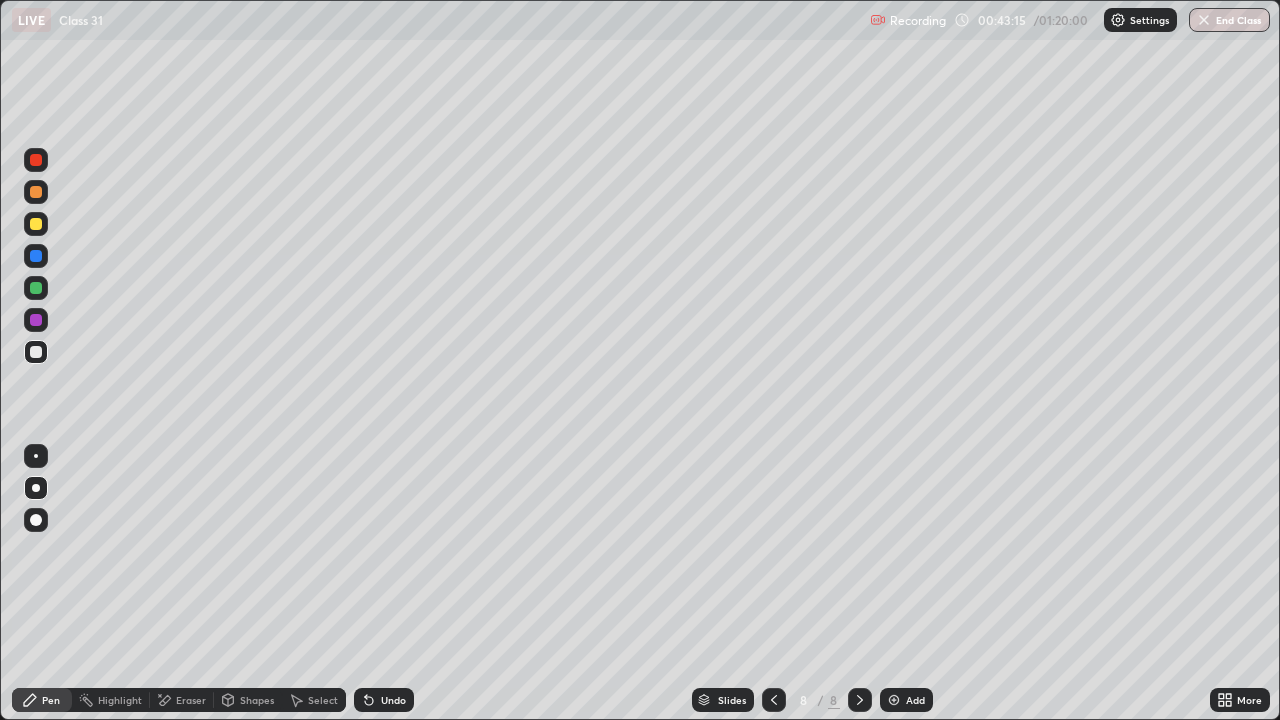 click on "Undo" at bounding box center [384, 700] 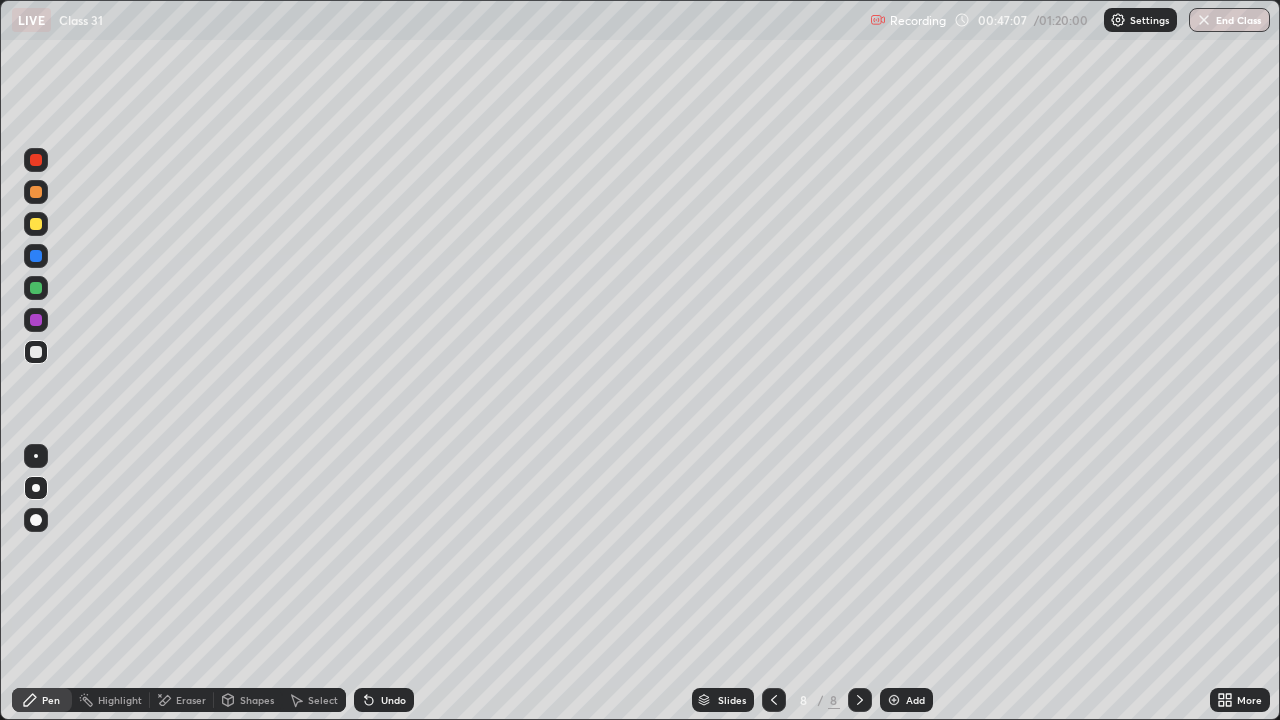 click on "Undo" at bounding box center [393, 700] 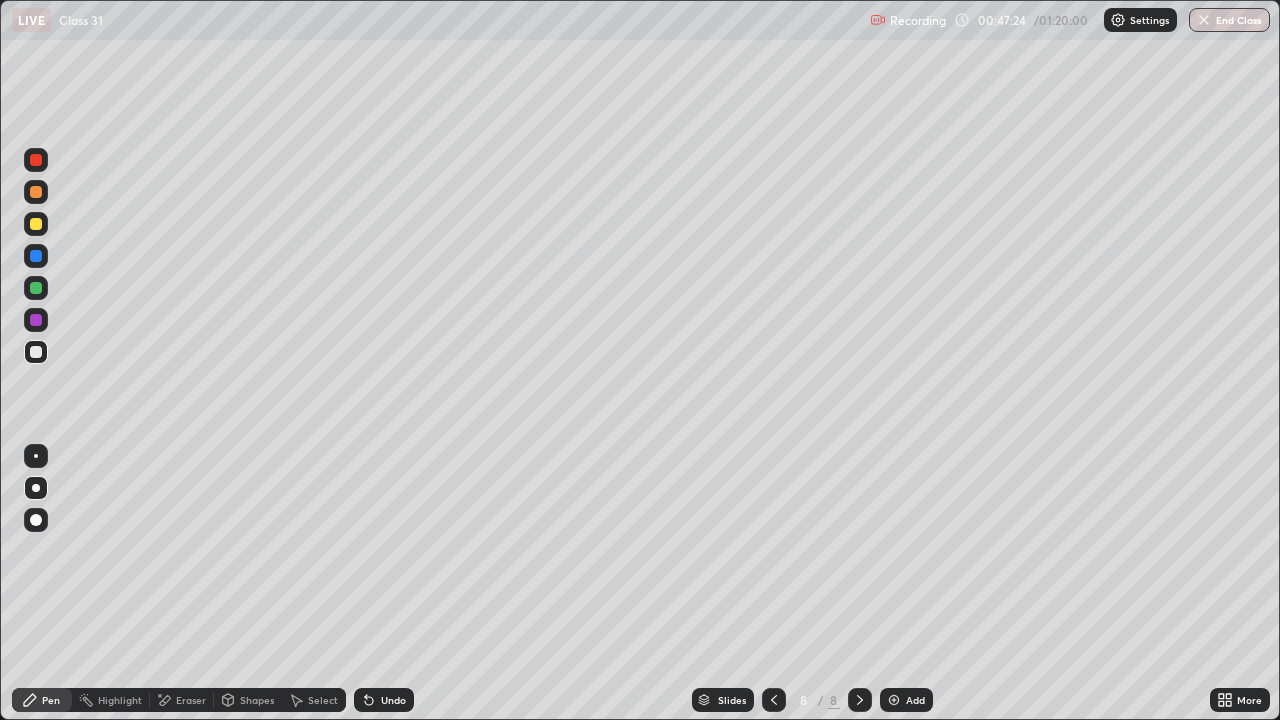 click on "Undo" at bounding box center (384, 700) 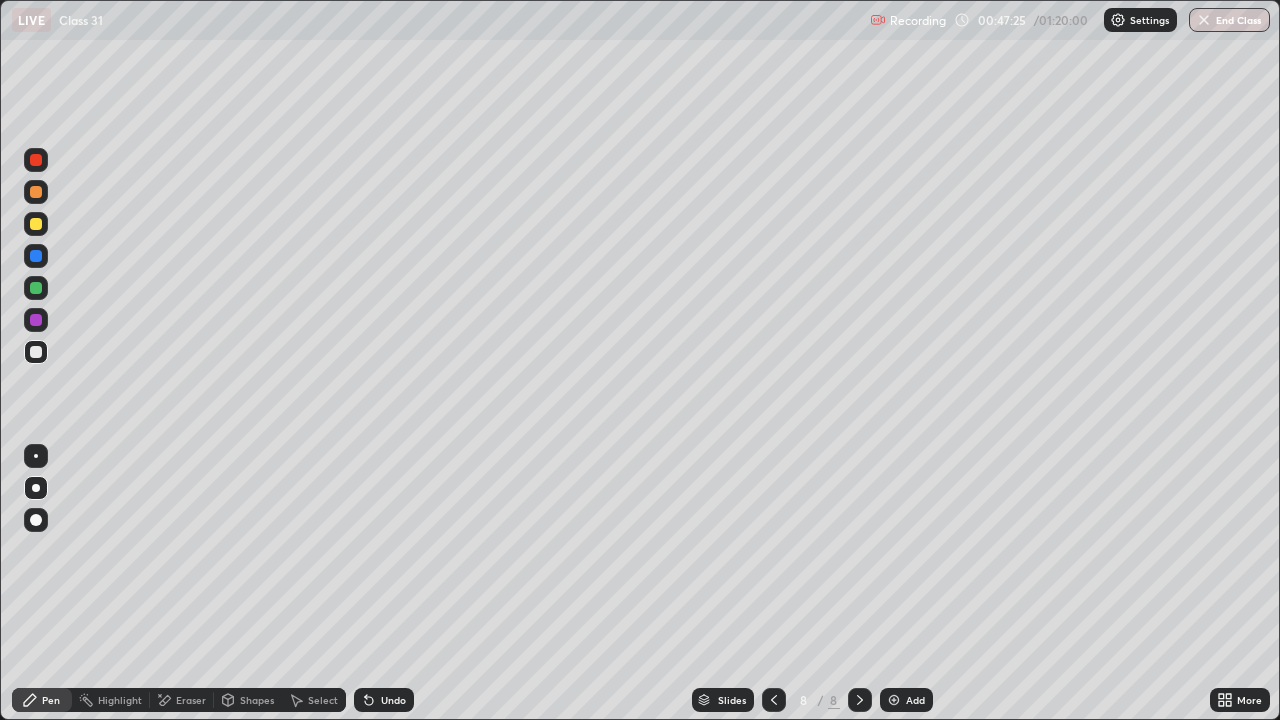 click on "Undo" at bounding box center (393, 700) 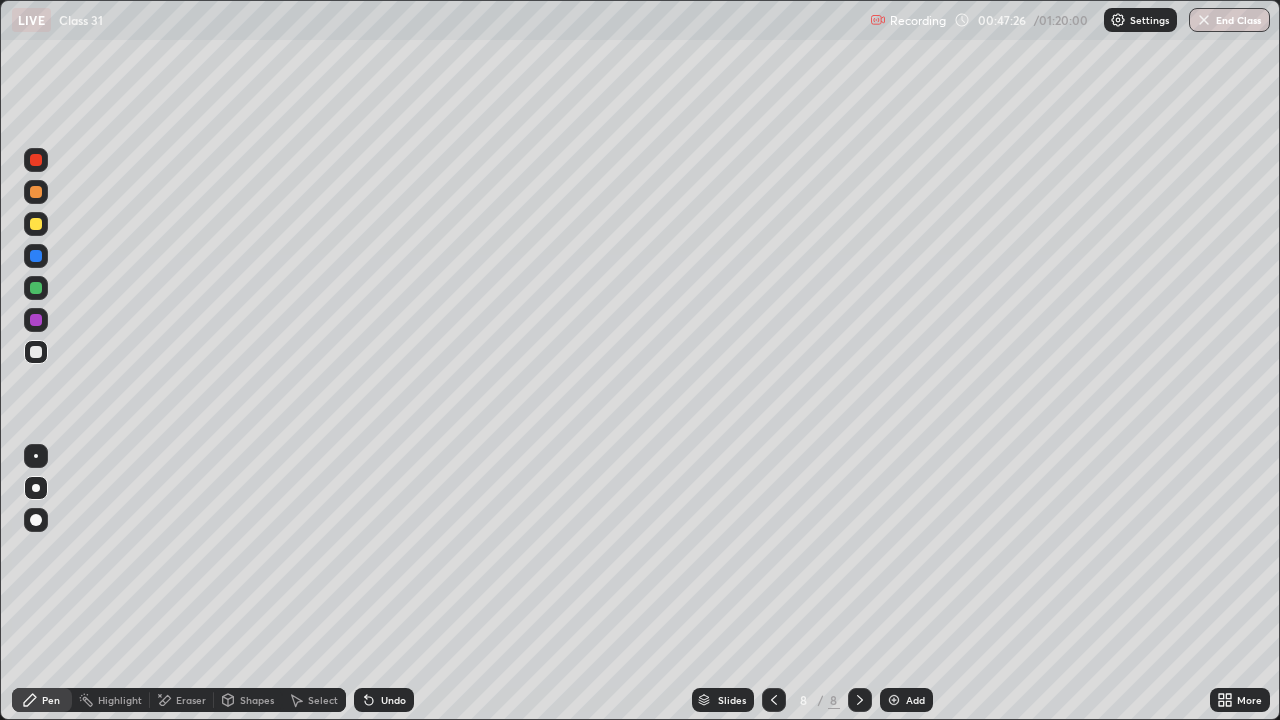 click on "Undo" at bounding box center [393, 700] 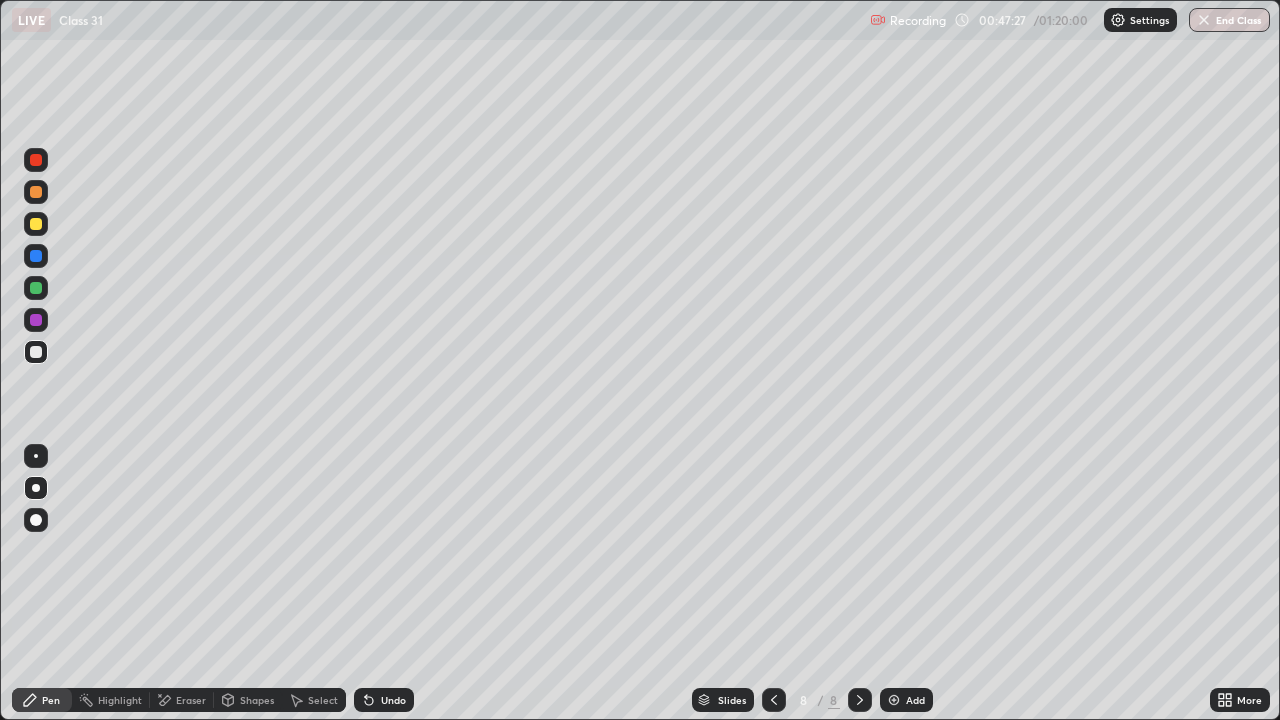click on "Undo" at bounding box center (384, 700) 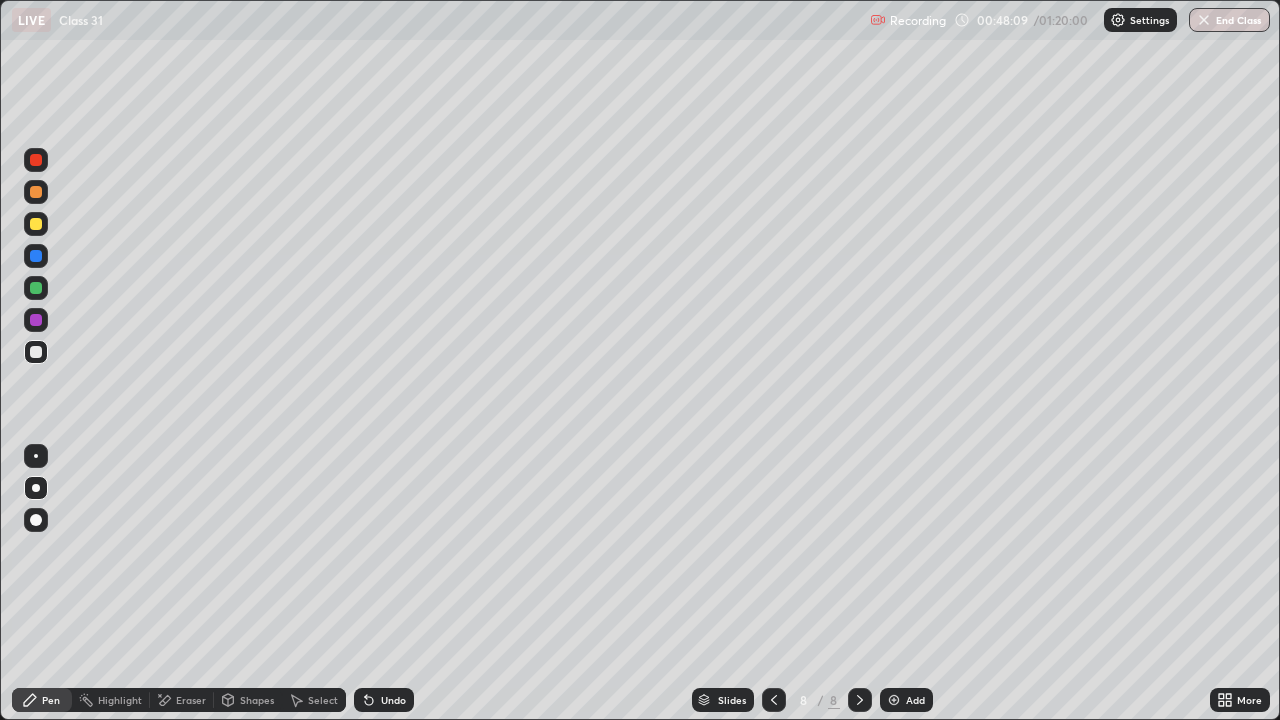 click at bounding box center (894, 700) 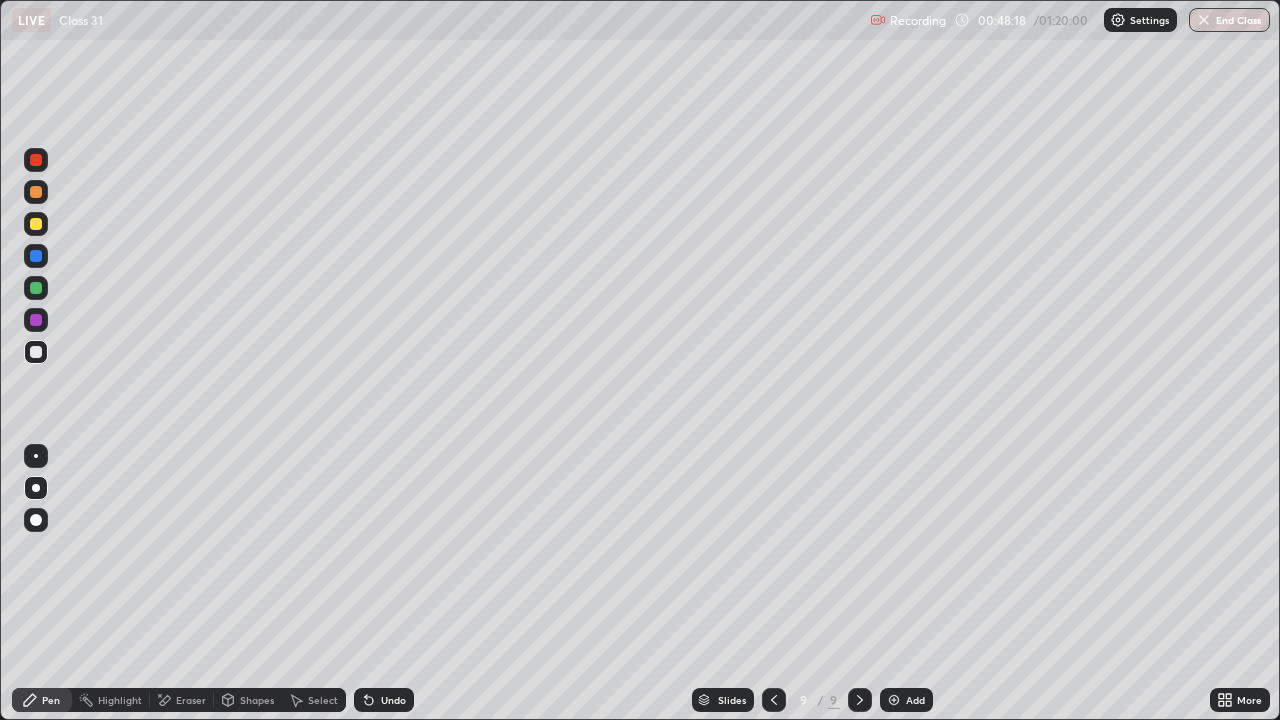 click 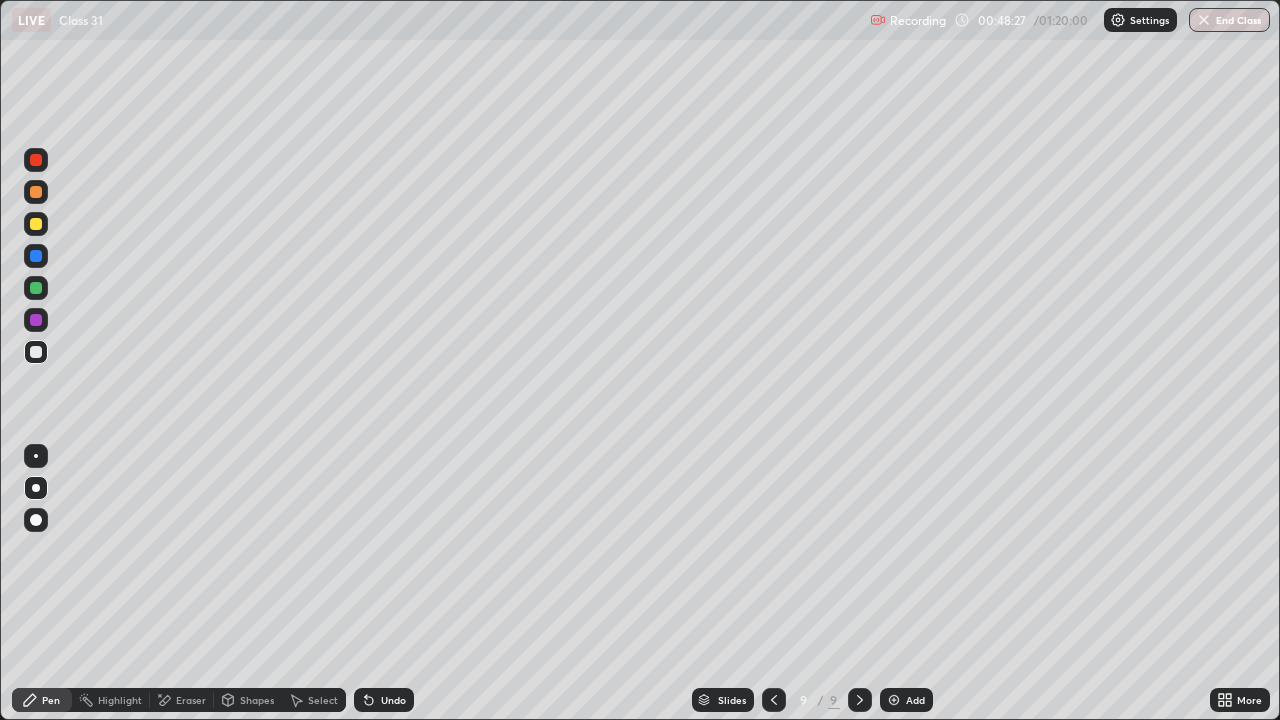 click 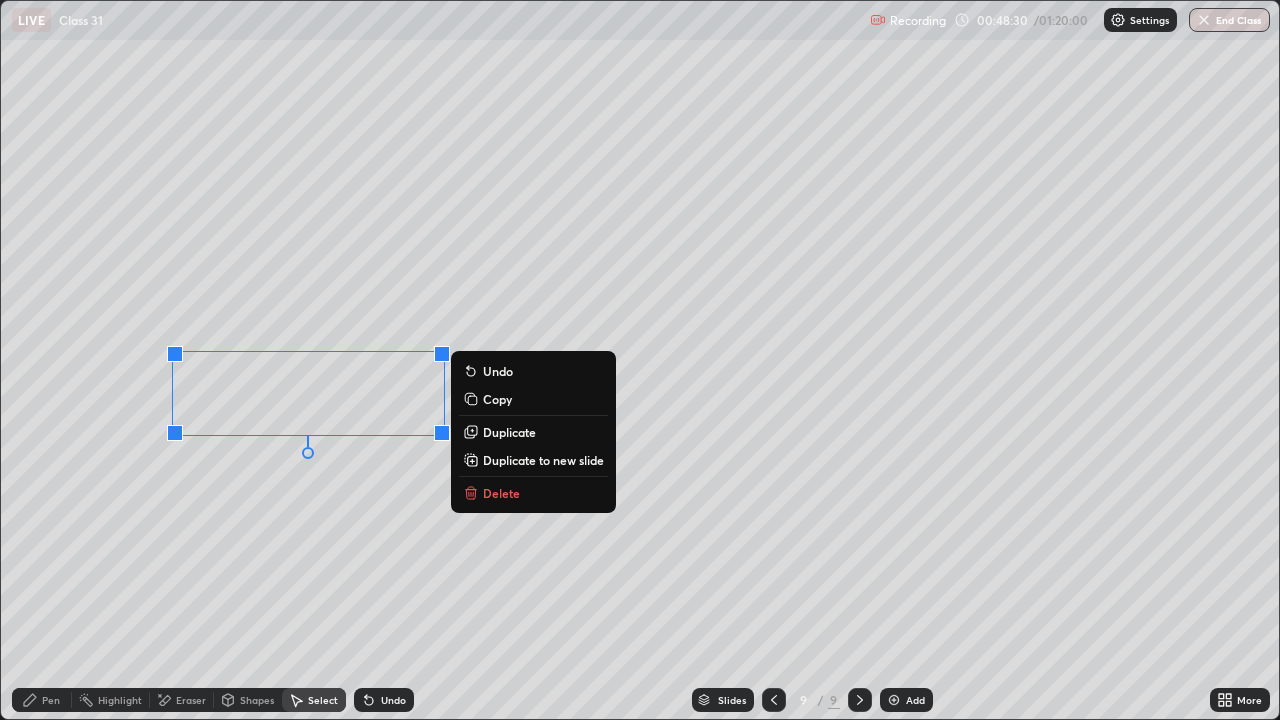 click on "Duplicate" at bounding box center (509, 432) 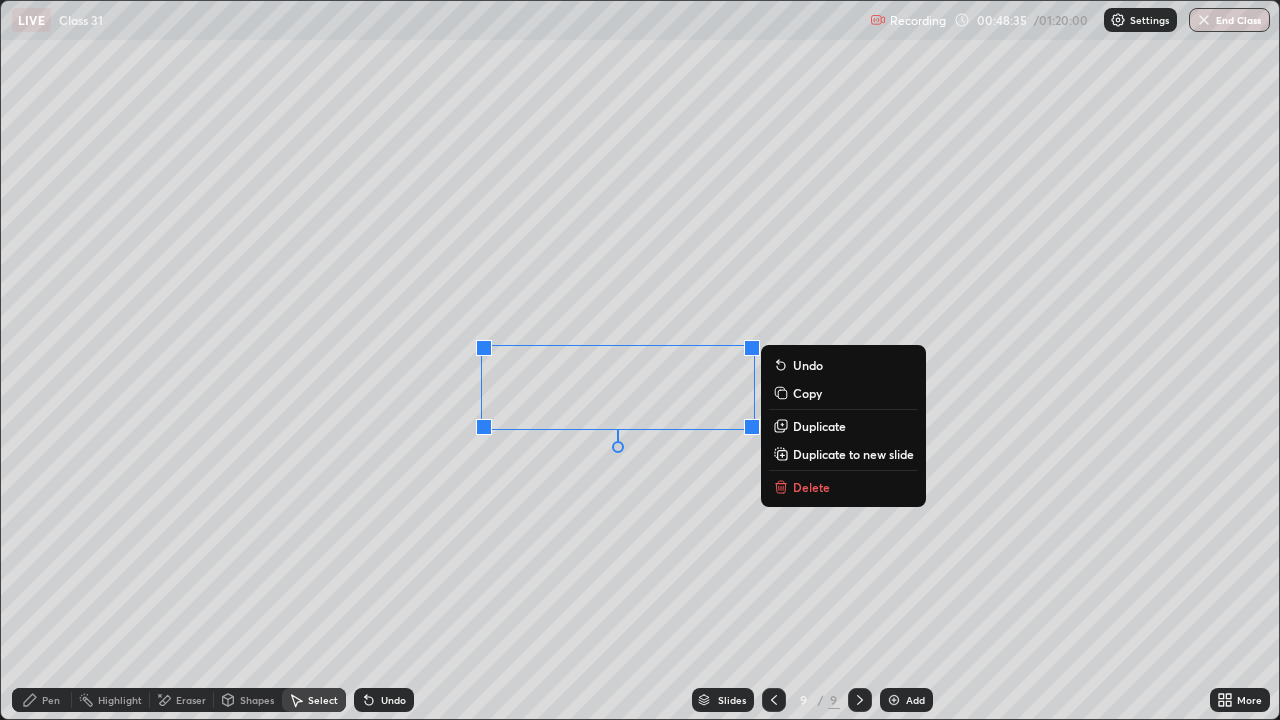 click on "0 ° Undo Copy Duplicate Duplicate to new slide Delete" at bounding box center [640, 360] 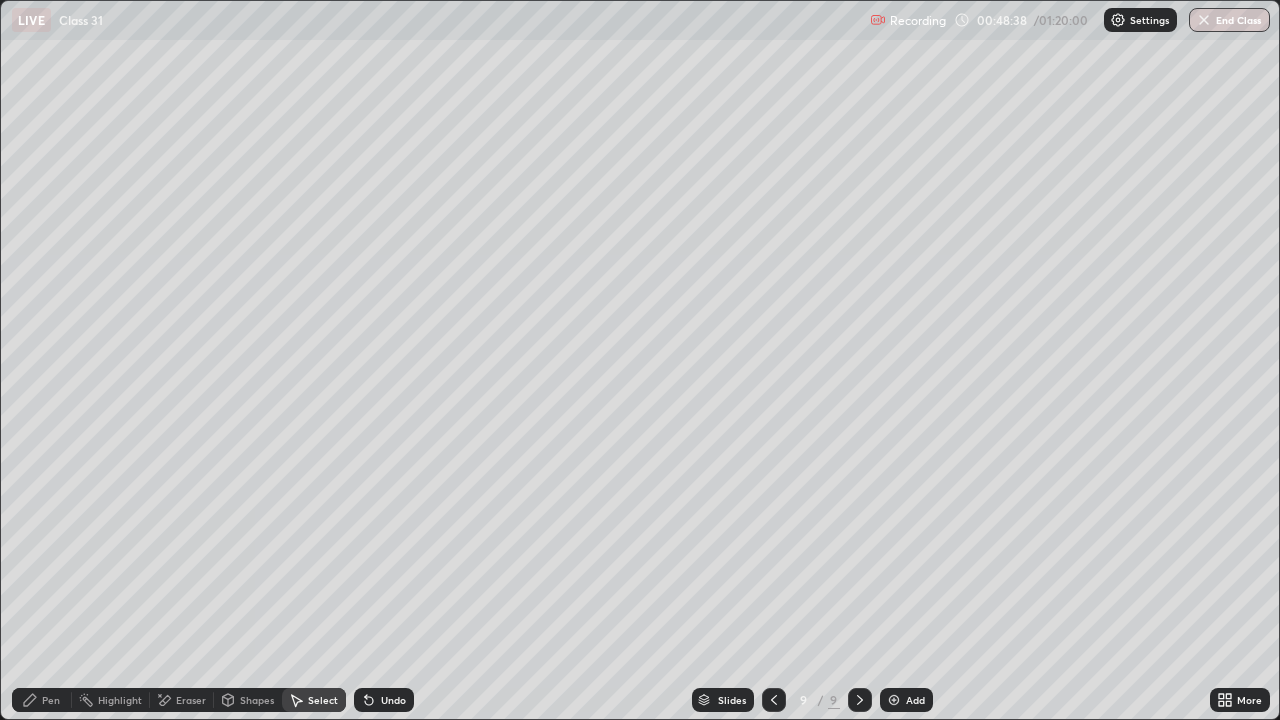 click on "Pen" at bounding box center [51, 700] 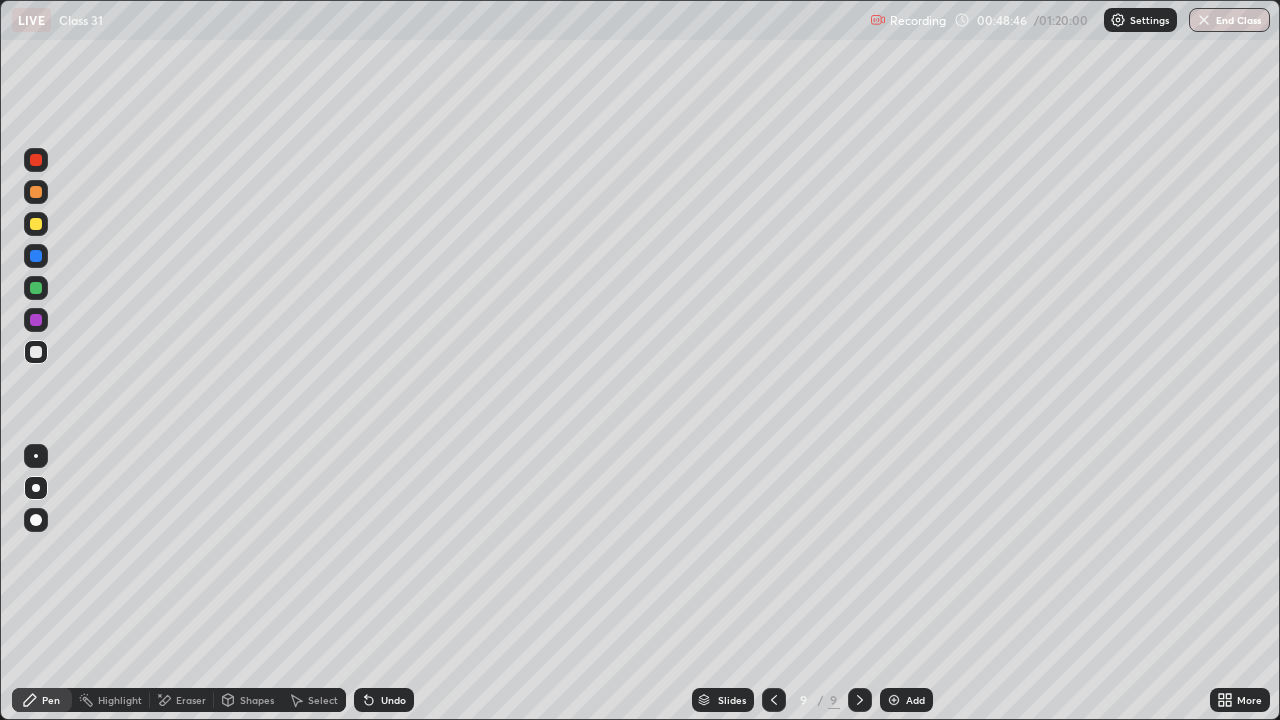 click on "More" at bounding box center (1240, 700) 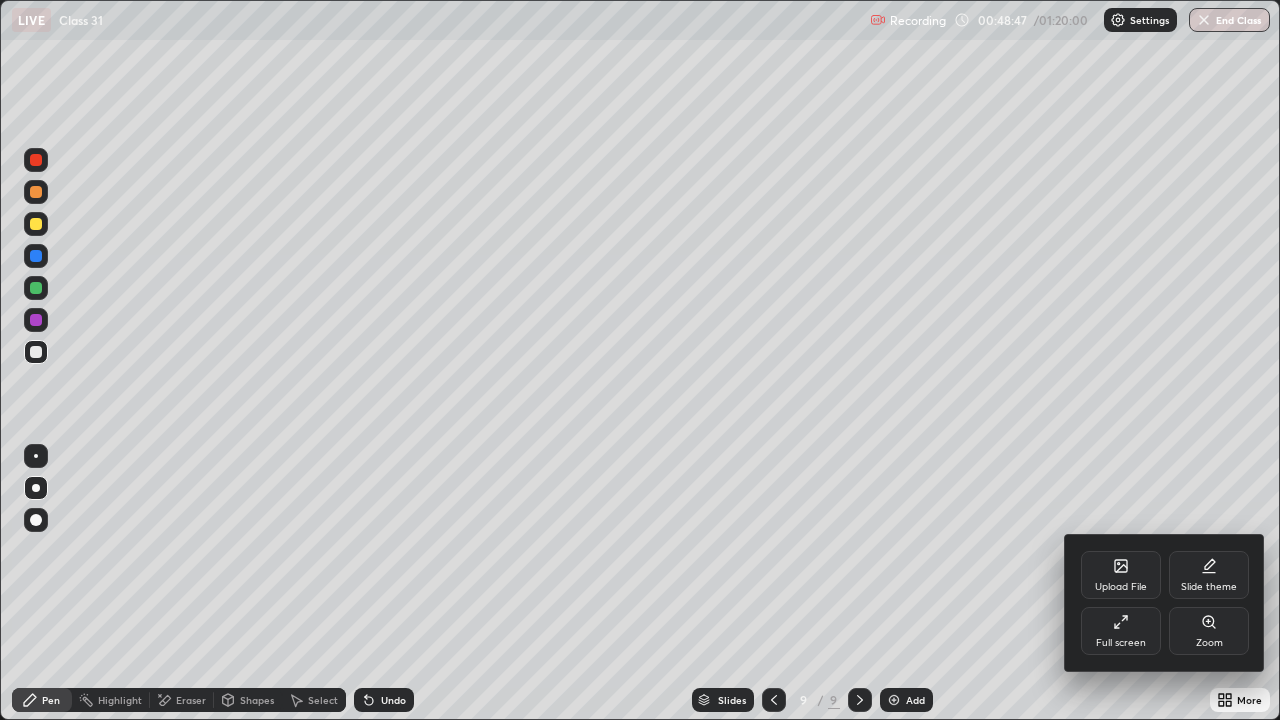 click 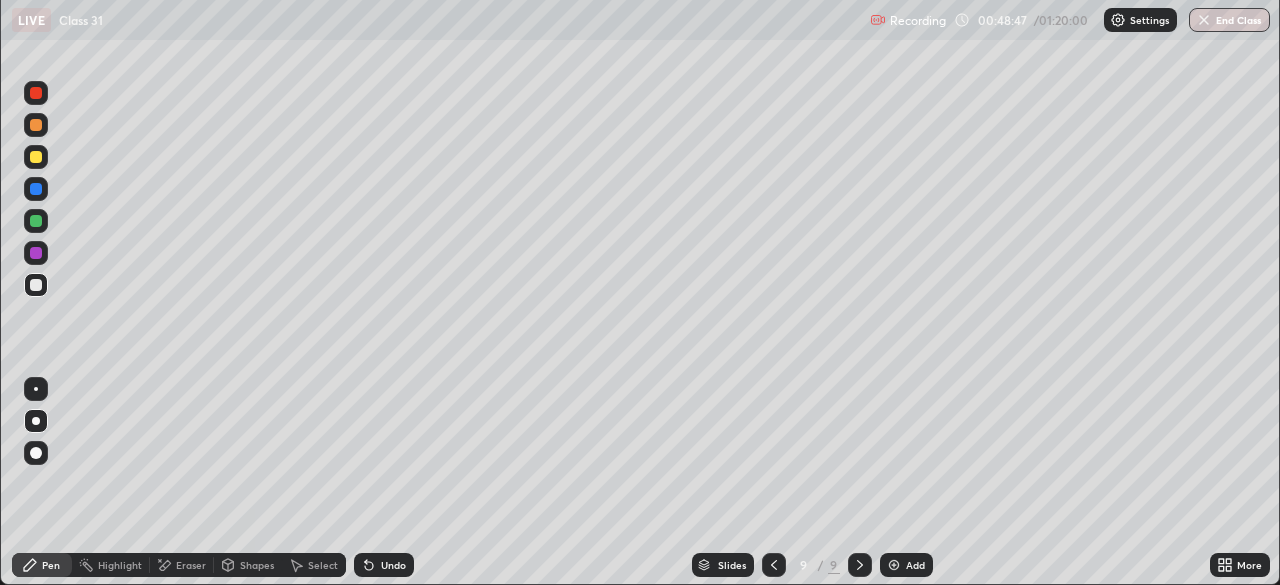 scroll, scrollTop: 585, scrollLeft: 1280, axis: both 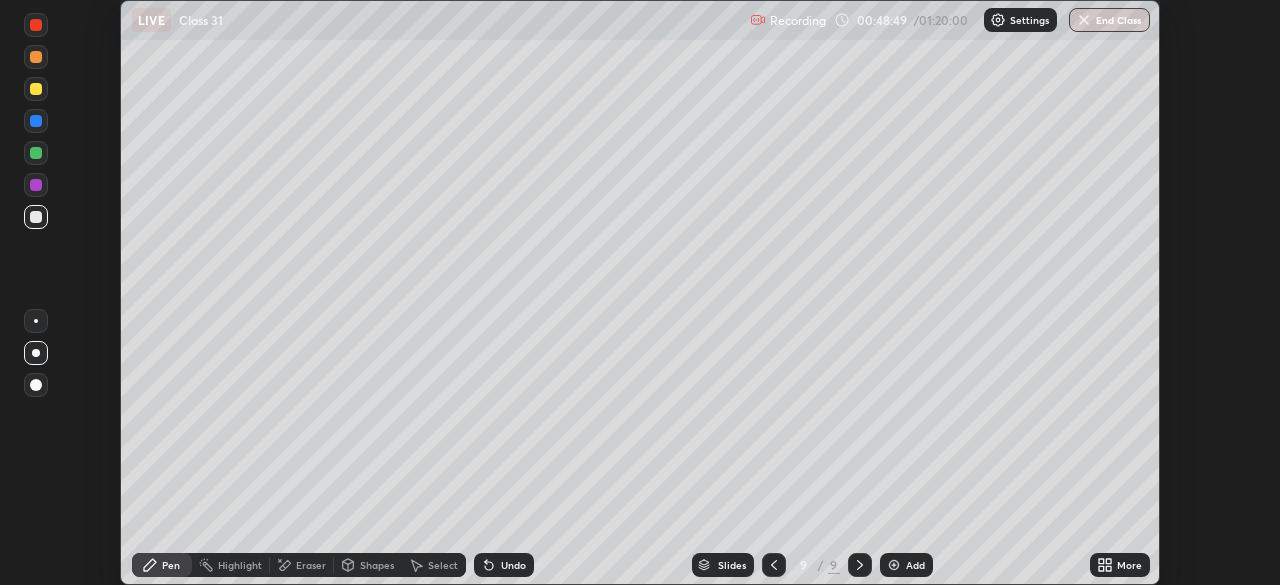 click 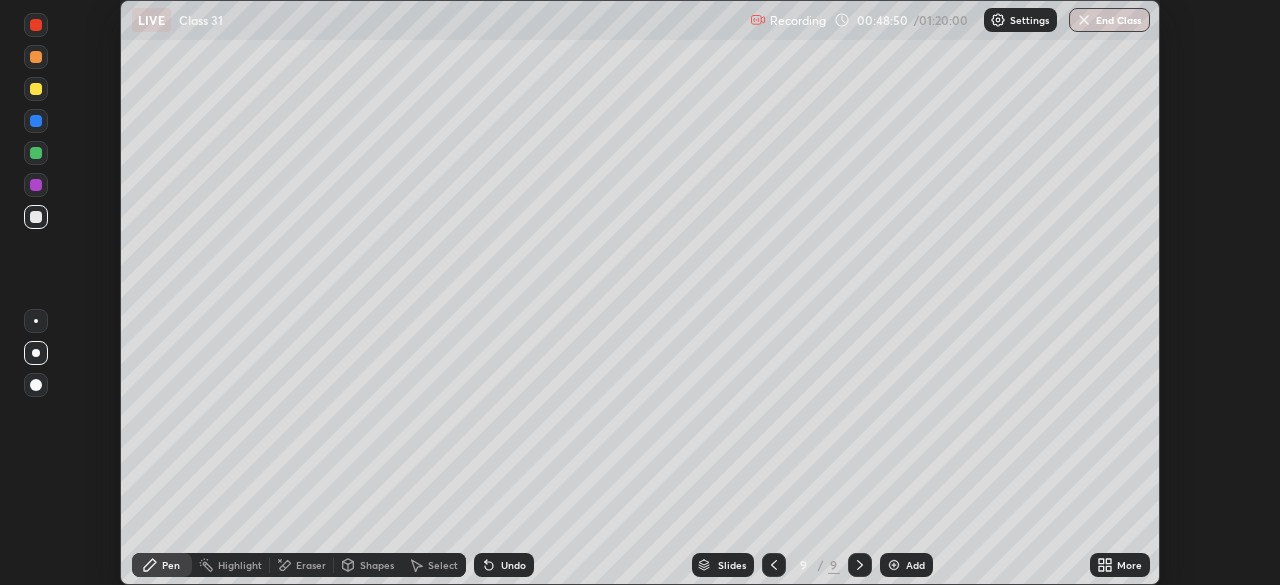 click on "Undo" at bounding box center [504, 565] 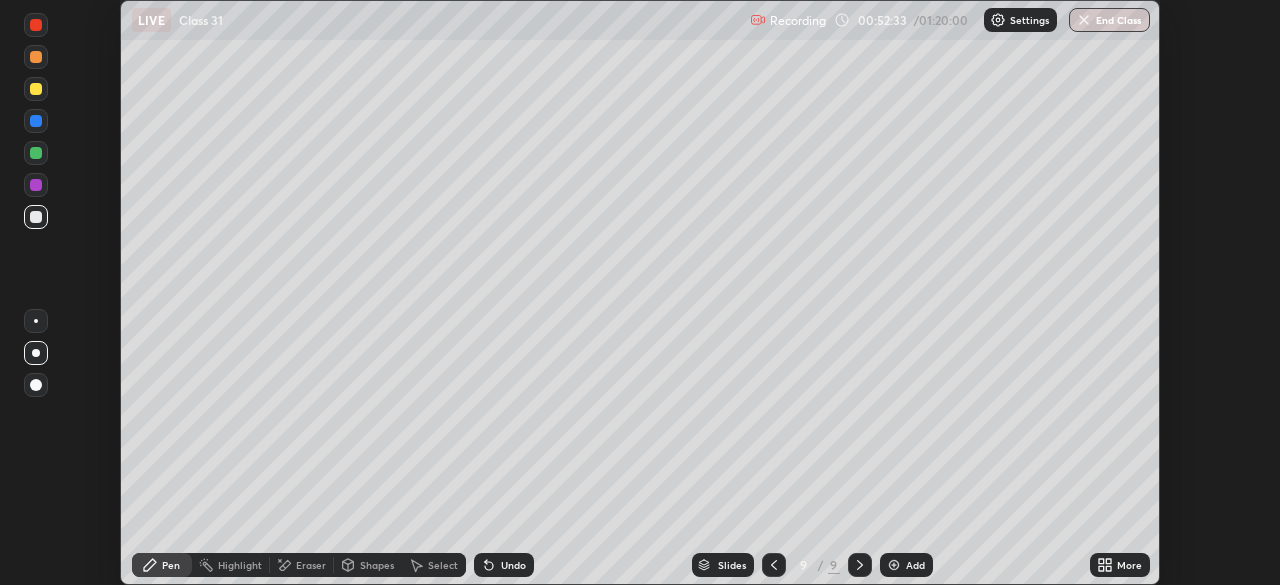 click at bounding box center (894, 565) 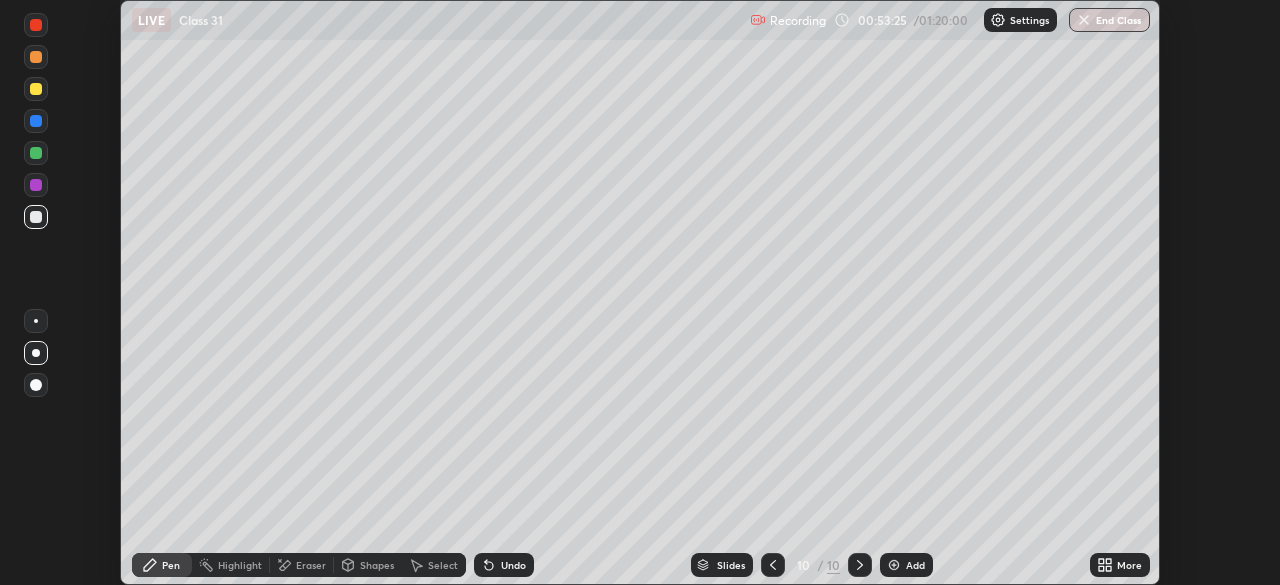 click at bounding box center [773, 565] 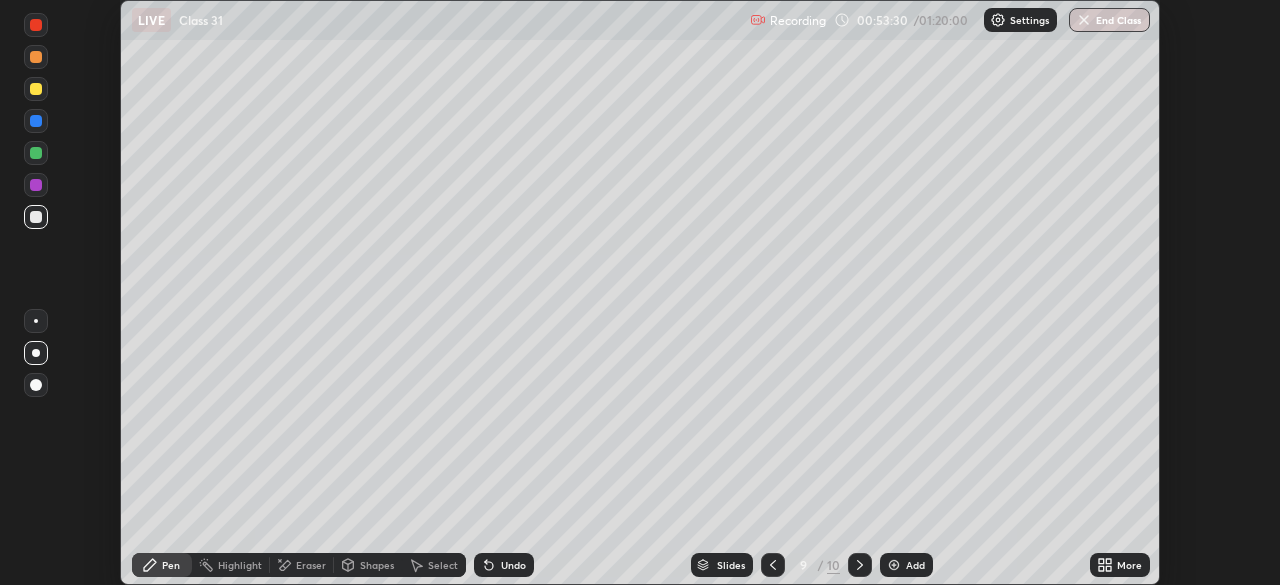 click 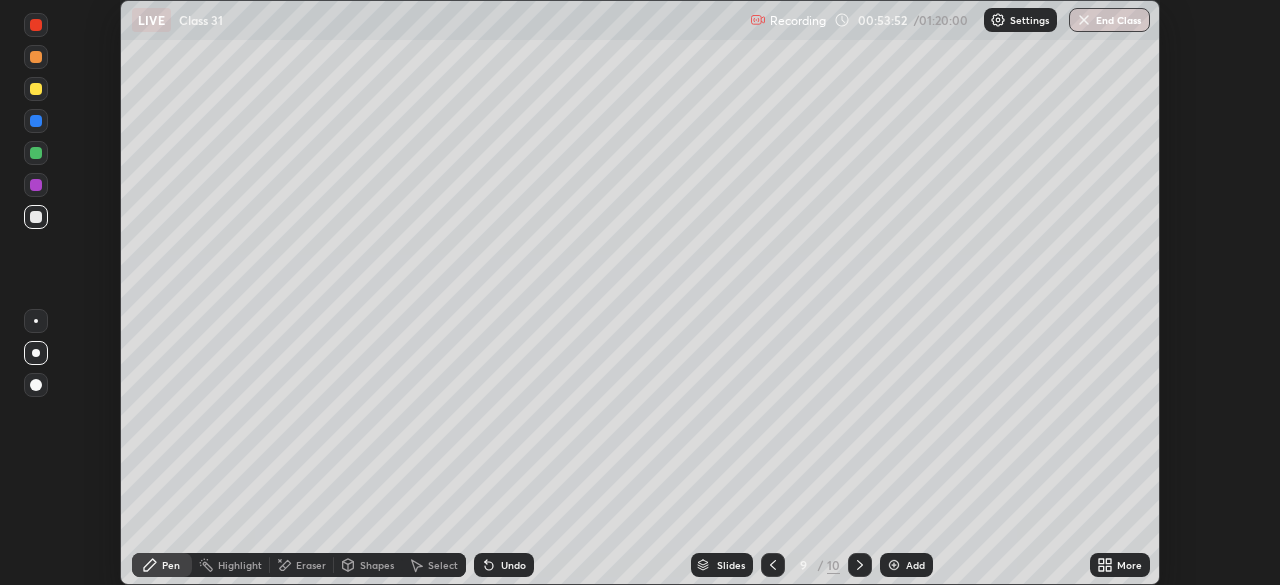 click on "Select" at bounding box center [443, 565] 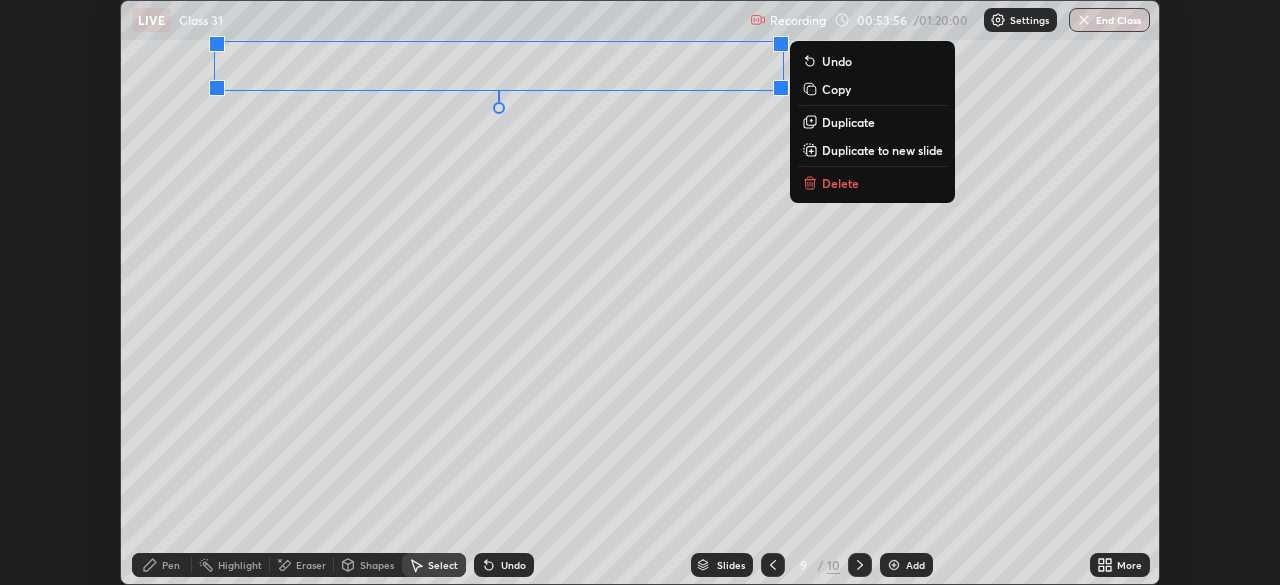 click 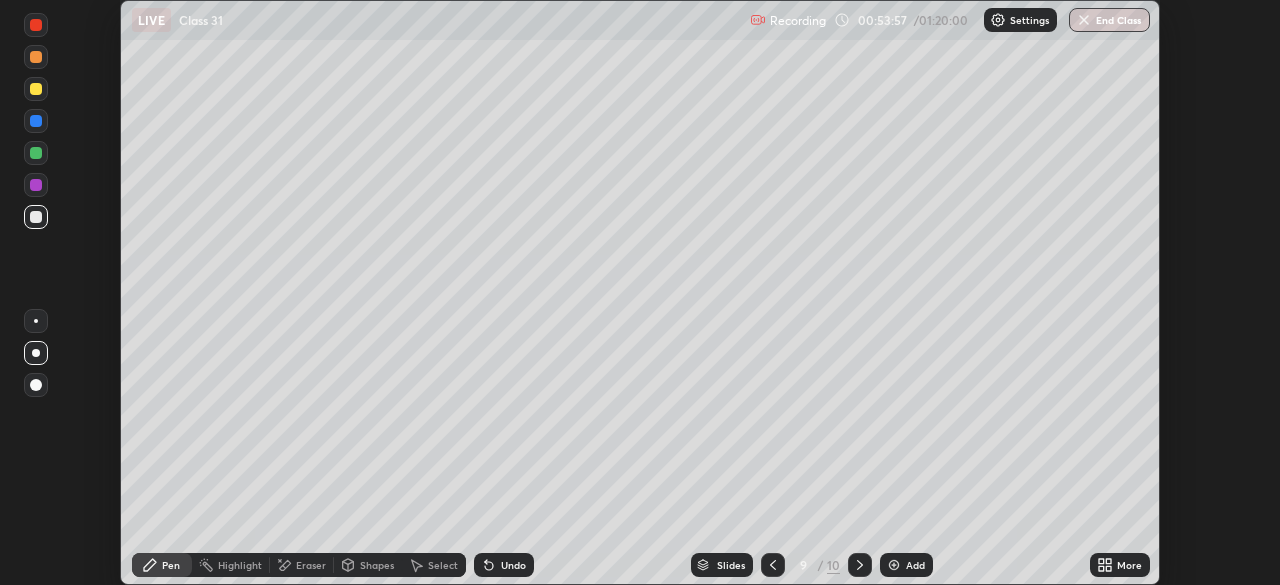 click on "Shapes" at bounding box center (377, 565) 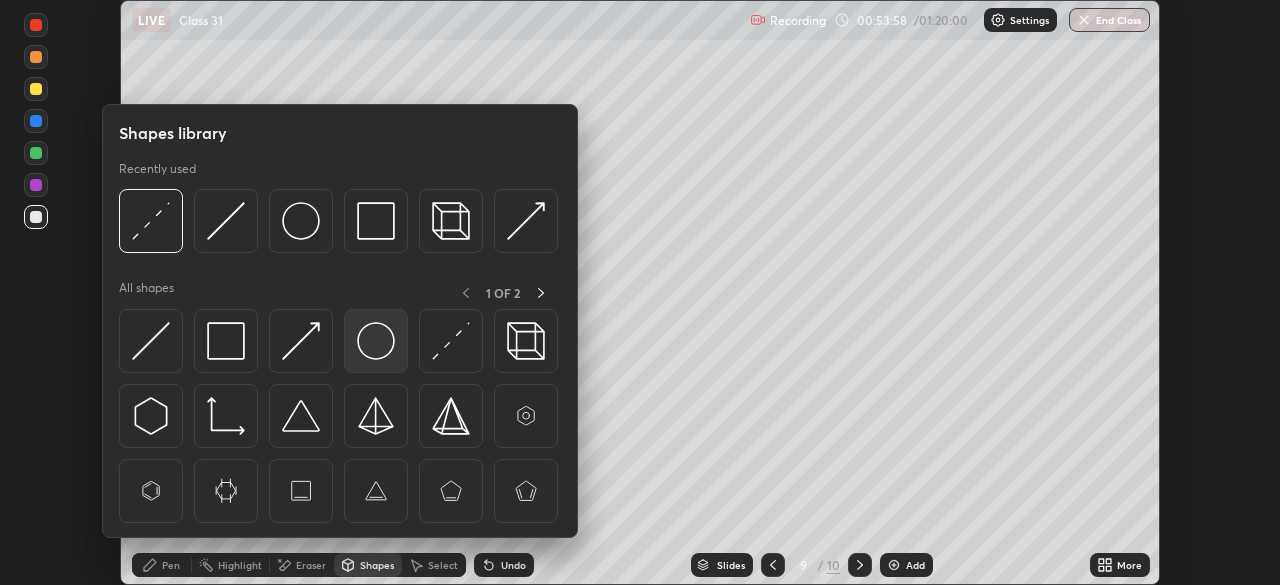 click at bounding box center [376, 341] 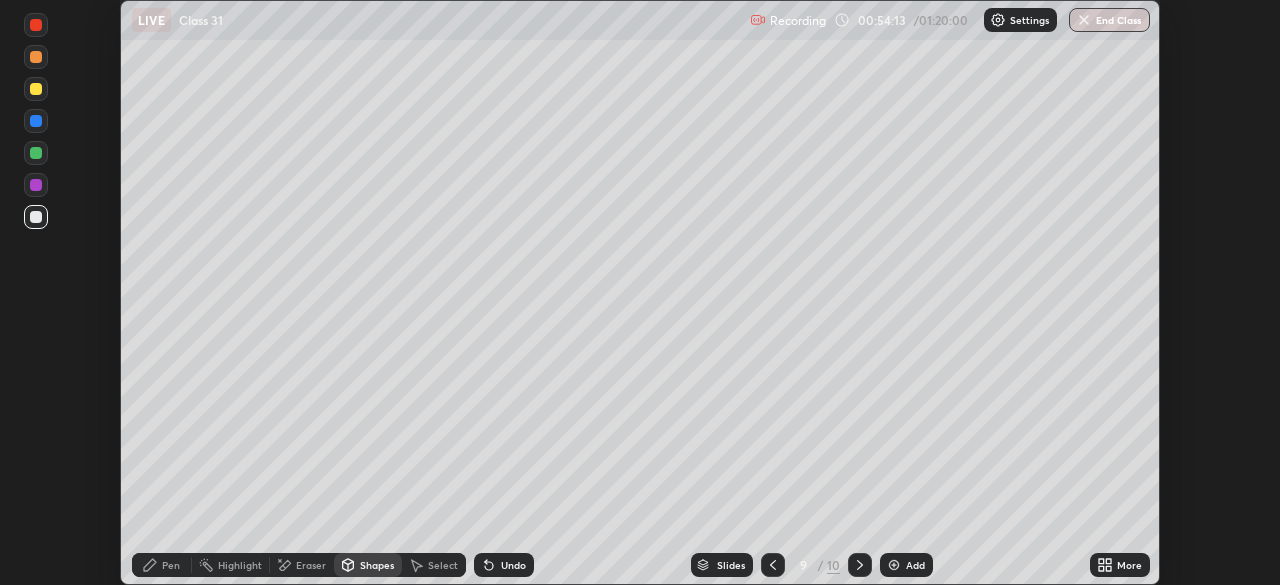 click on "Pen" at bounding box center (162, 565) 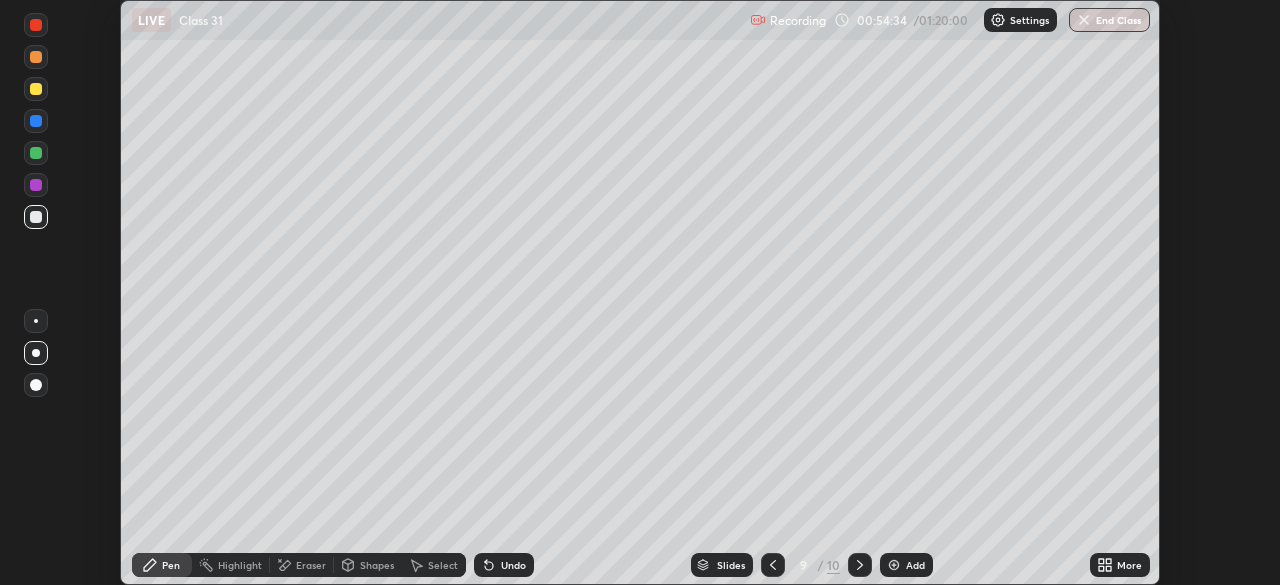 click 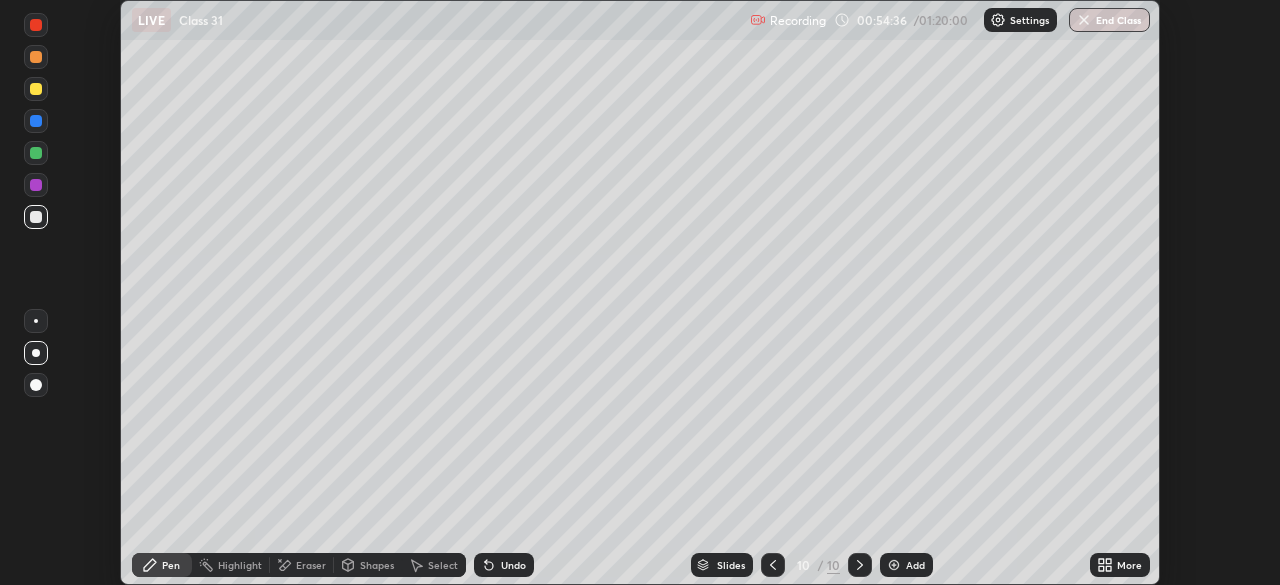 click 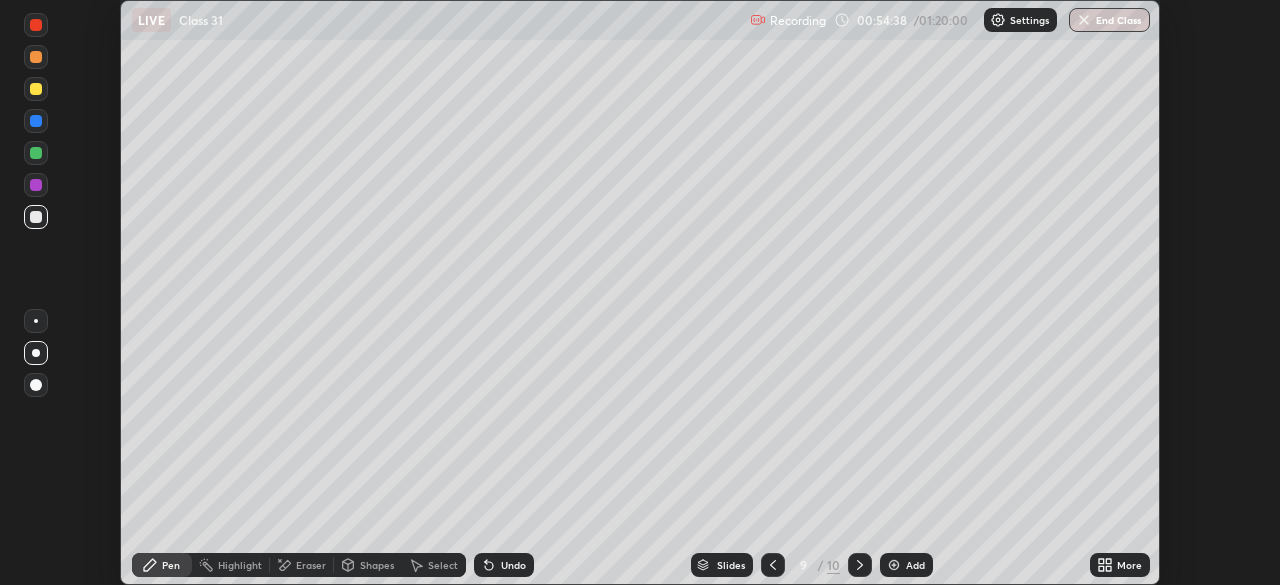 click 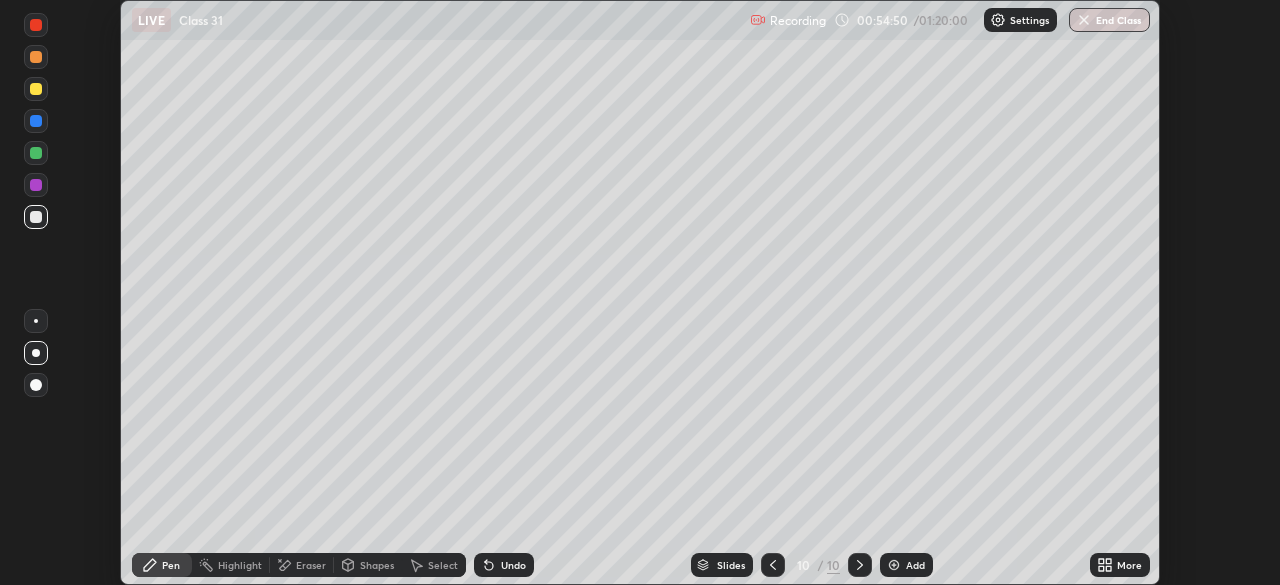 click at bounding box center (36, 185) 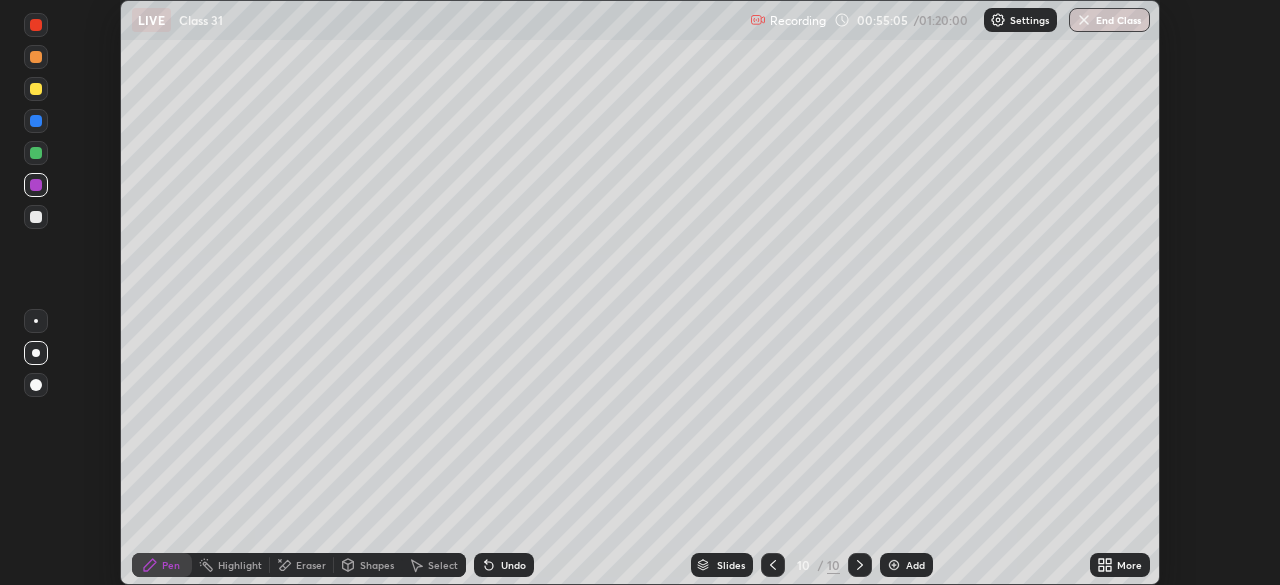 click 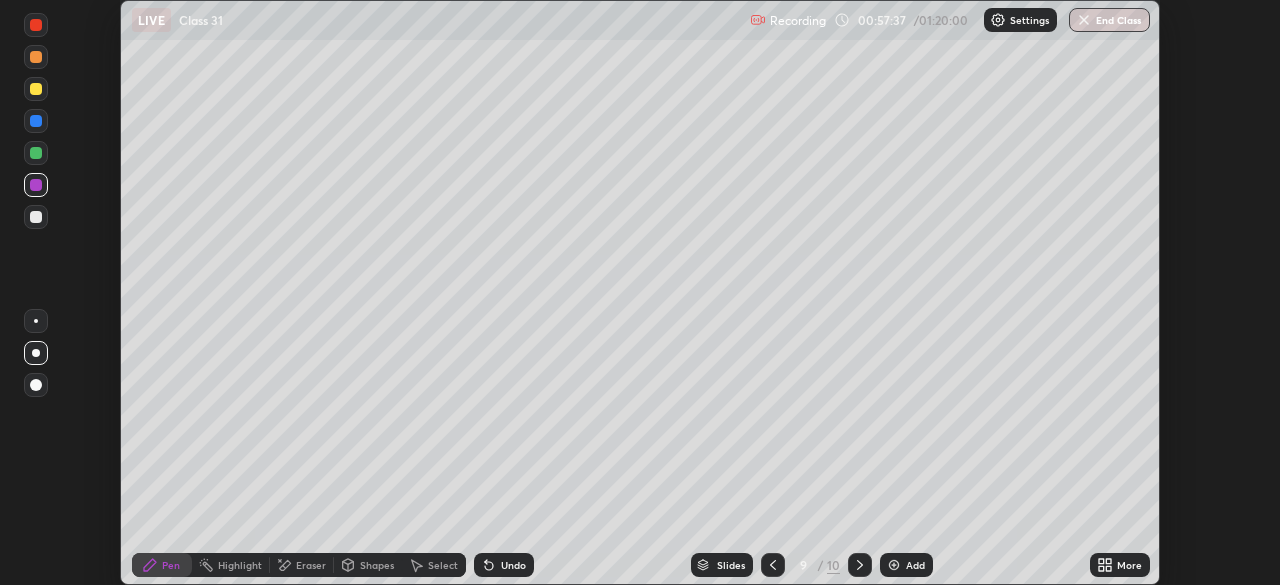 click 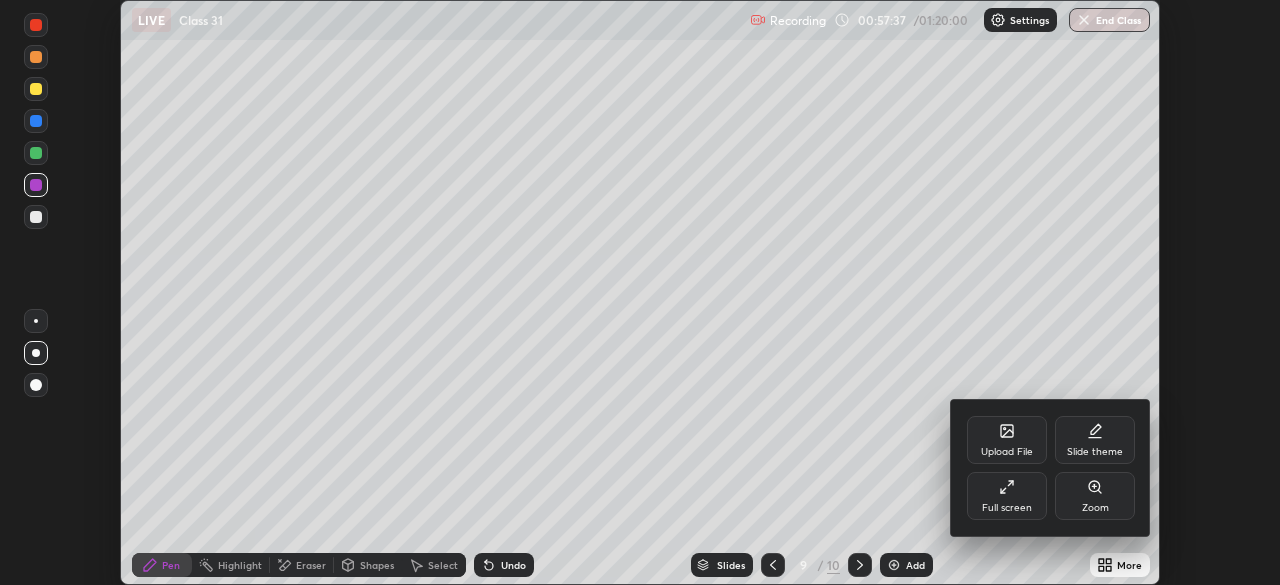 click on "Full screen" at bounding box center (1007, 496) 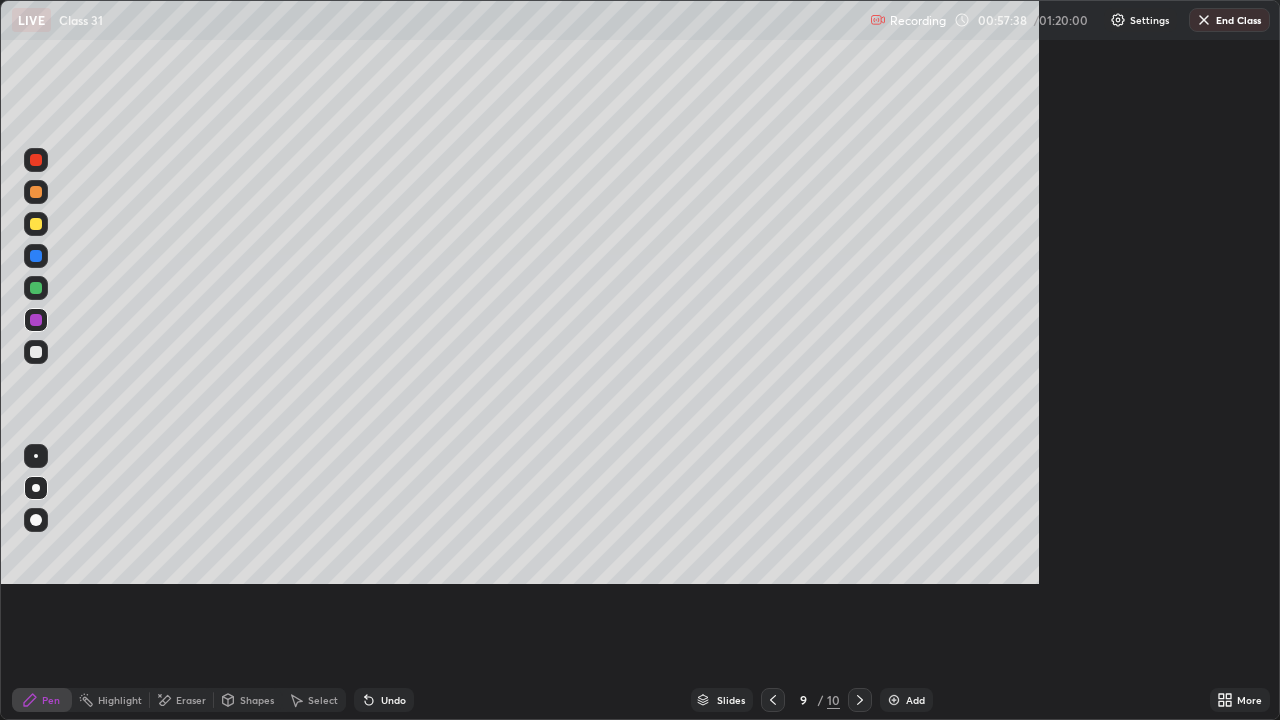 scroll, scrollTop: 99280, scrollLeft: 98720, axis: both 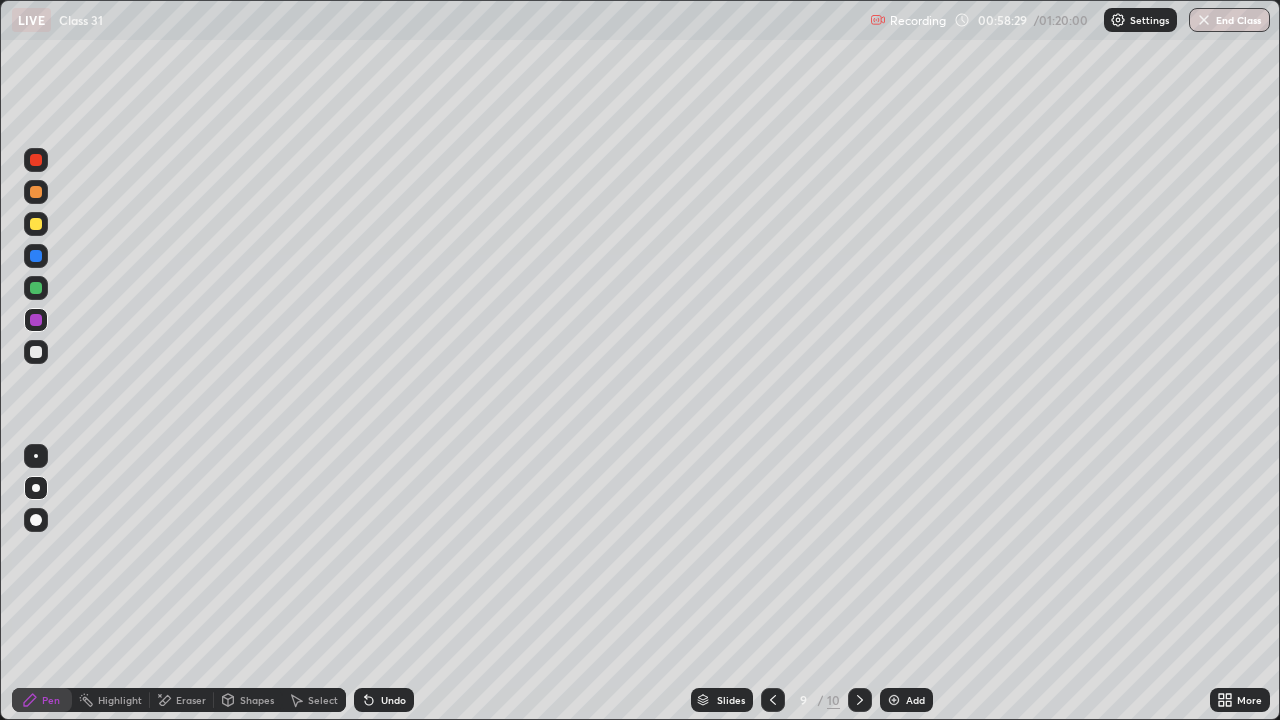 click at bounding box center [860, 700] 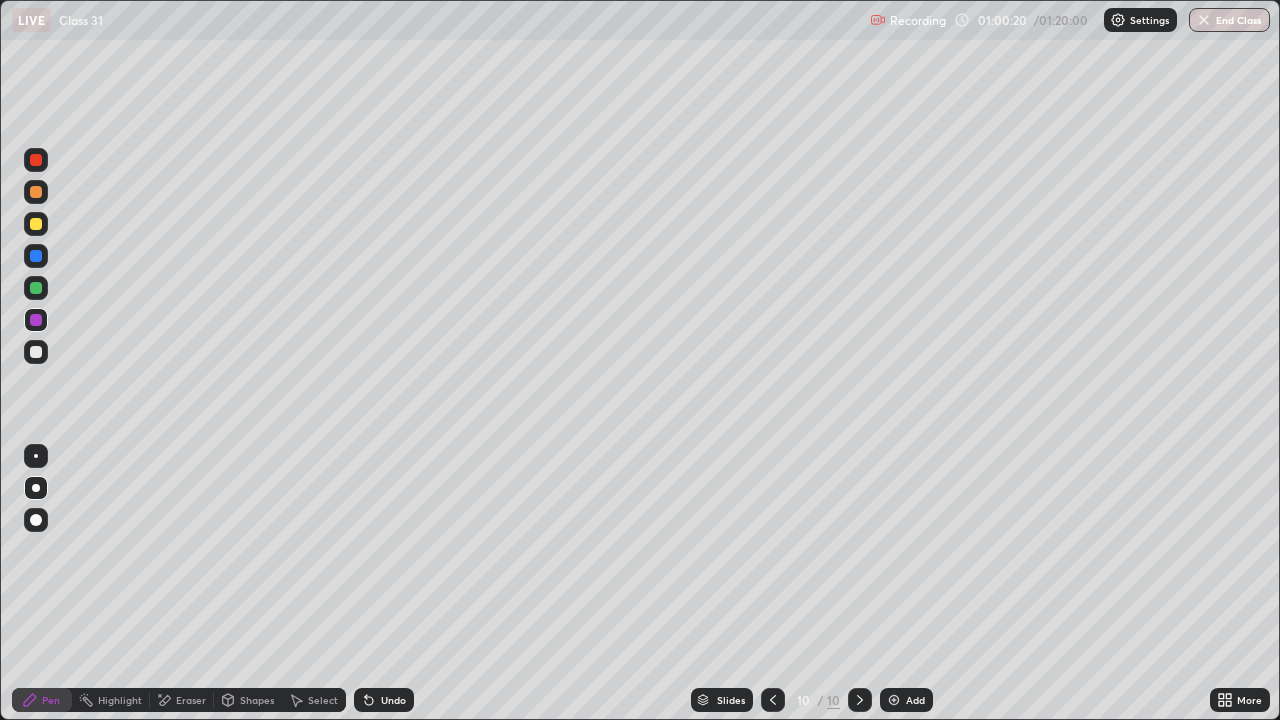 click on "Add" at bounding box center [906, 700] 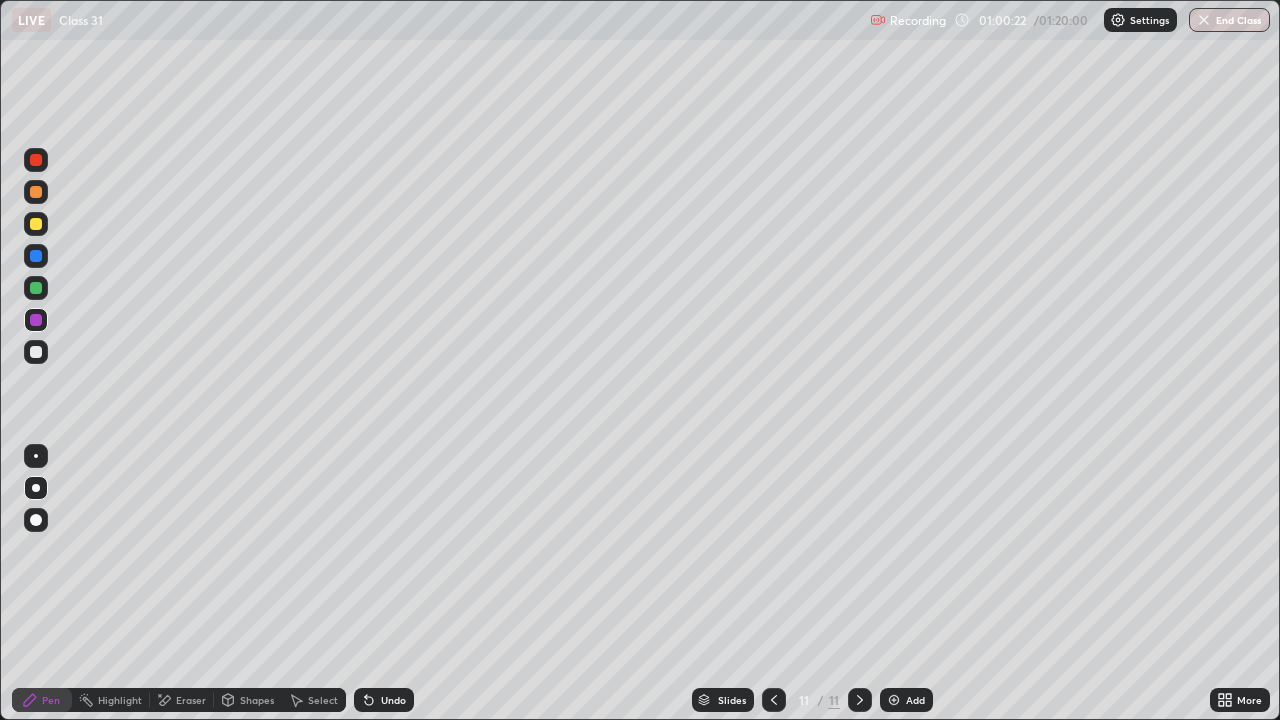 click 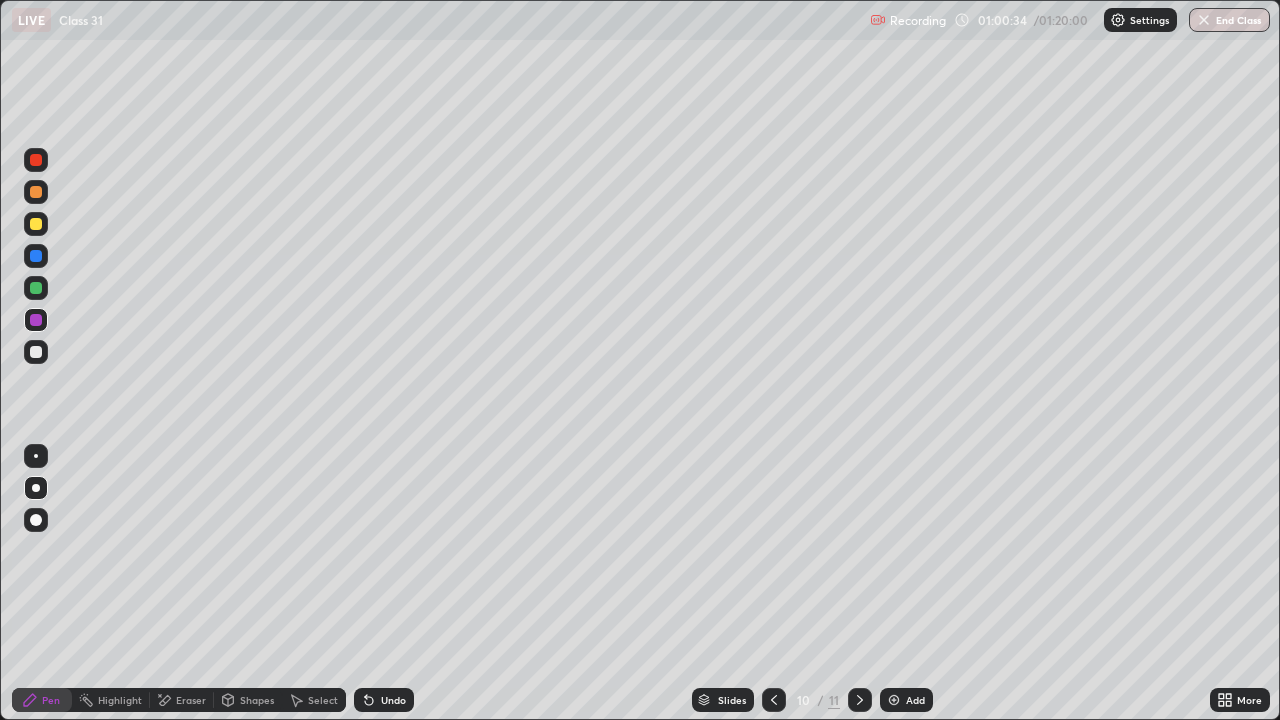 click 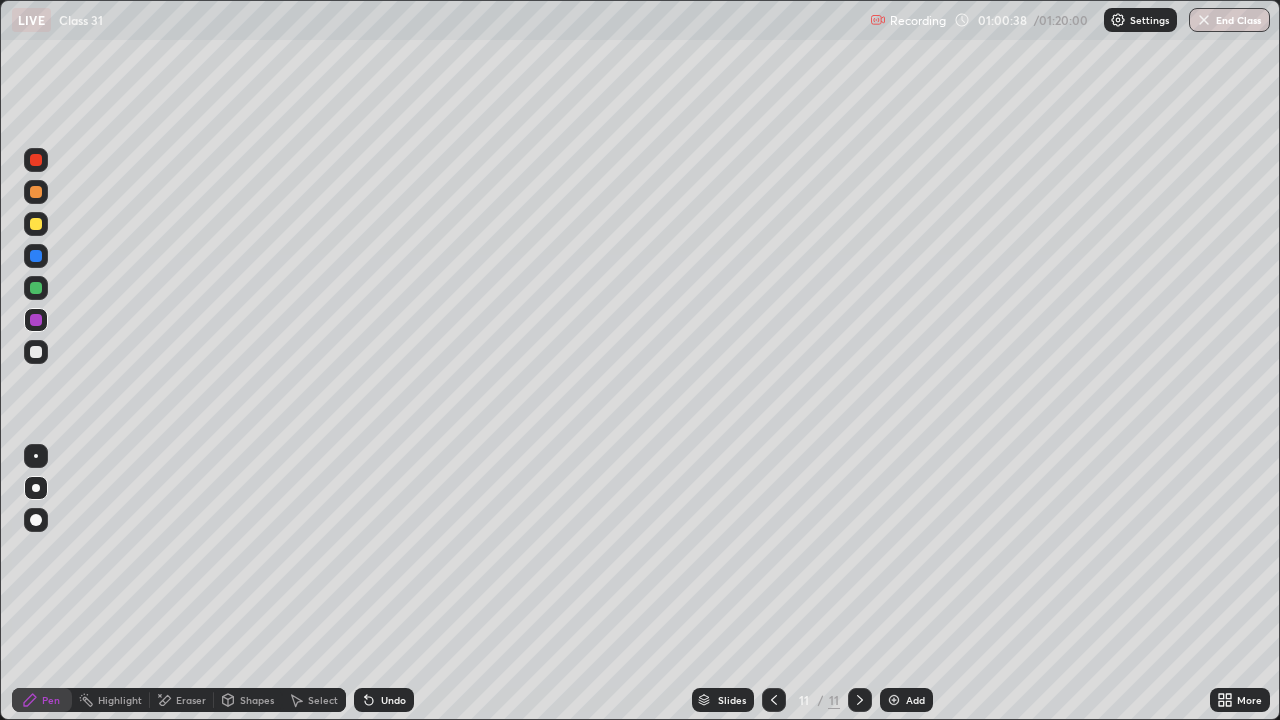 click at bounding box center (36, 224) 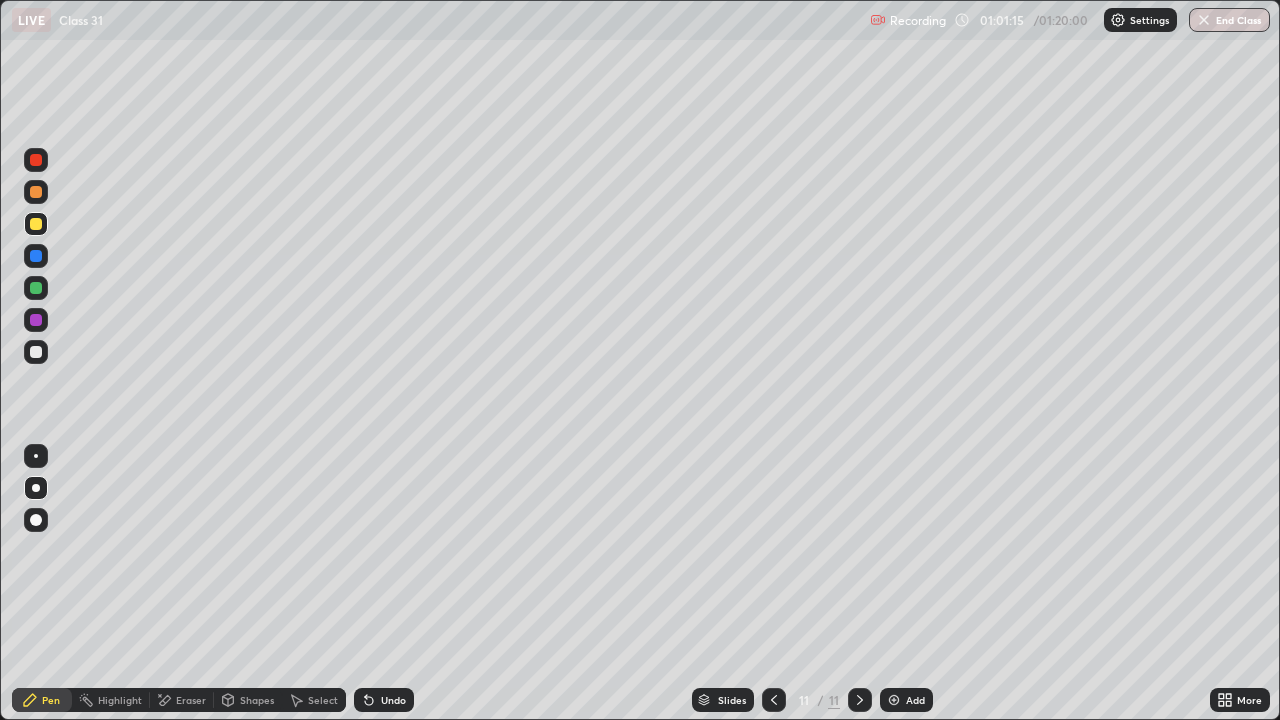 click on "Undo" at bounding box center [384, 700] 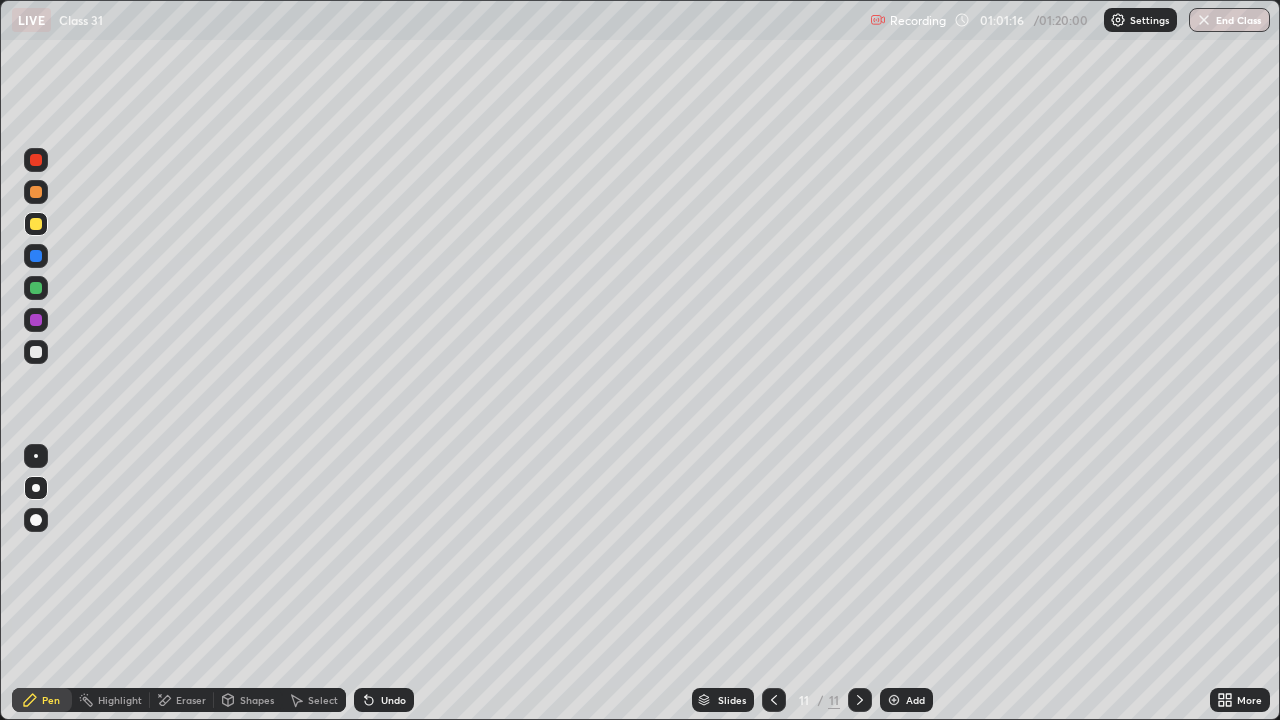 click 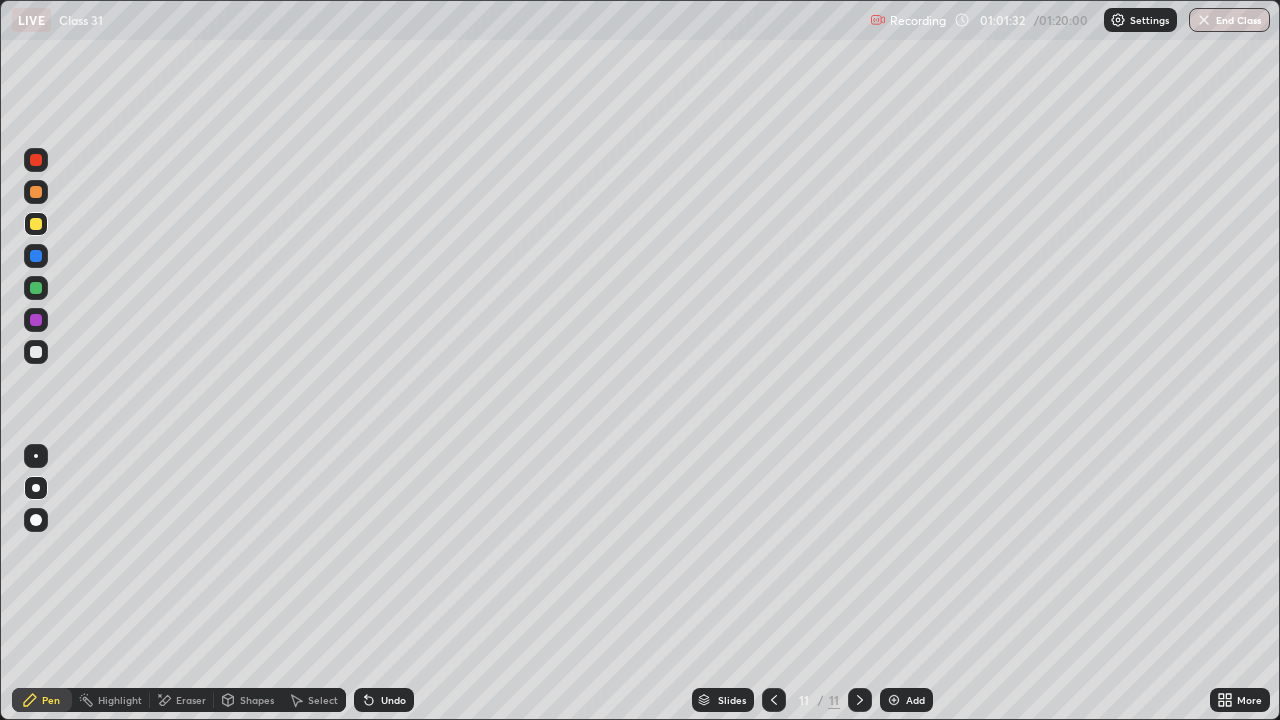click at bounding box center (36, 352) 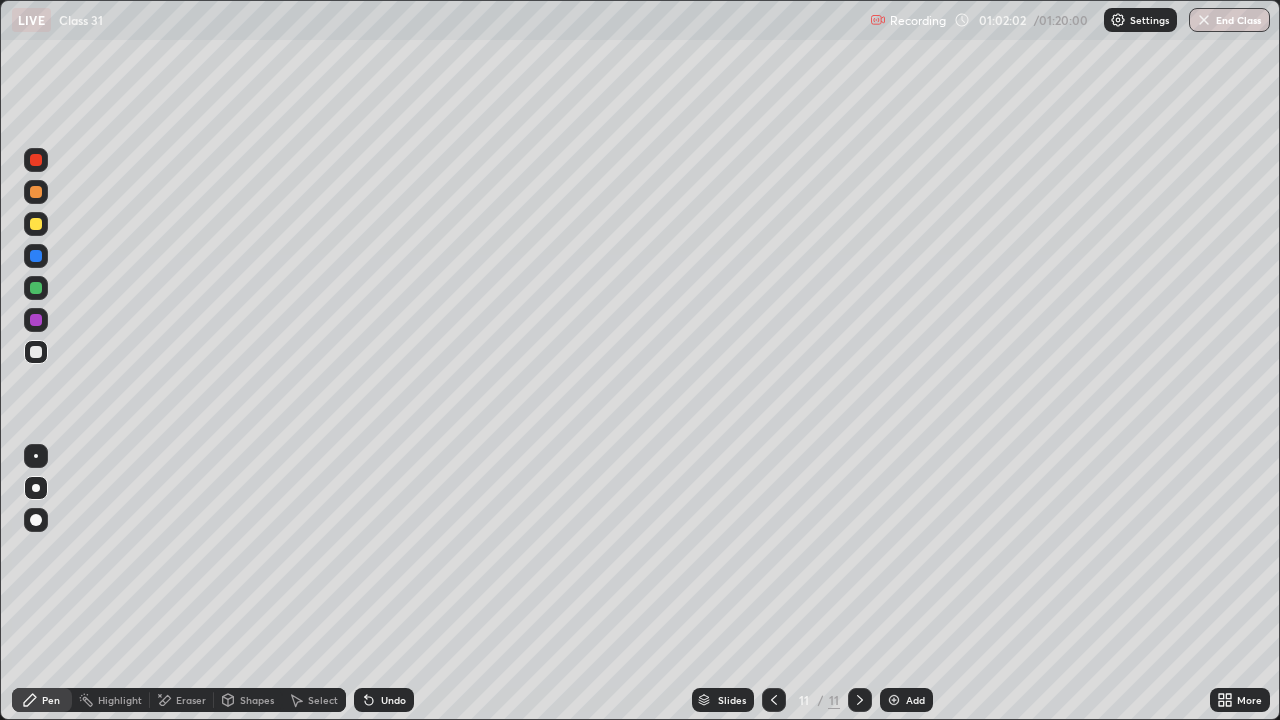 click on "Eraser" at bounding box center [182, 700] 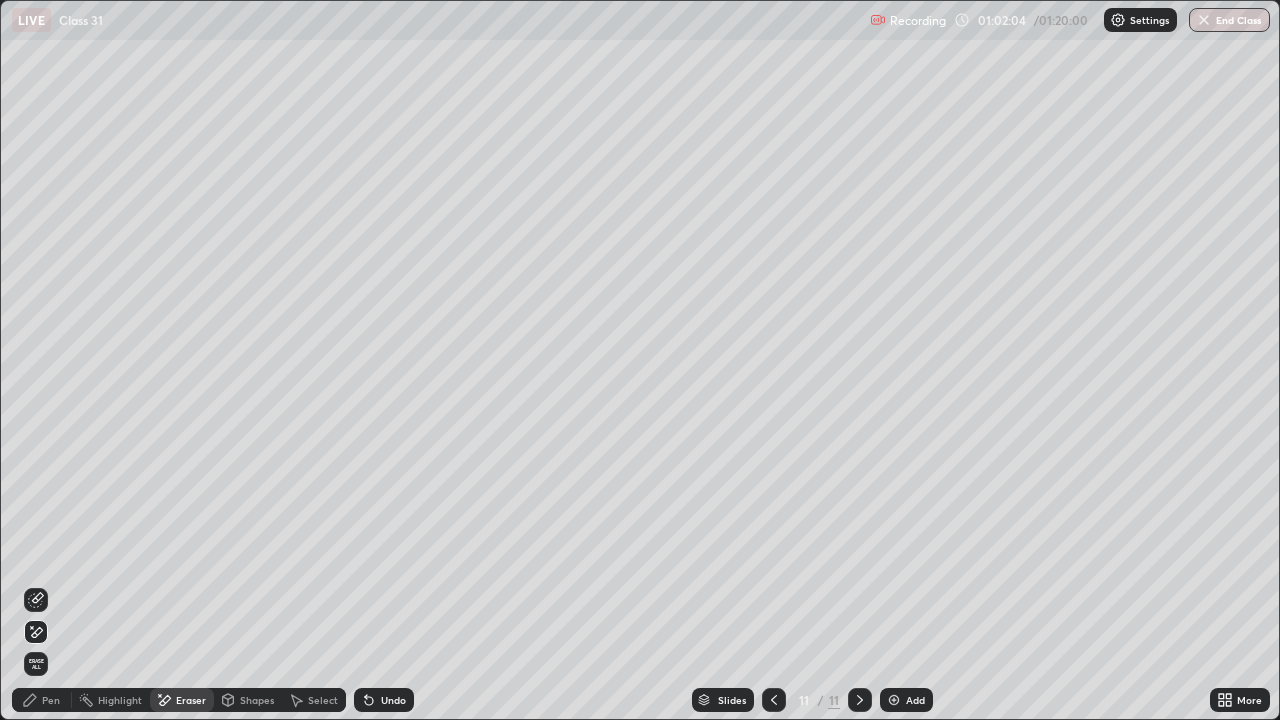 click on "Pen" at bounding box center (42, 700) 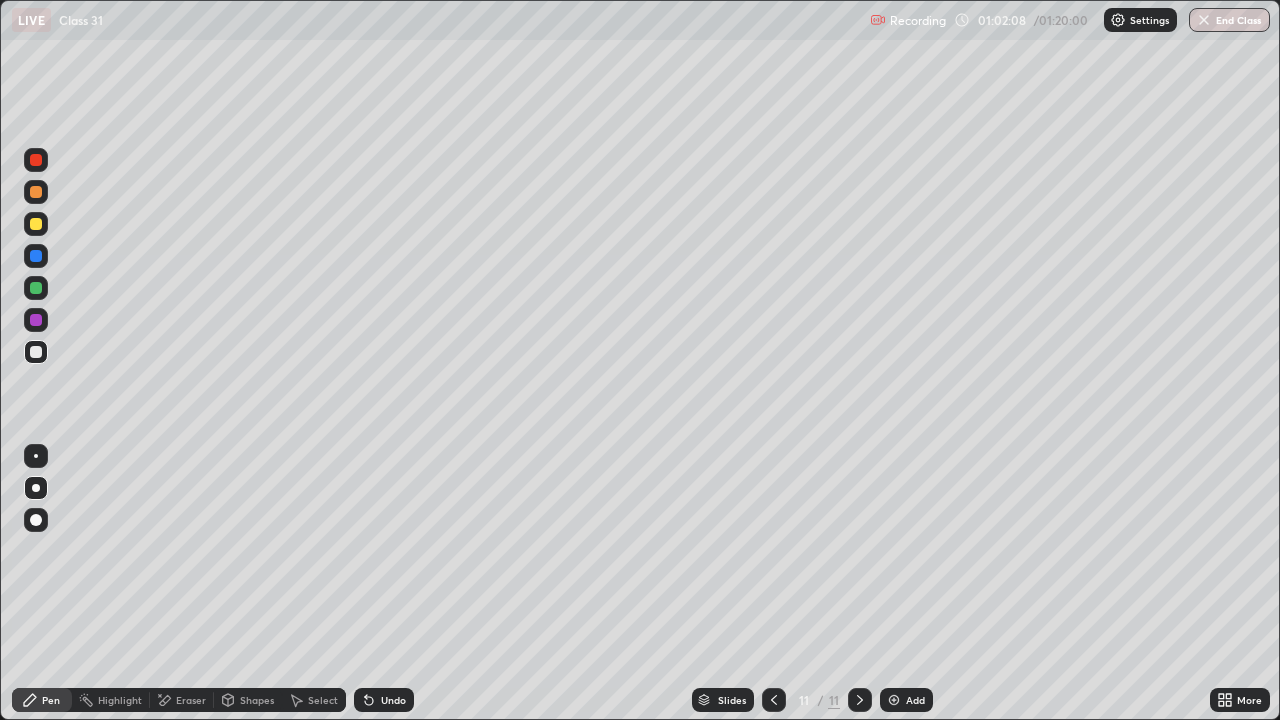 click 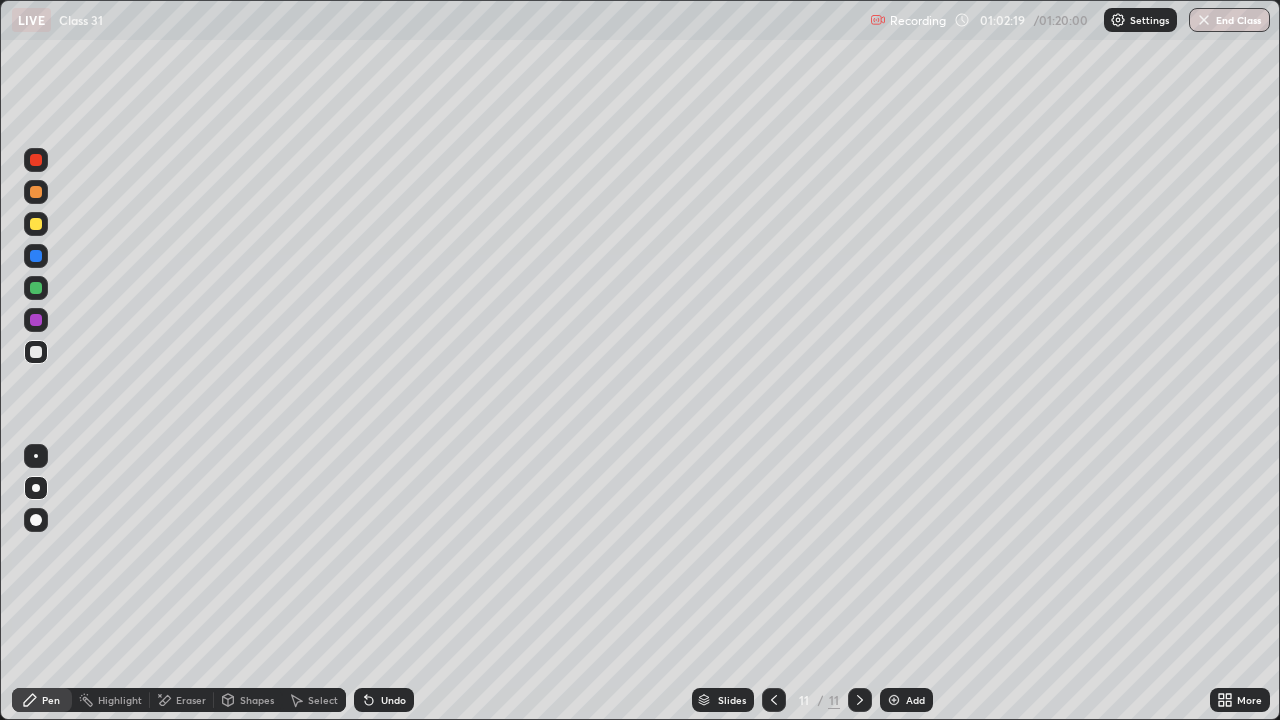 click at bounding box center (36, 352) 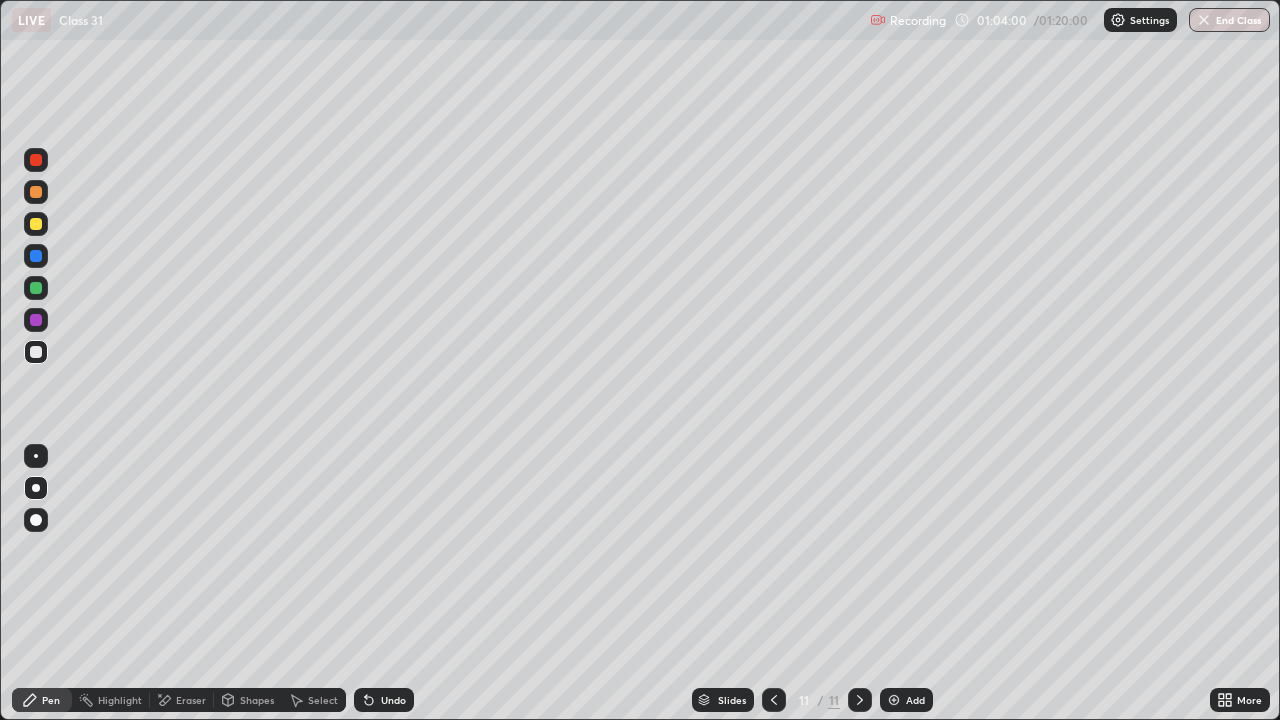 click 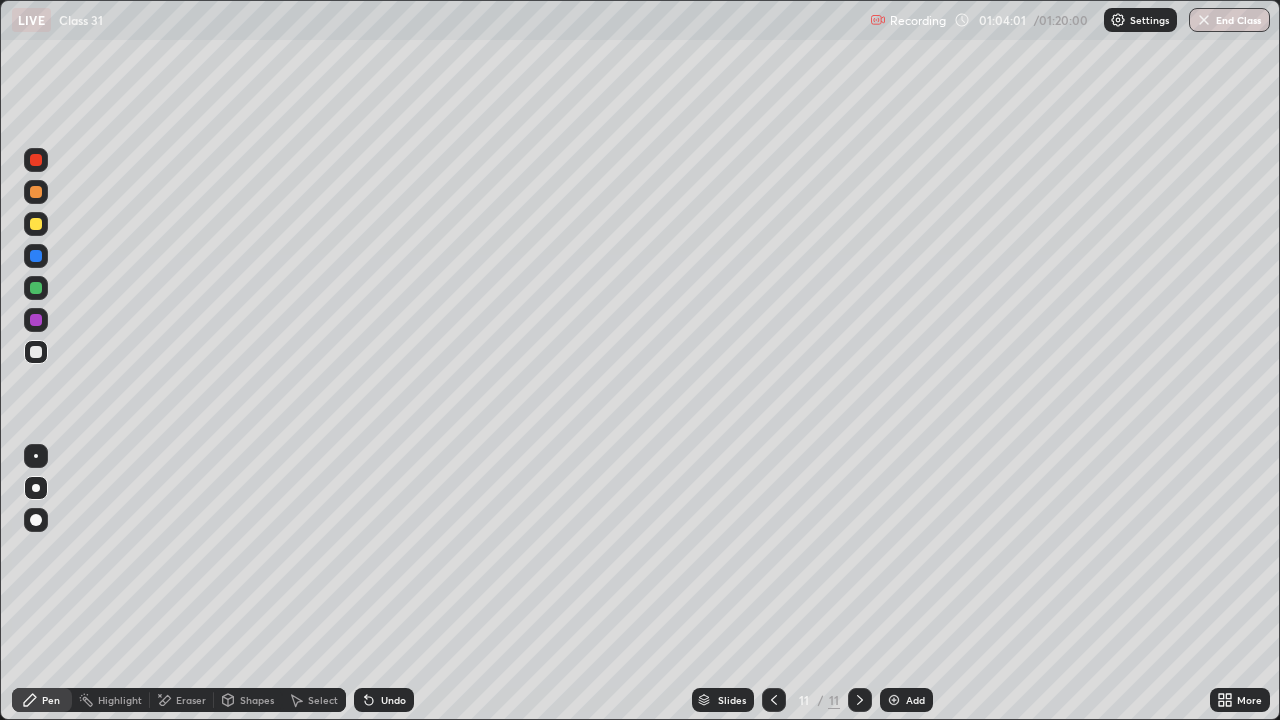 click on "Add" at bounding box center [906, 700] 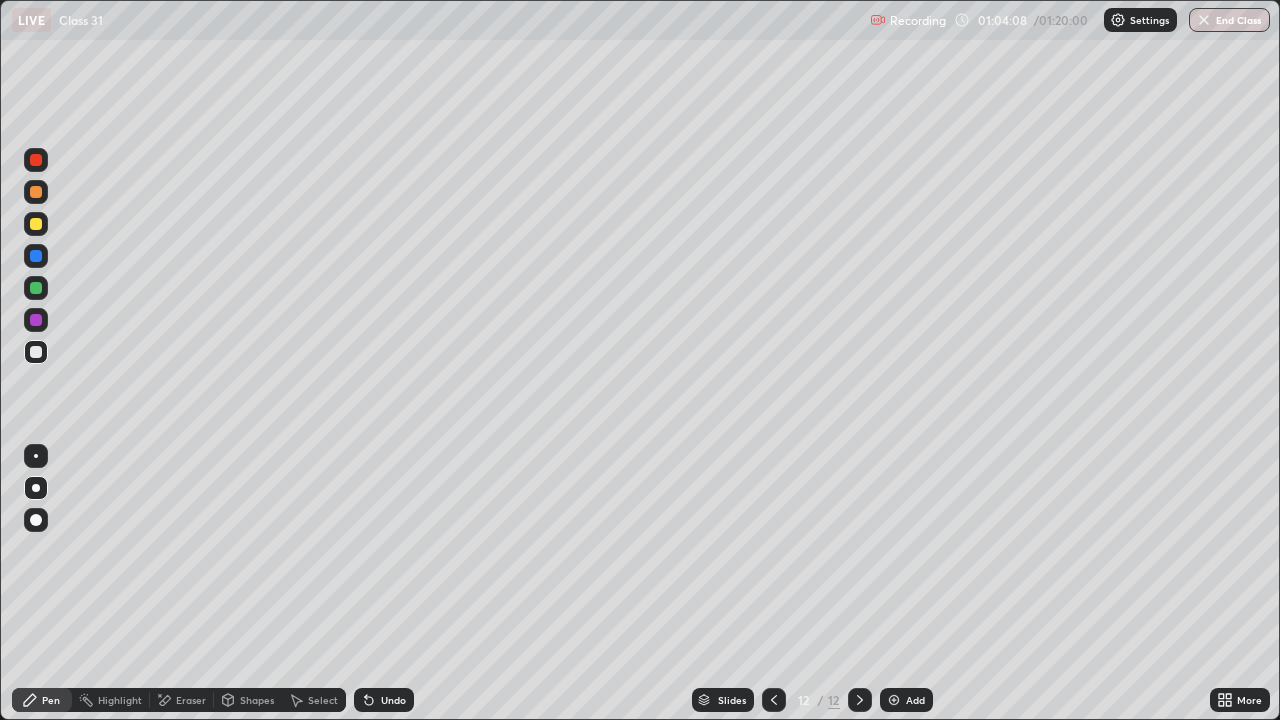 click at bounding box center [36, 320] 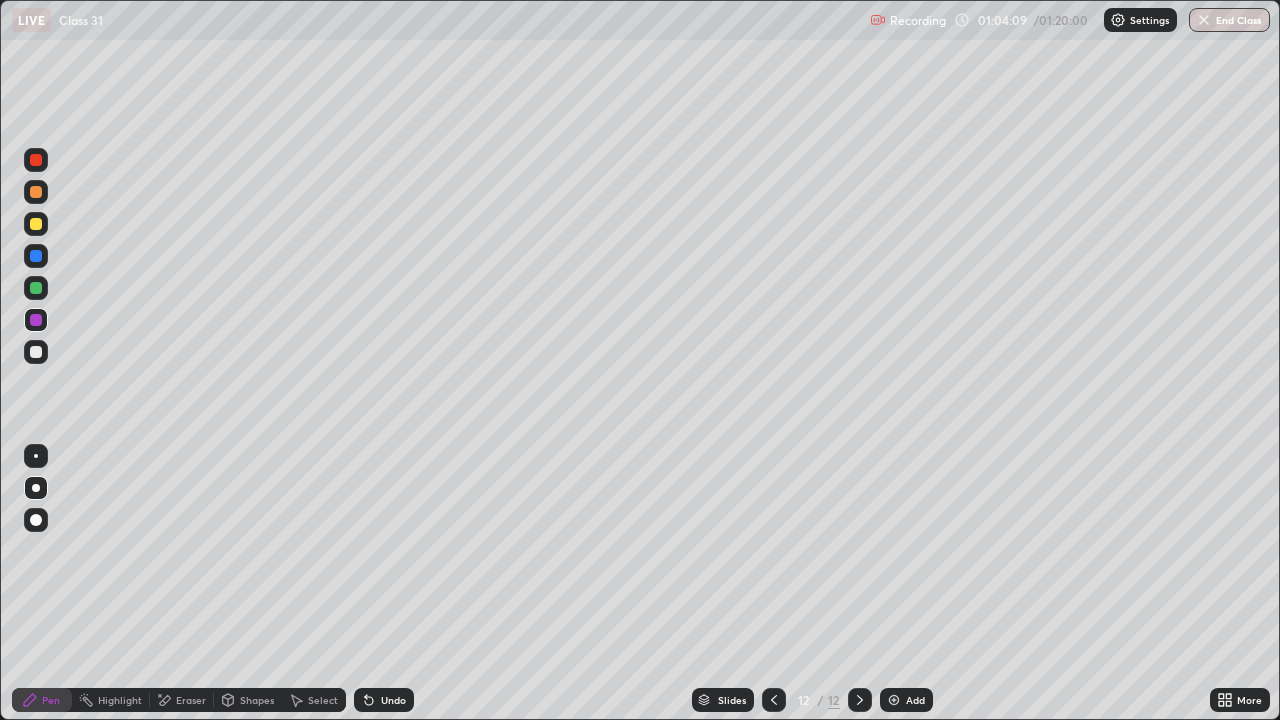 click at bounding box center (36, 352) 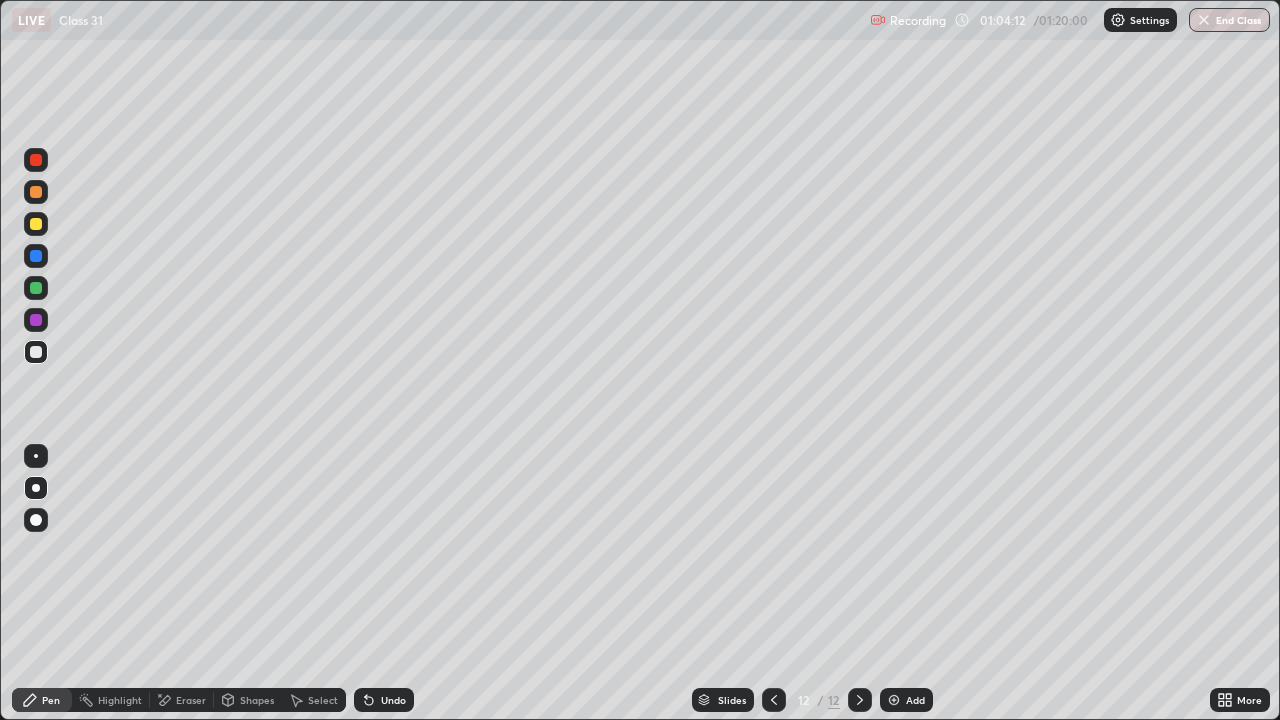 click at bounding box center [36, 320] 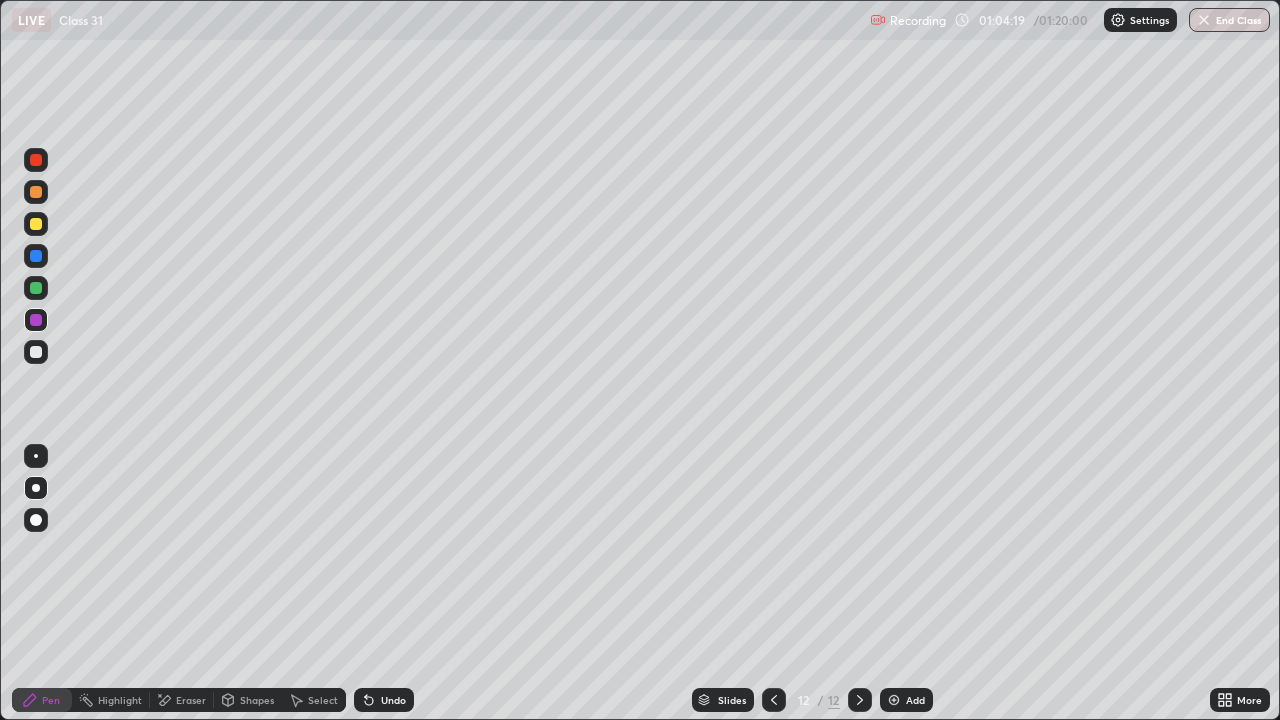 click at bounding box center (36, 256) 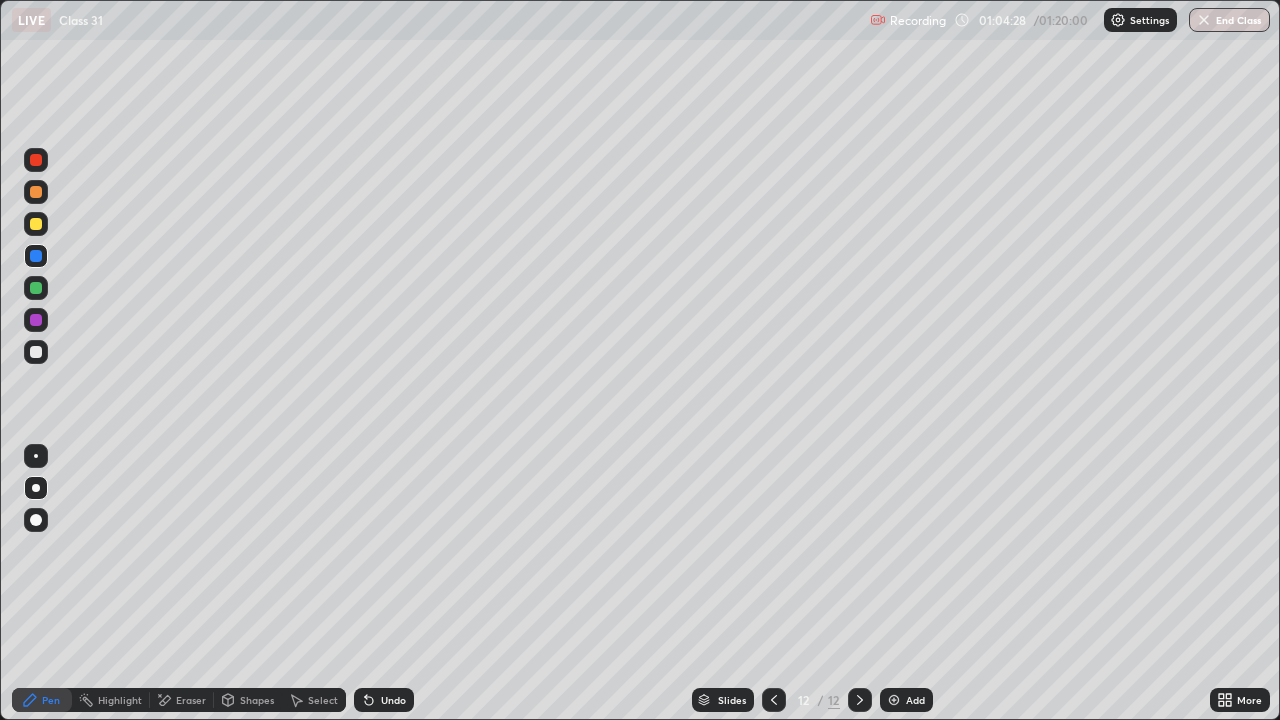 click 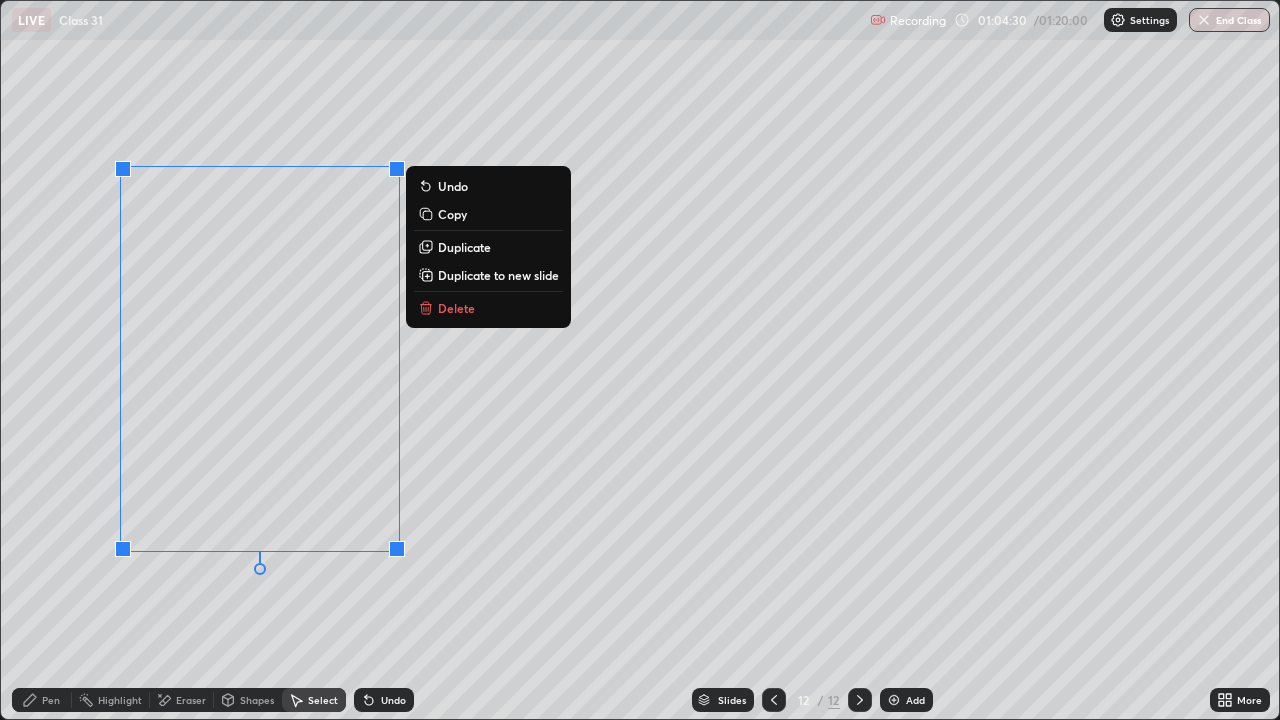 click on "Duplicate" at bounding box center (464, 247) 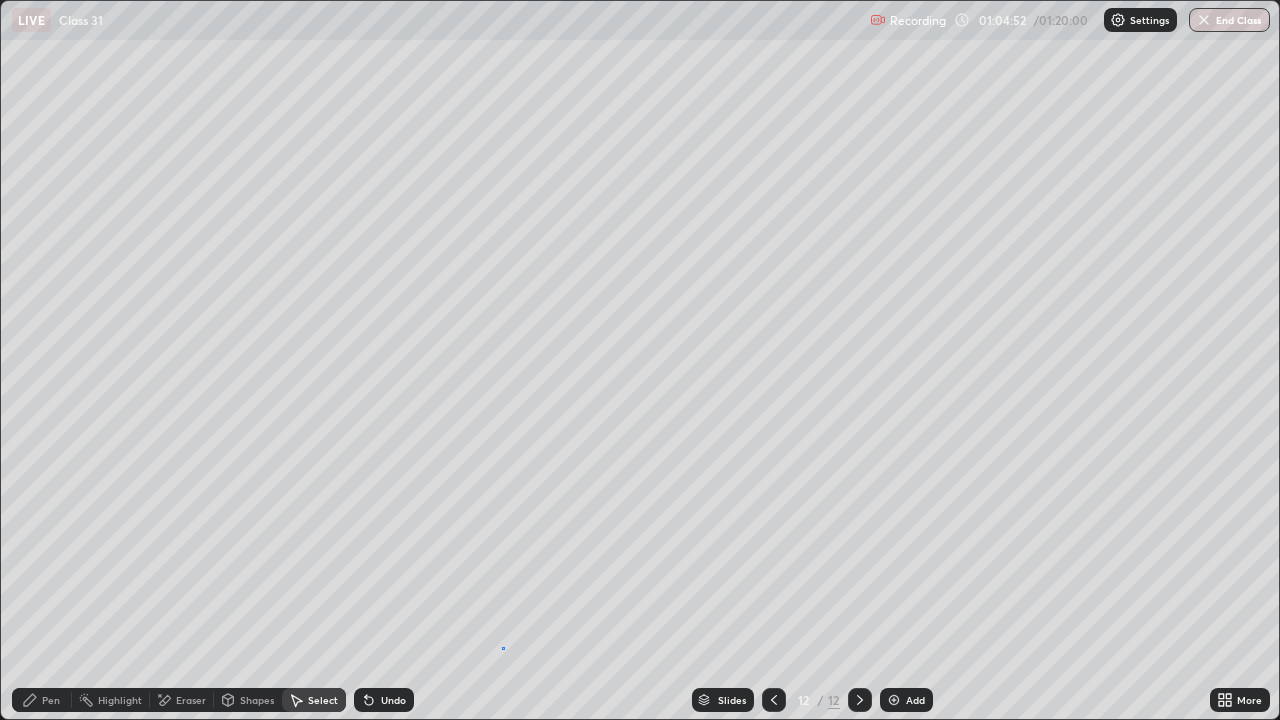 click on "0 ° Undo Copy Duplicate Duplicate to new slide Delete" at bounding box center (640, 360) 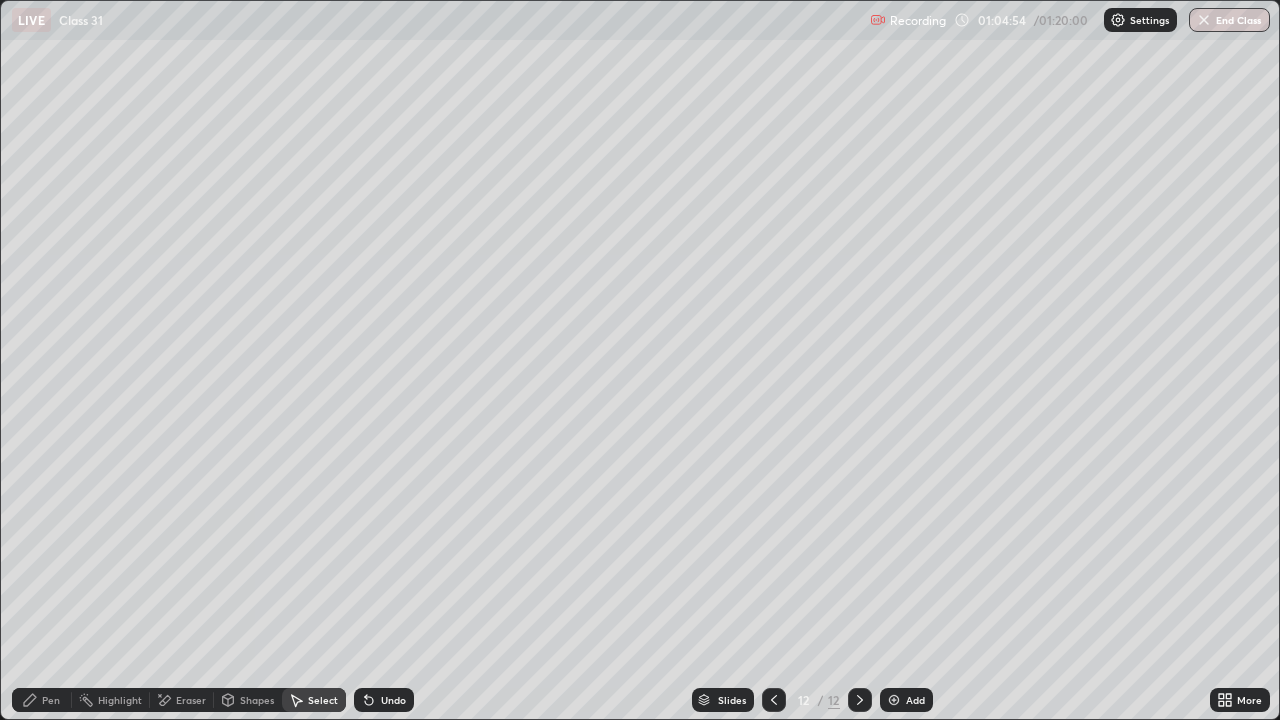 click on "Pen" at bounding box center (42, 700) 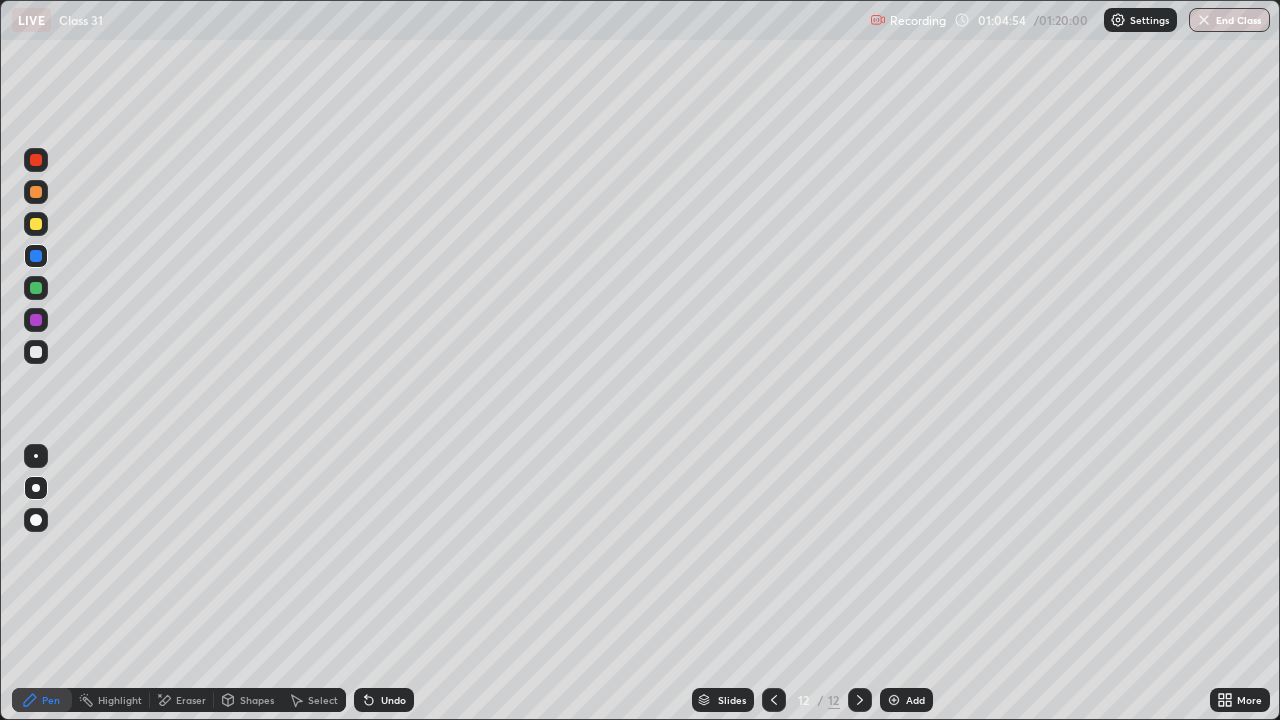 click at bounding box center [36, 288] 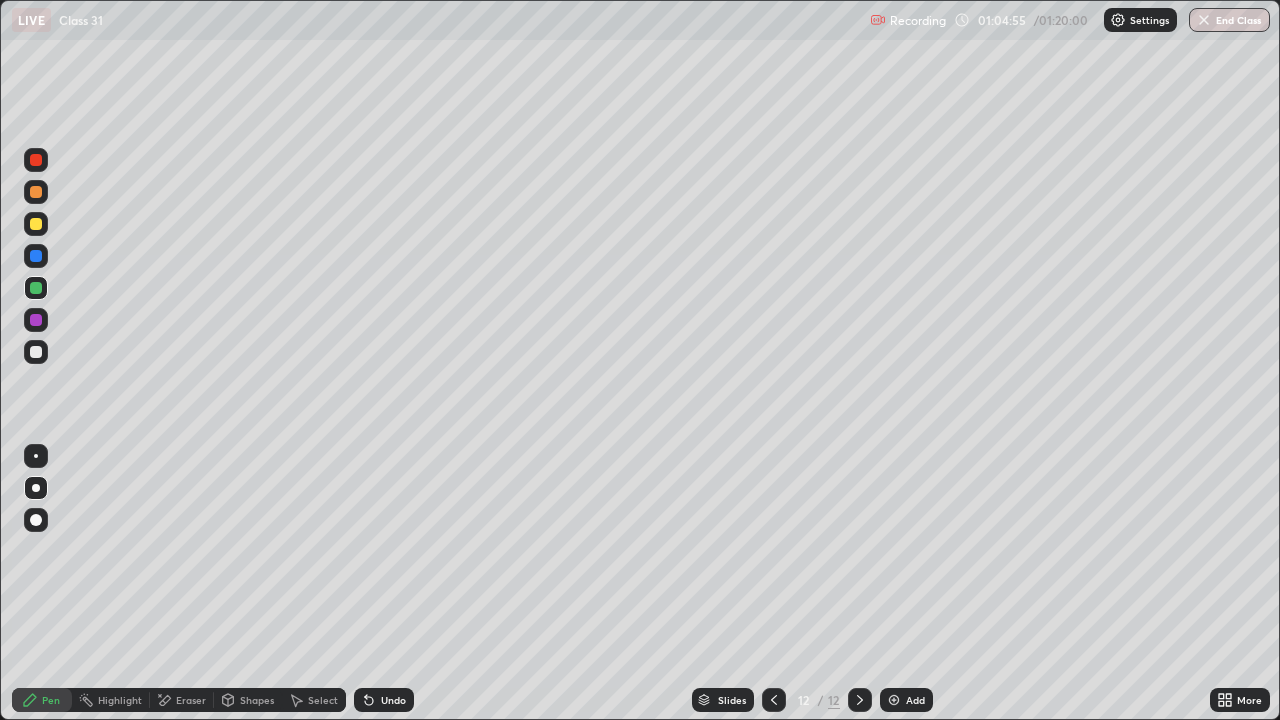 click at bounding box center [36, 352] 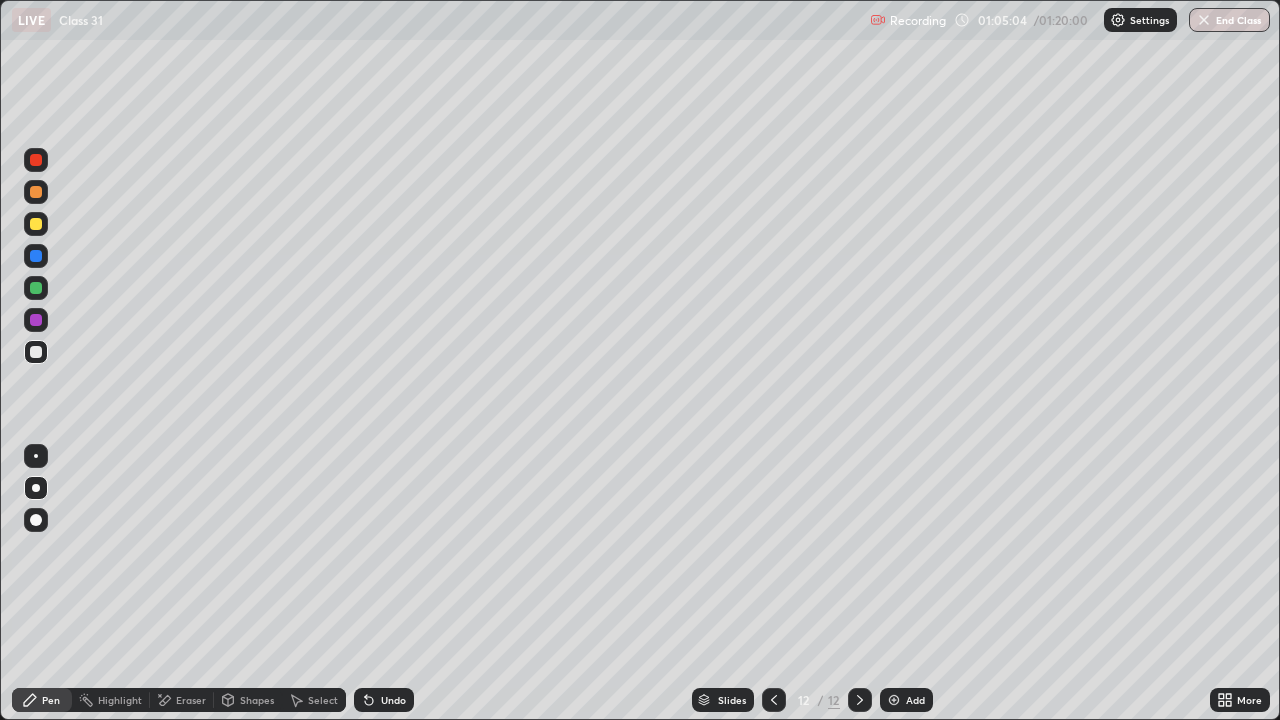 click at bounding box center [36, 320] 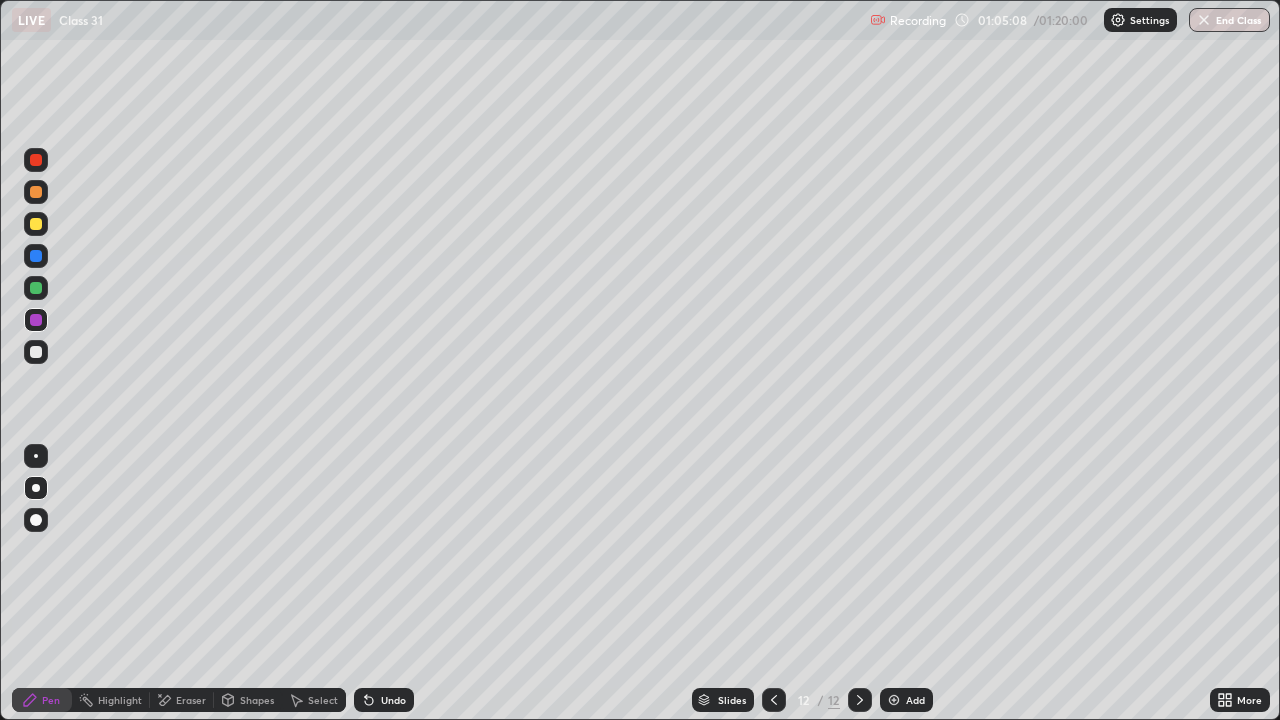 click at bounding box center [36, 256] 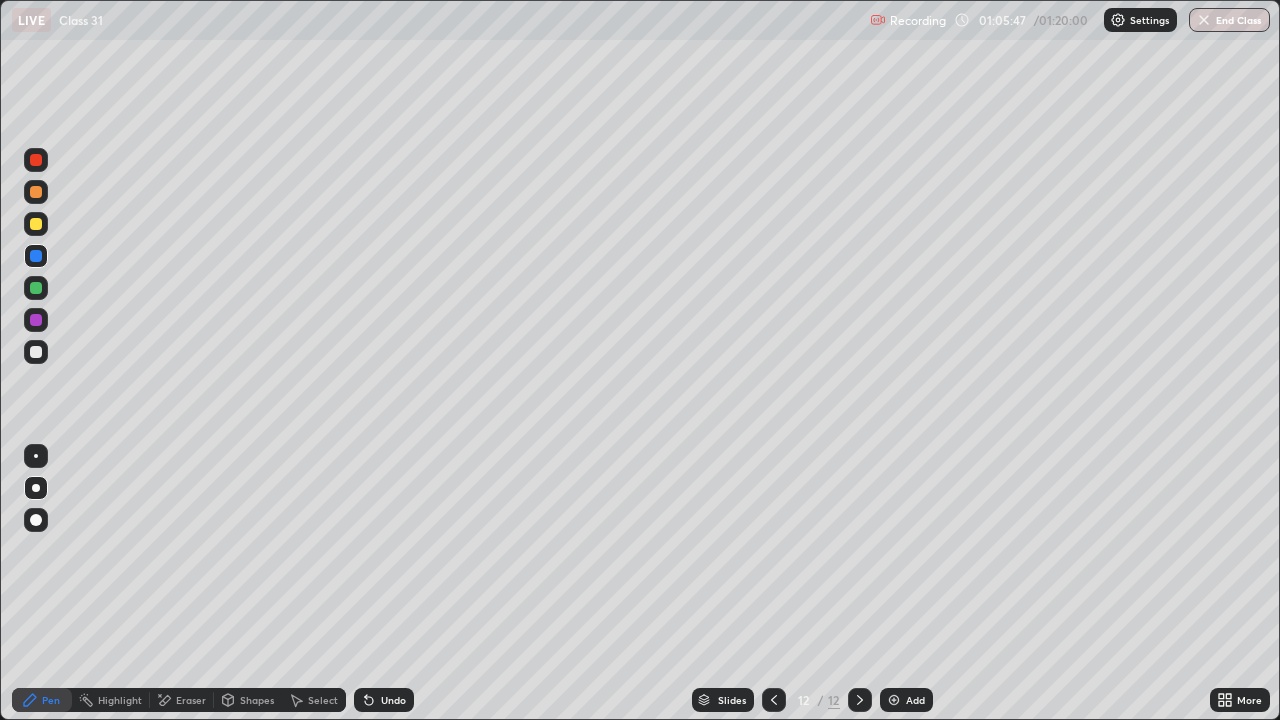 click 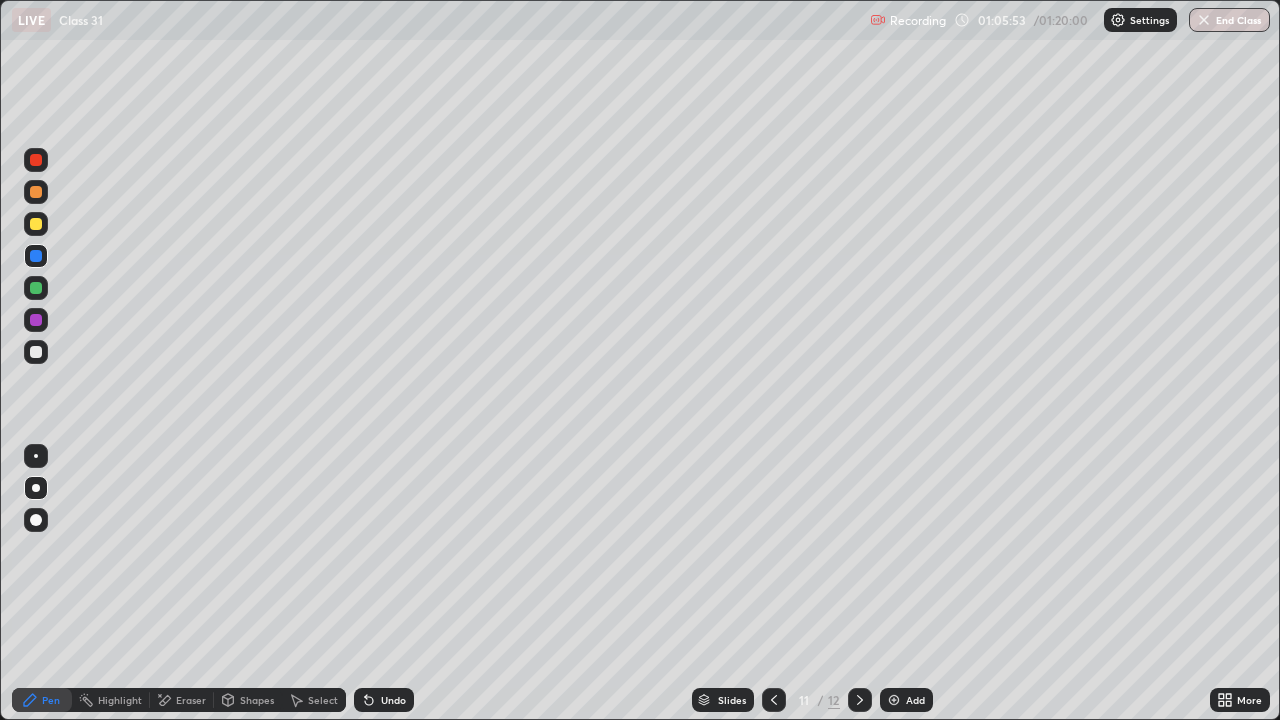 click 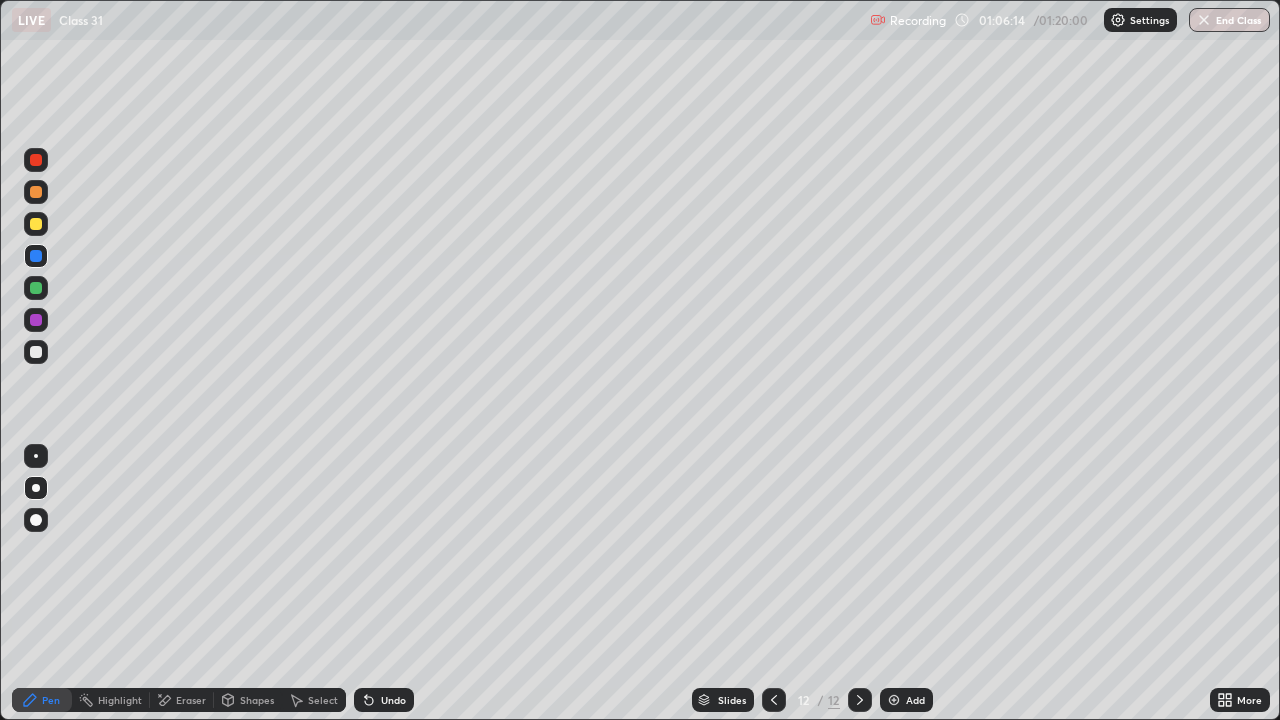 click 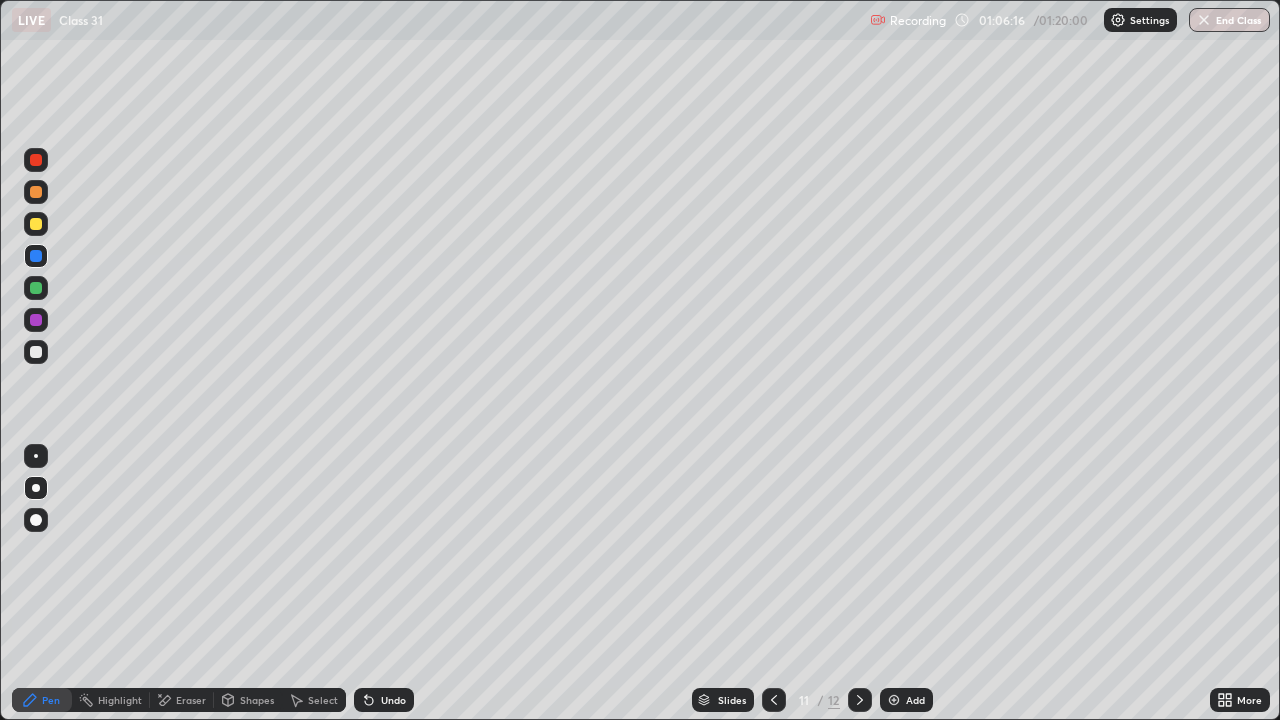 click at bounding box center [36, 352] 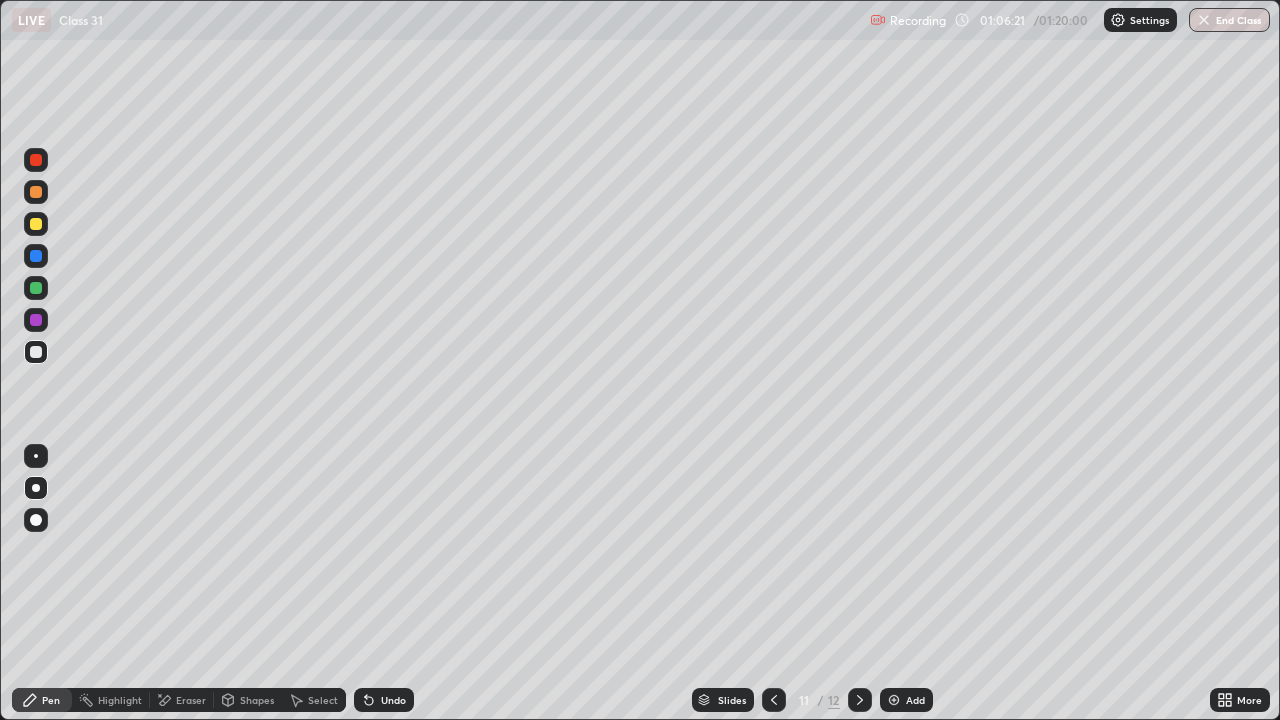 click 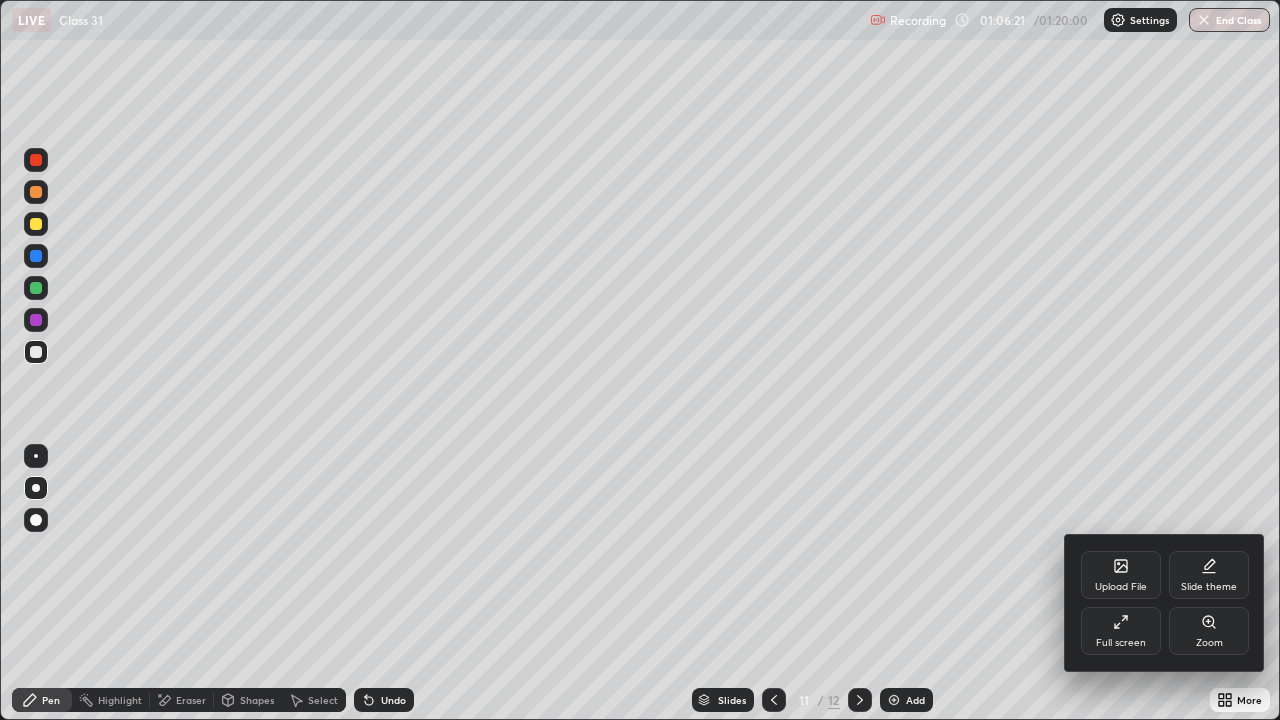 click 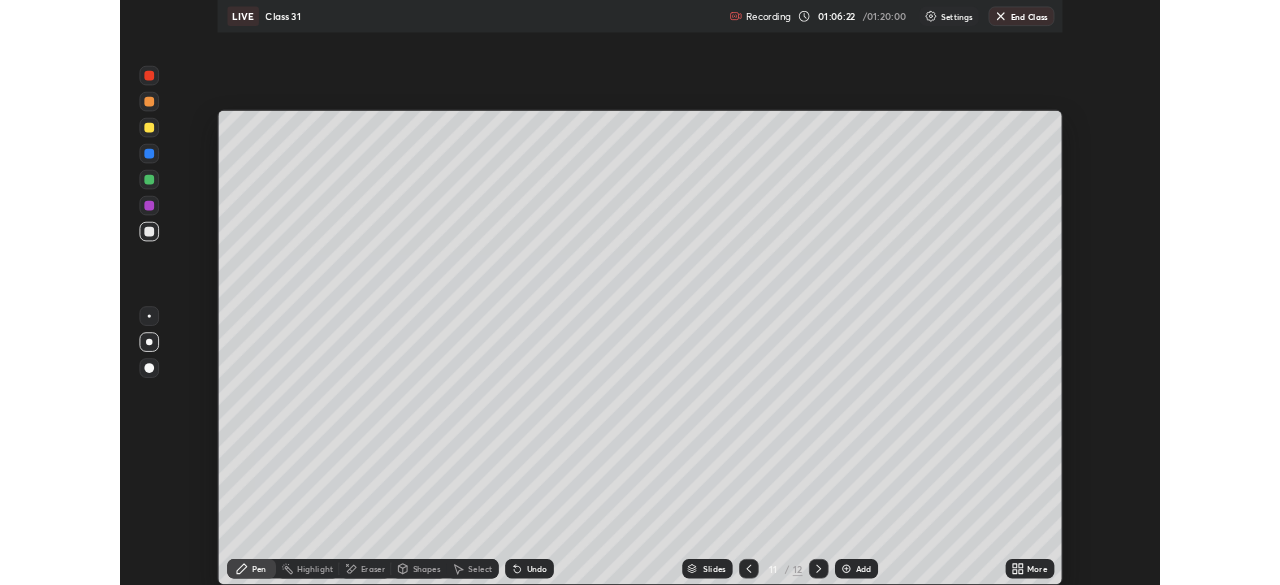 scroll, scrollTop: 585, scrollLeft: 1280, axis: both 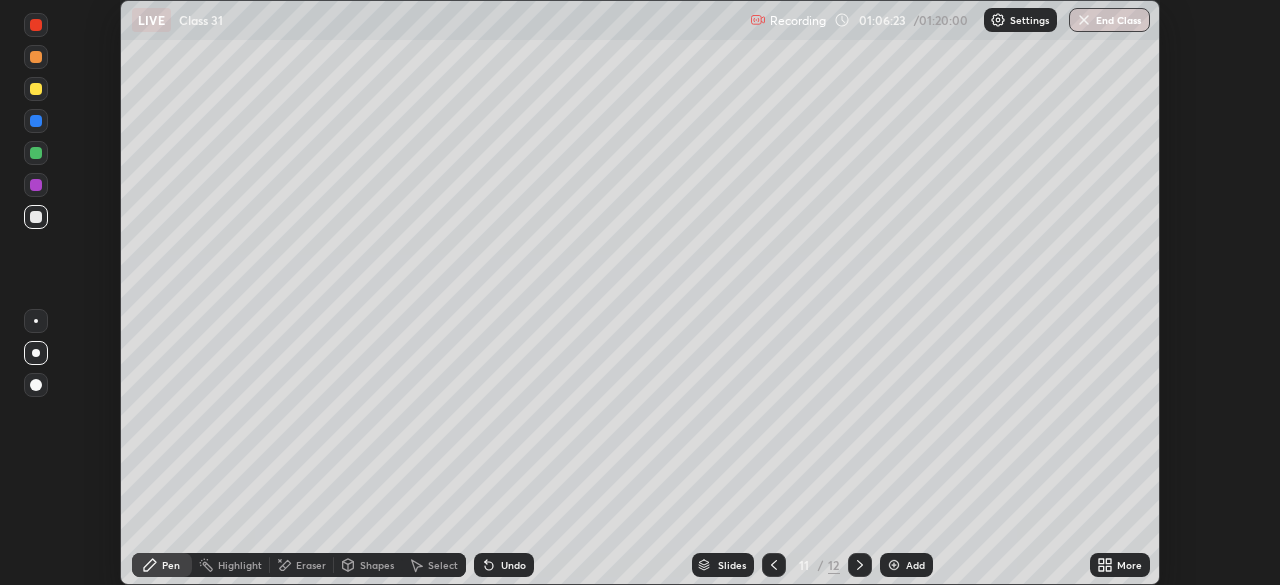 click on "Eraser" at bounding box center (302, 565) 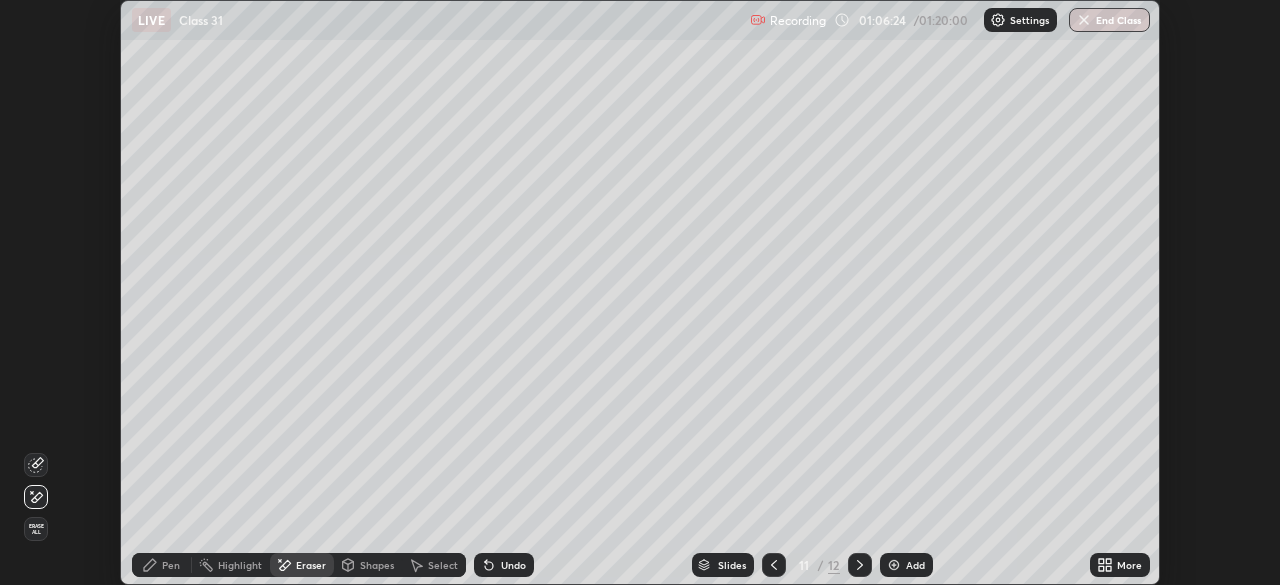 click on "Pen" at bounding box center (162, 565) 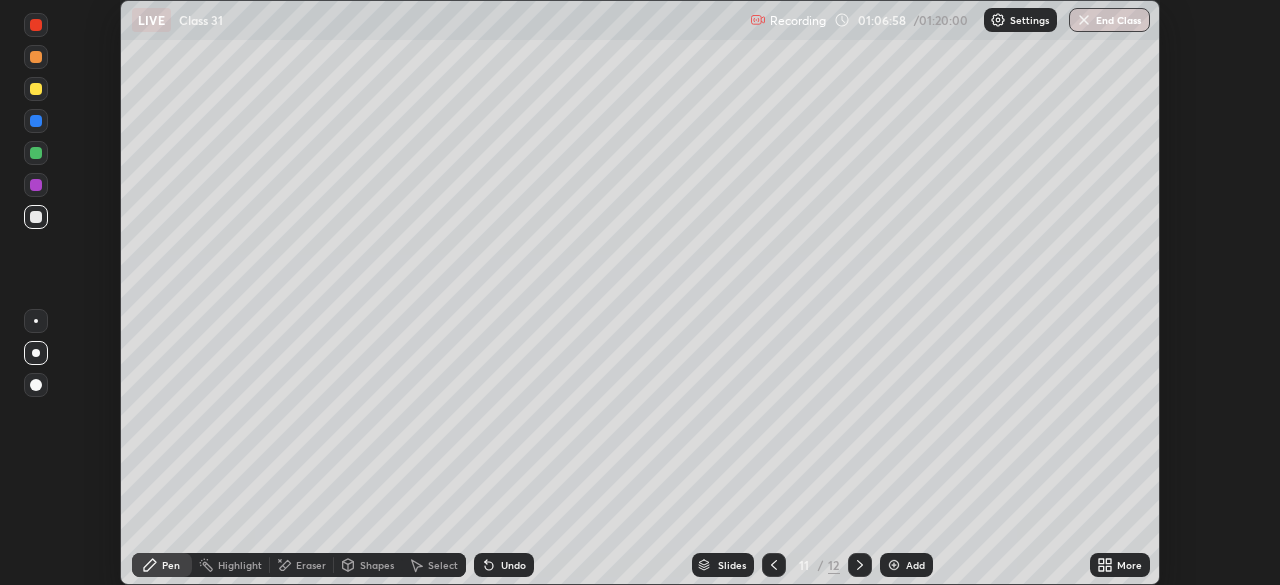 click on "Undo" at bounding box center (513, 565) 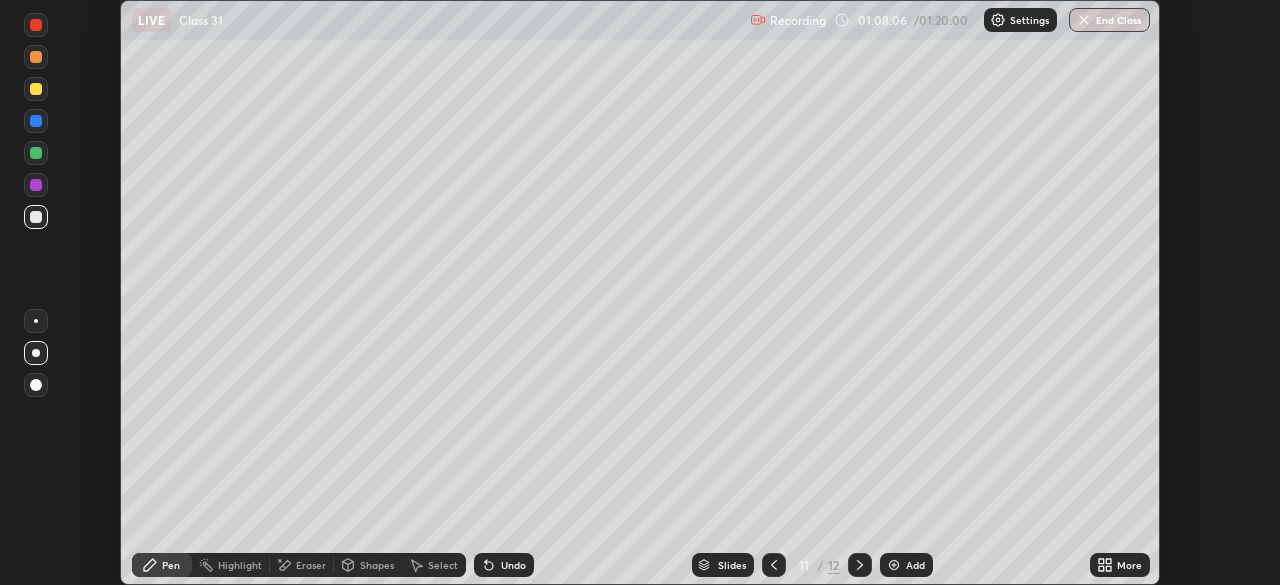 click at bounding box center (36, 153) 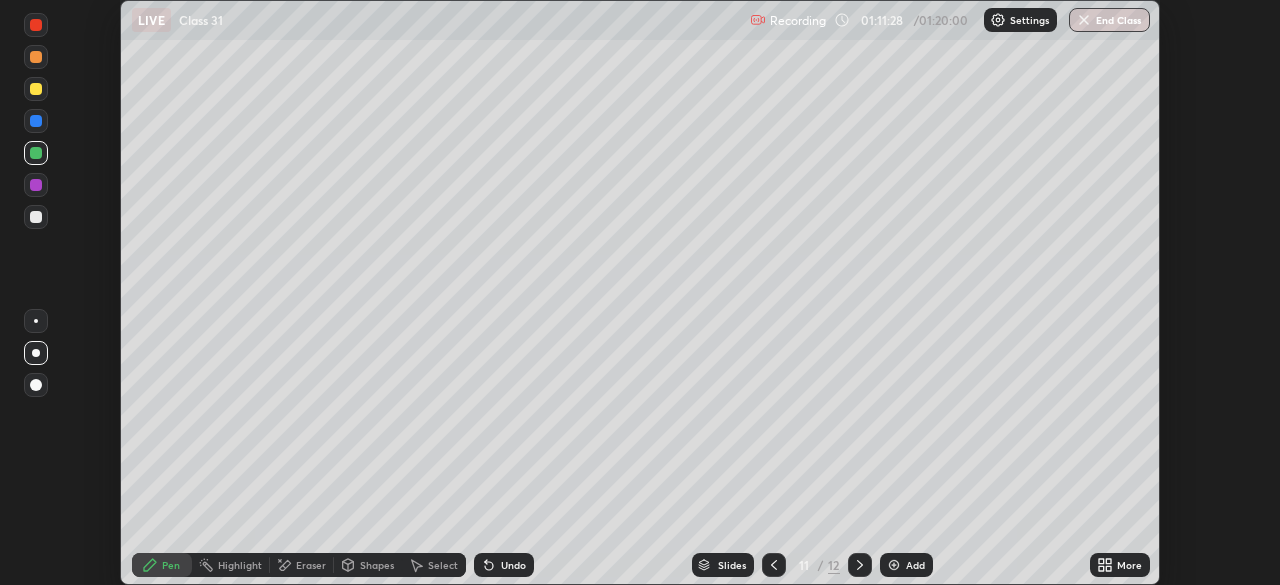click at bounding box center (1084, 20) 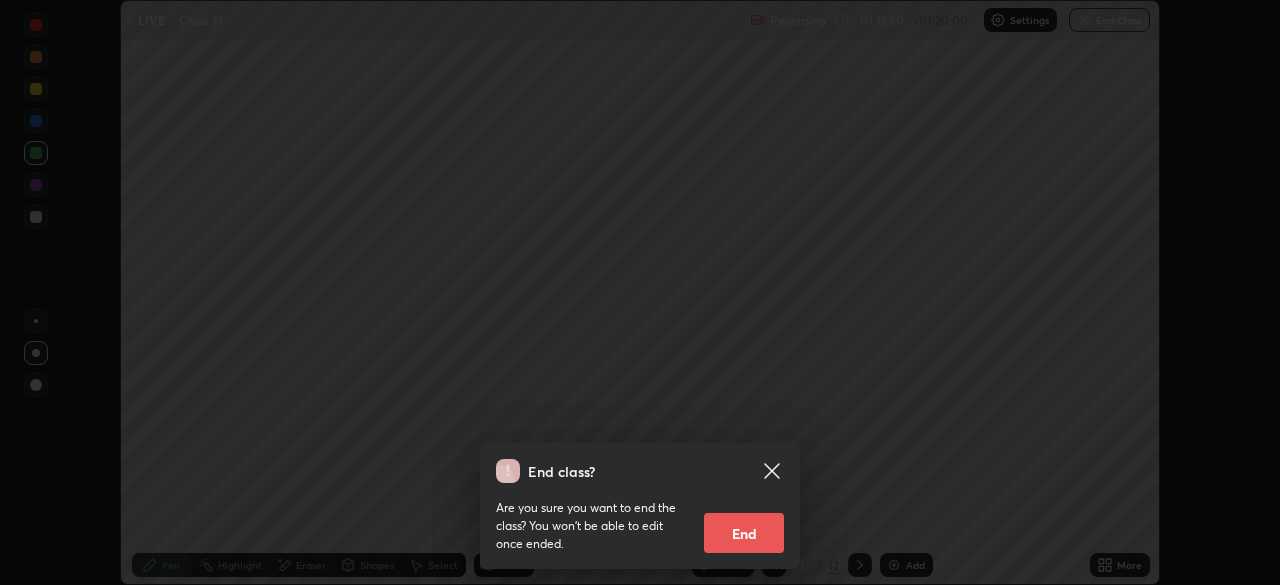 click on "End" at bounding box center [744, 533] 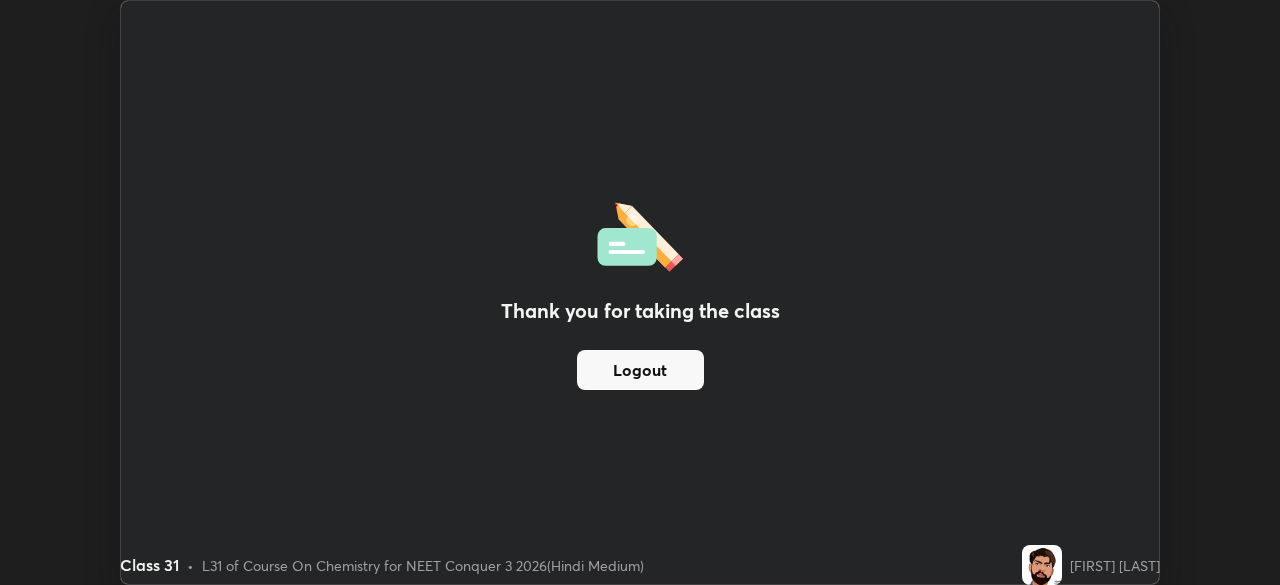click on "Logout" at bounding box center (640, 370) 